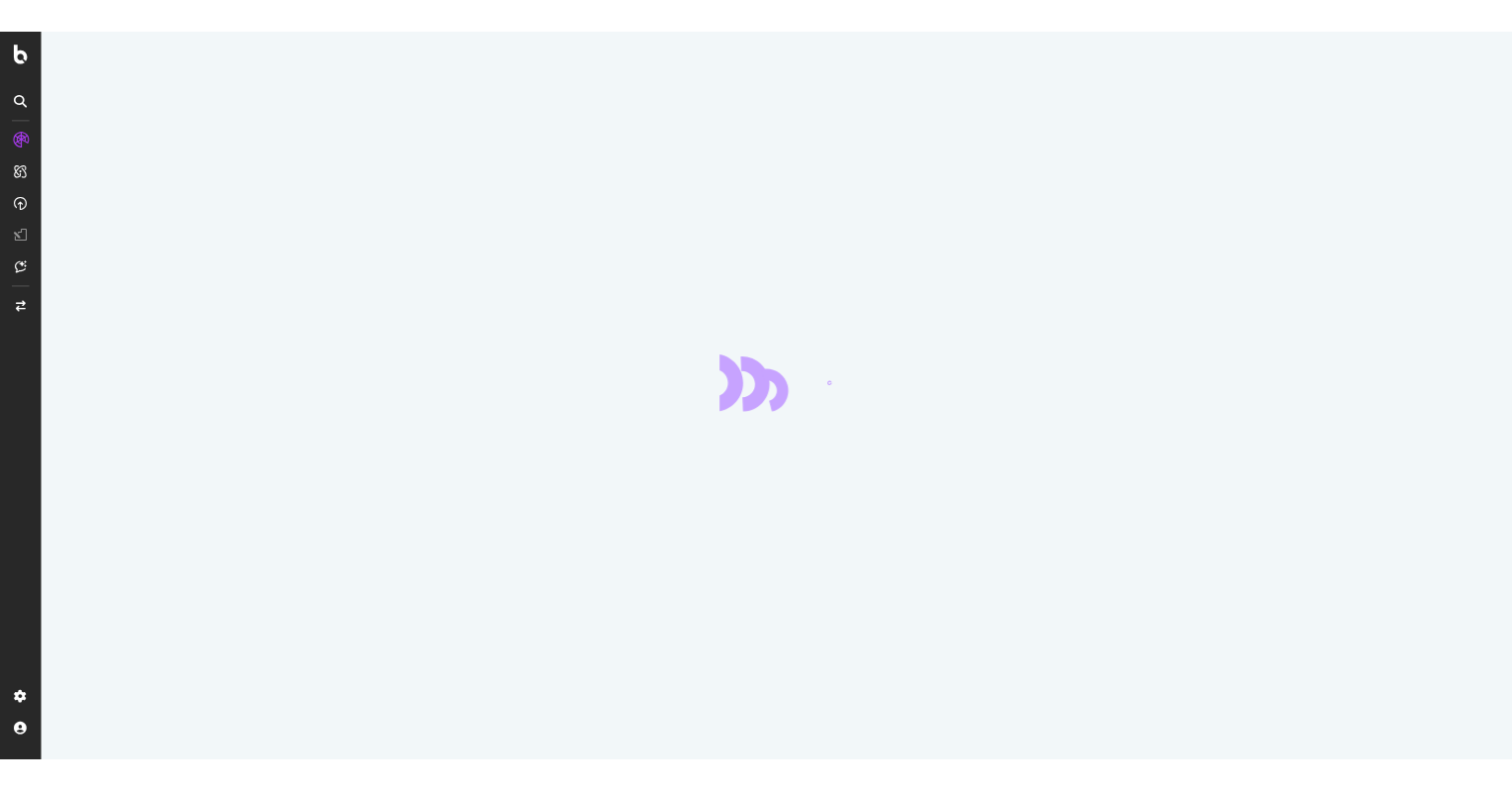 scroll, scrollTop: 0, scrollLeft: 0, axis: both 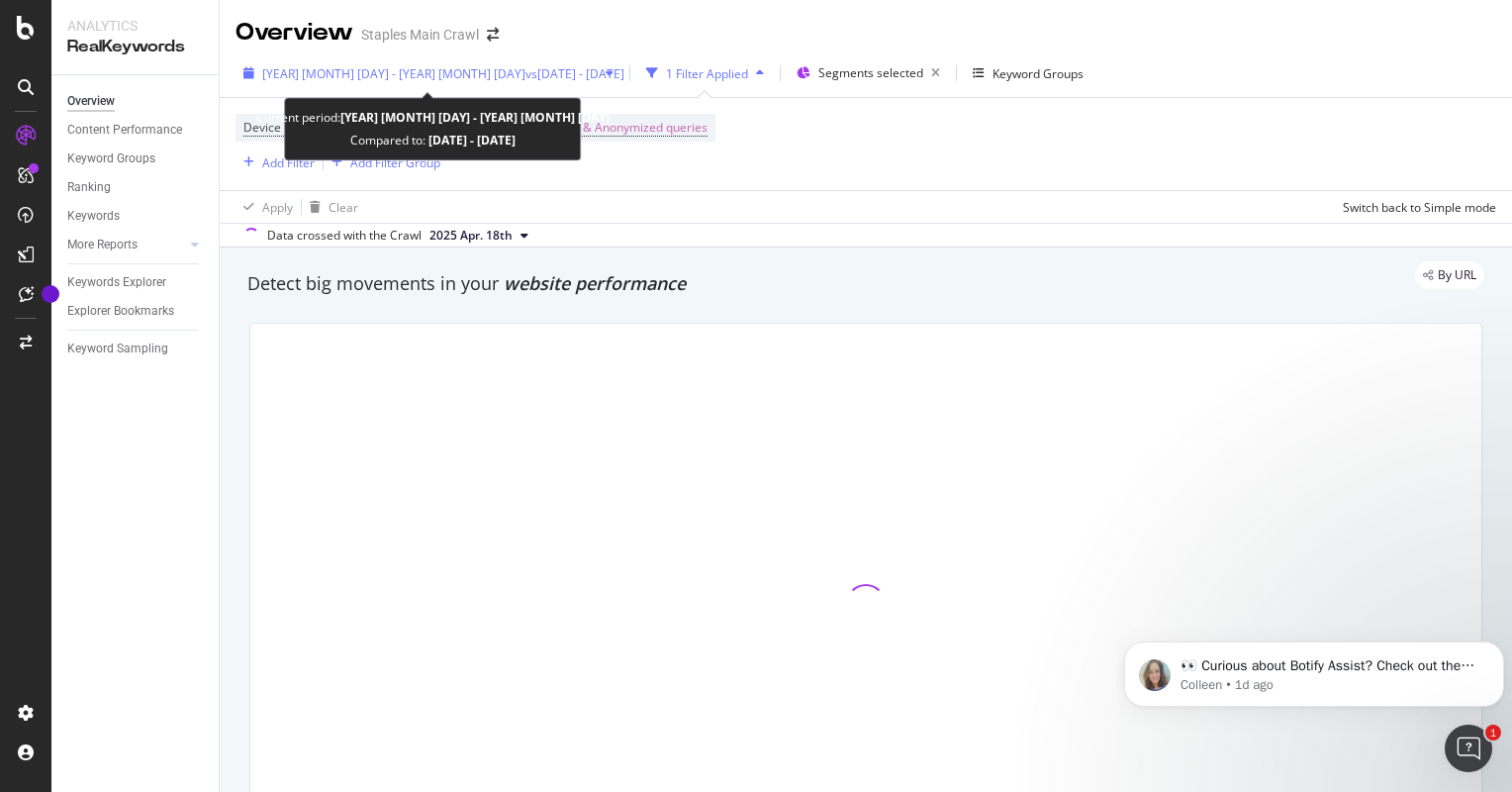 click on "[YEAR] [MONTH] [DAY] - [YEAR] [MONTH] [DAY]" at bounding box center [394, 73] 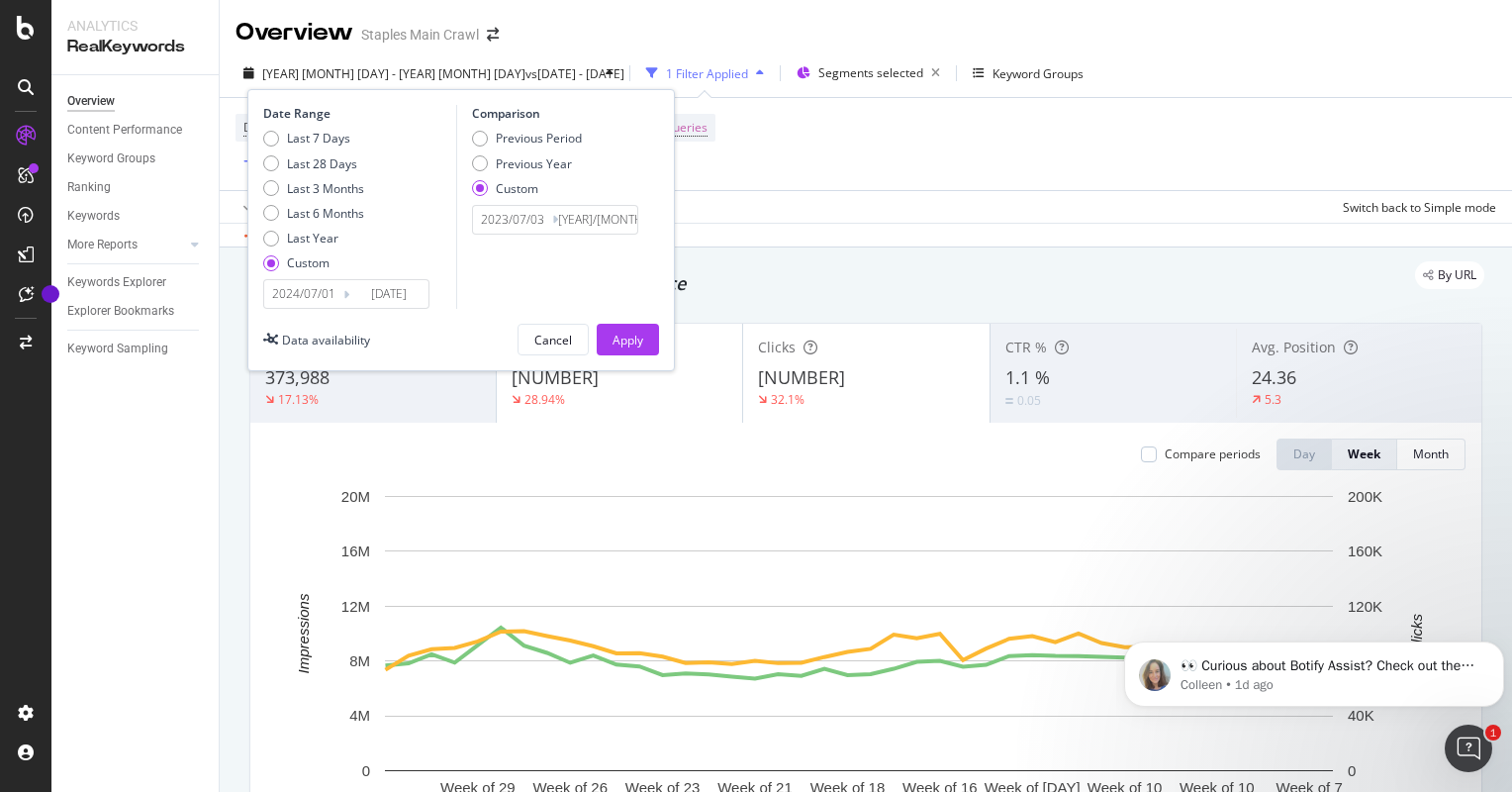 click on "2024/07/01" at bounding box center (304, 294) 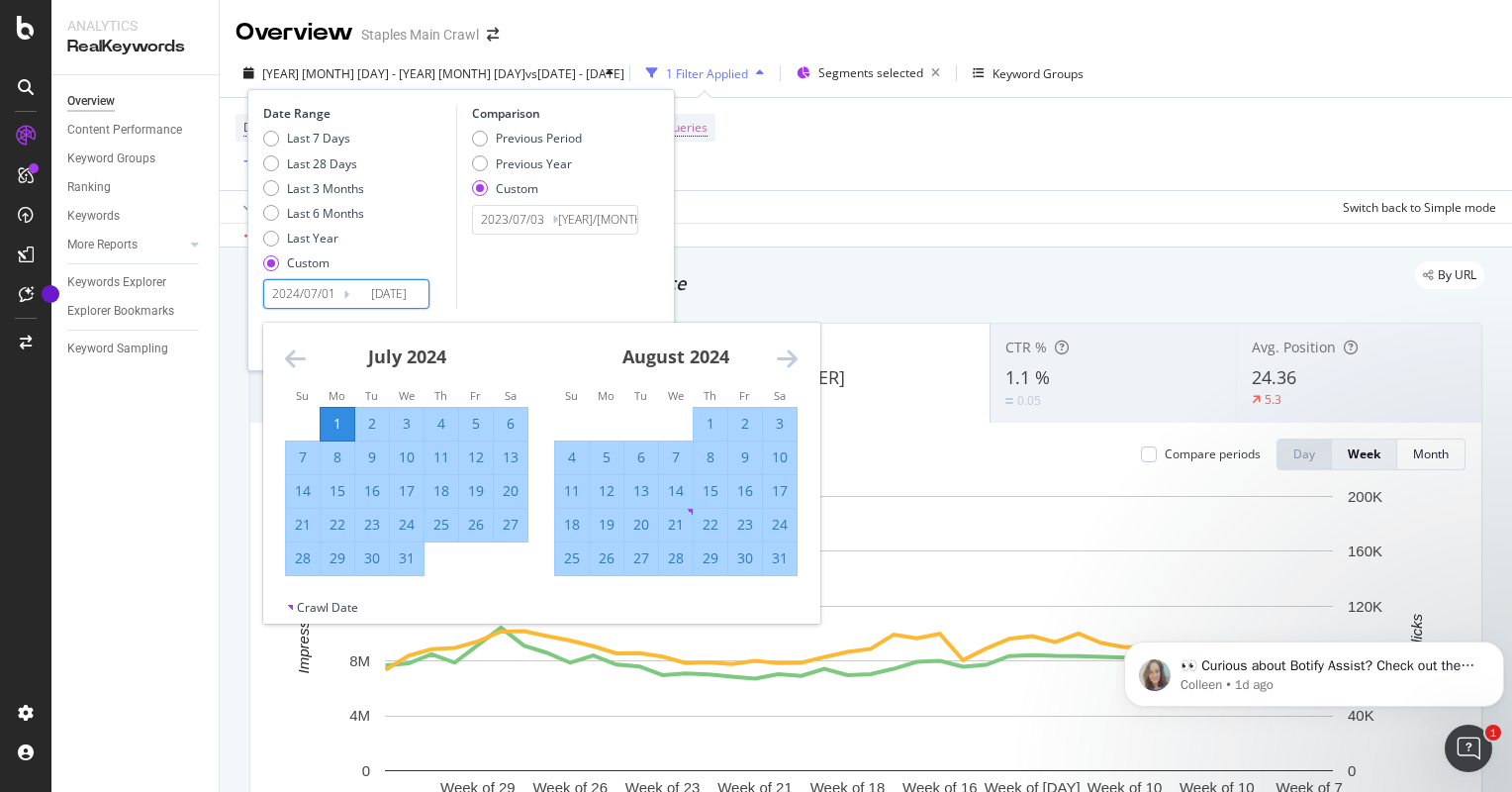click on "1" at bounding box center (337, 424) 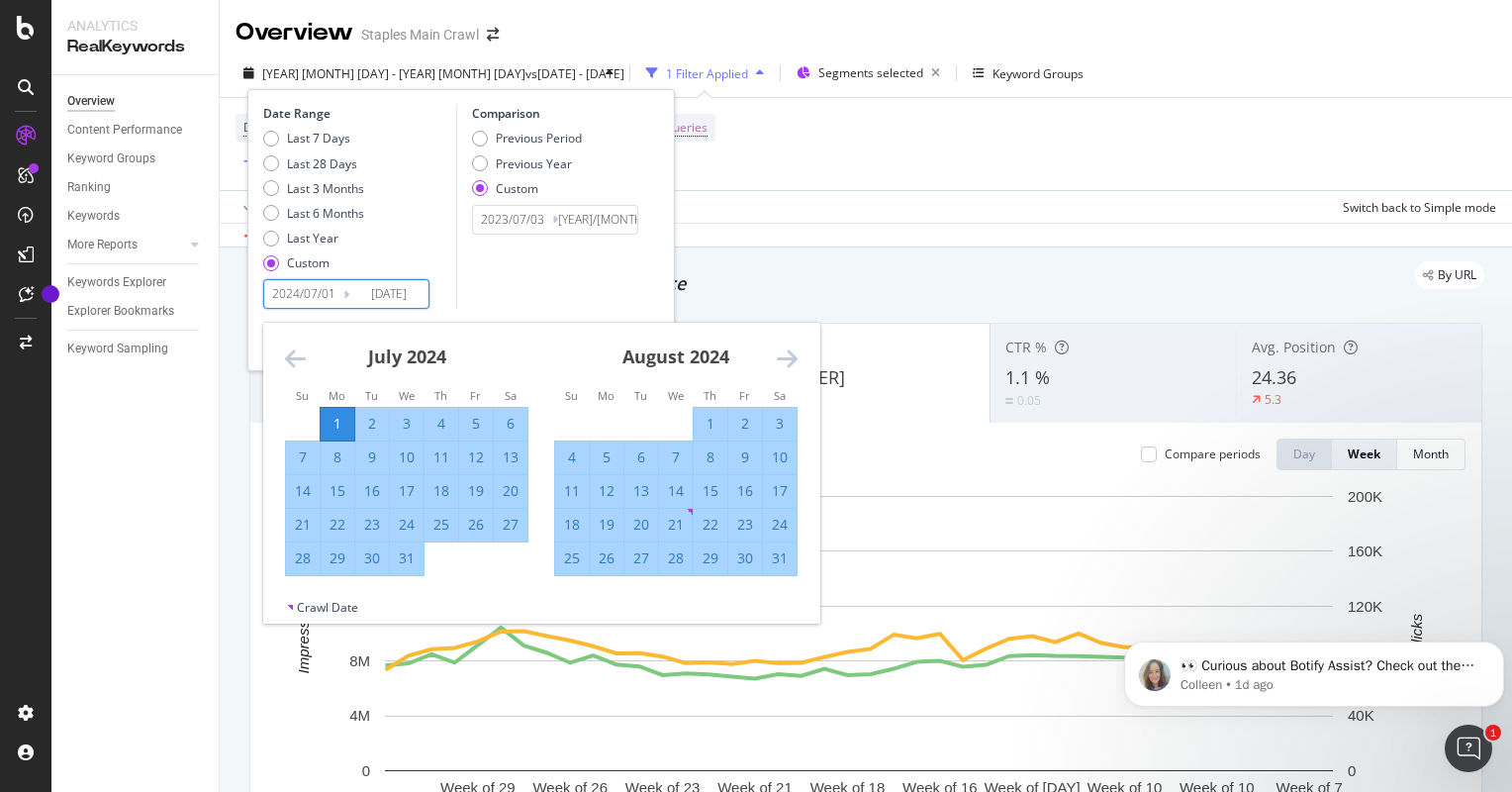 click on "6" at bounding box center [511, 424] 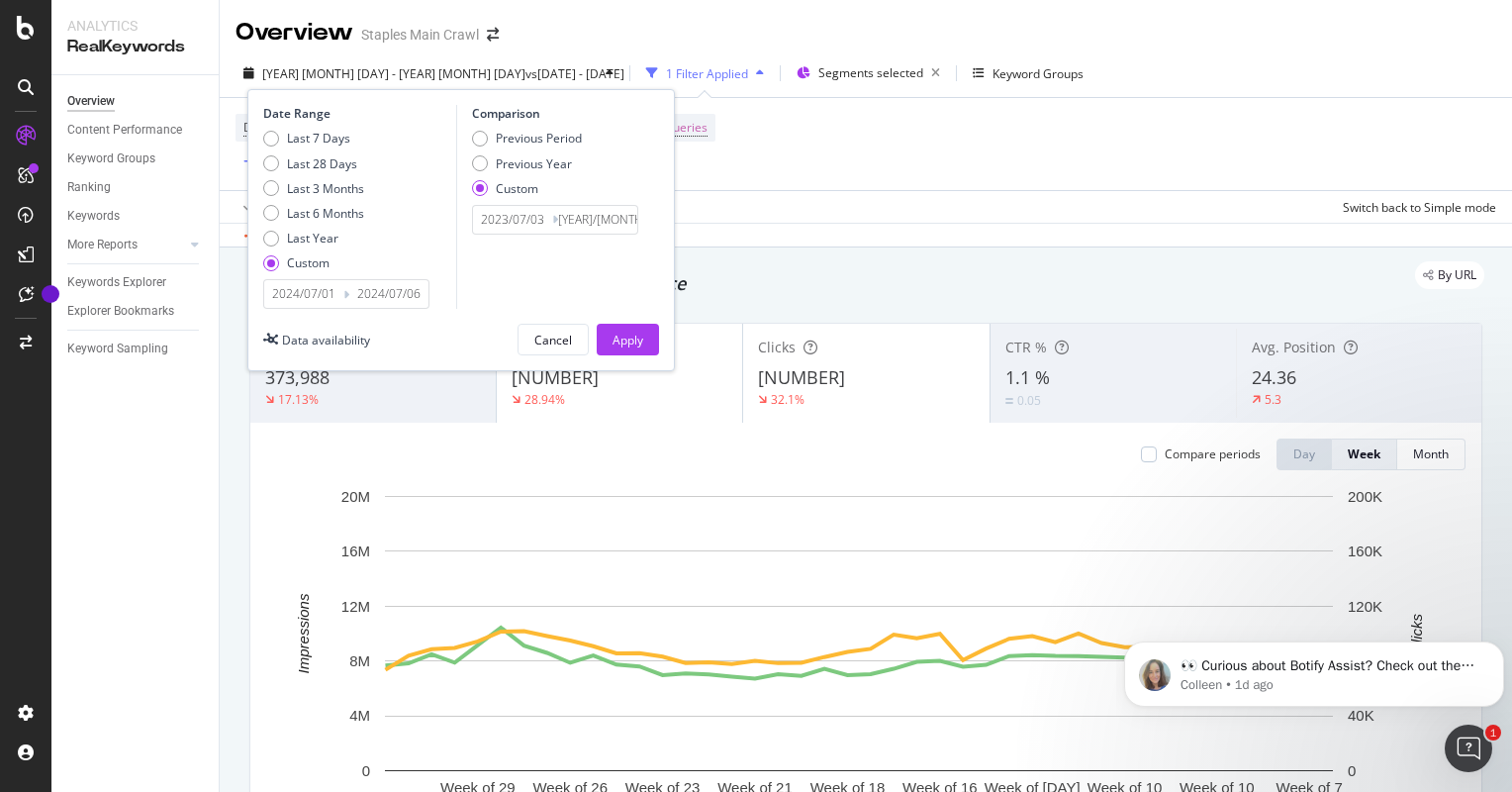 type on "2024/07/06" 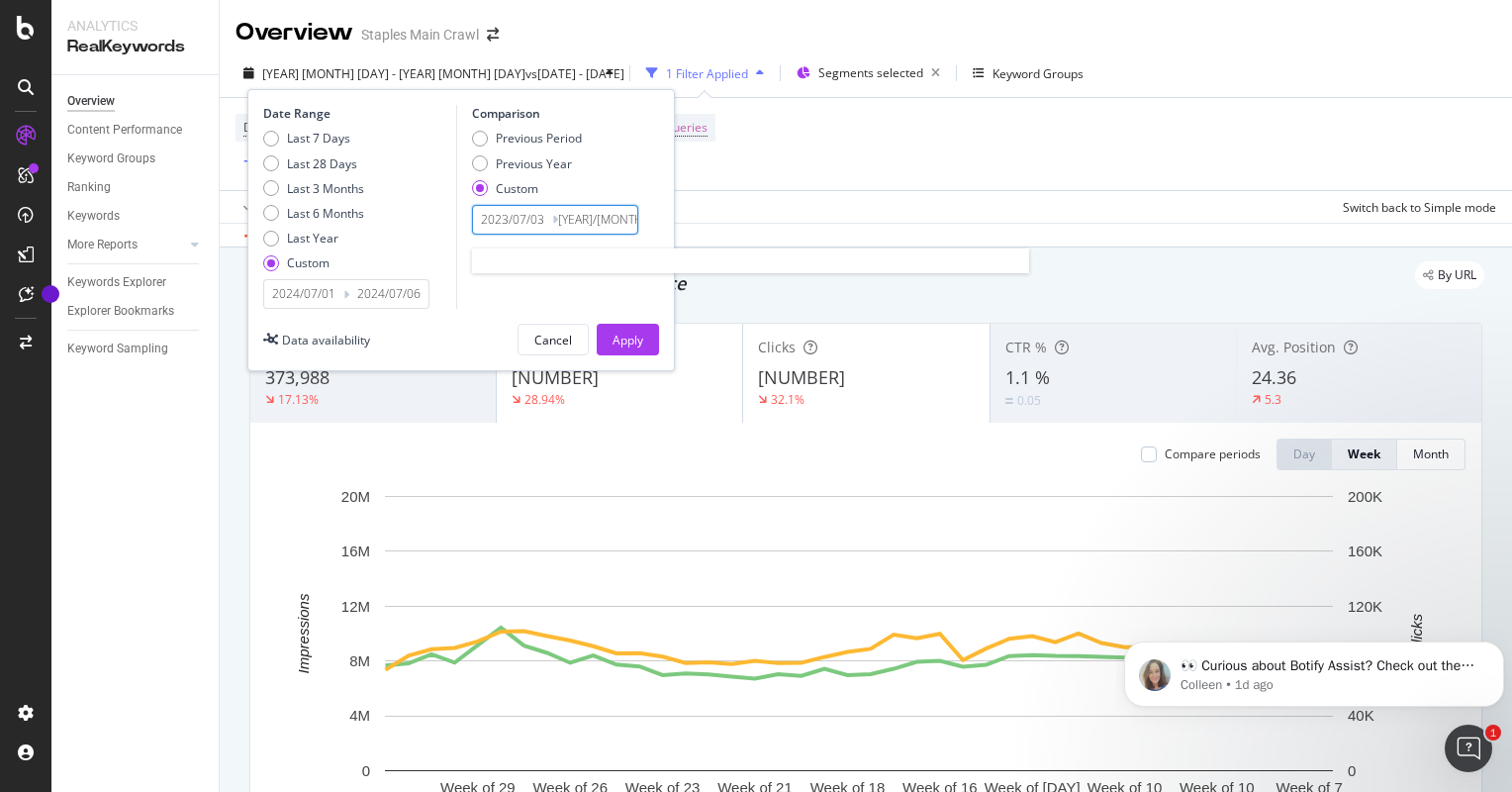 click on "2023/07/03" at bounding box center [513, 220] 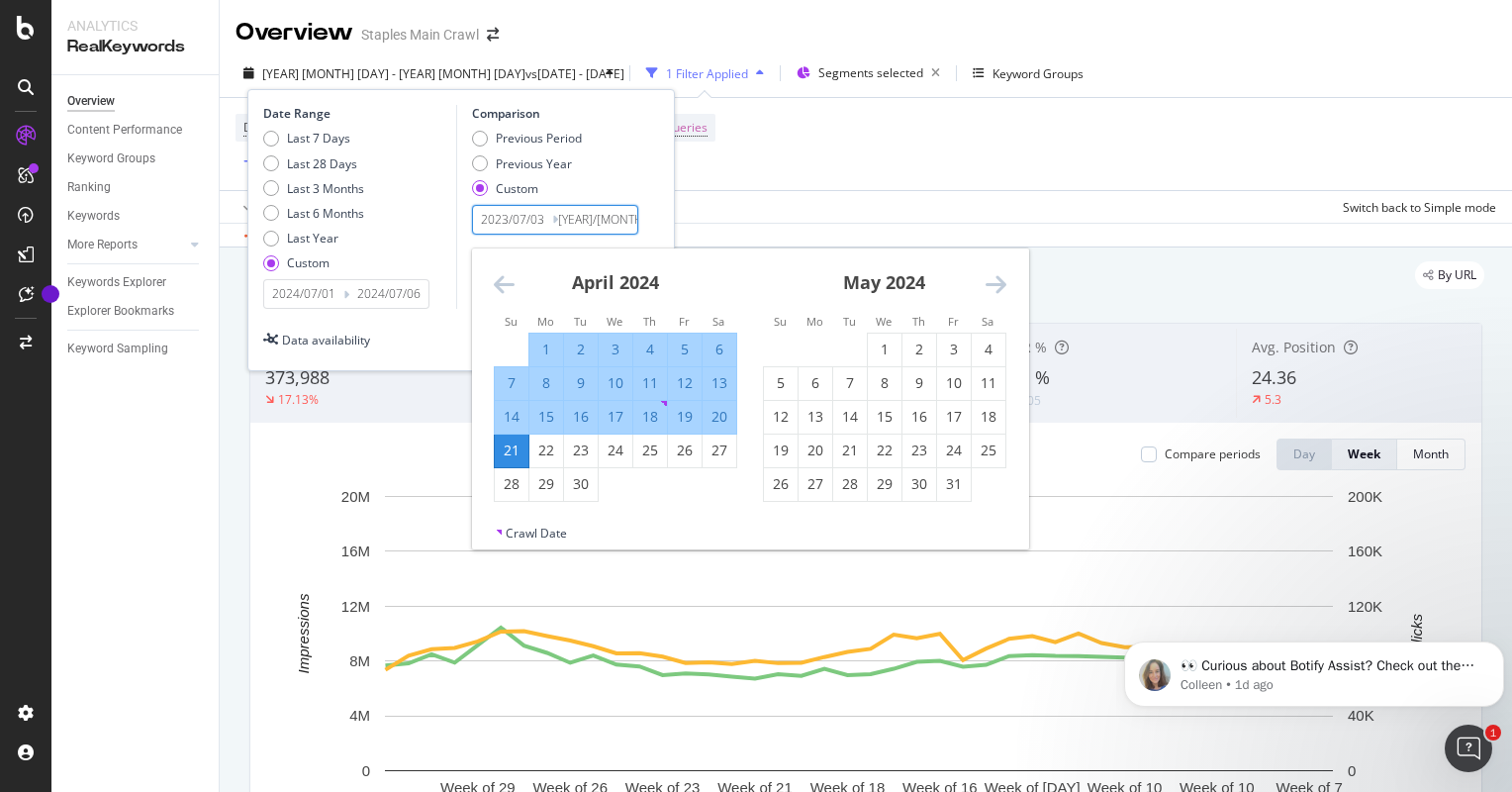 click on "May 2024" at bounding box center [885, 290] 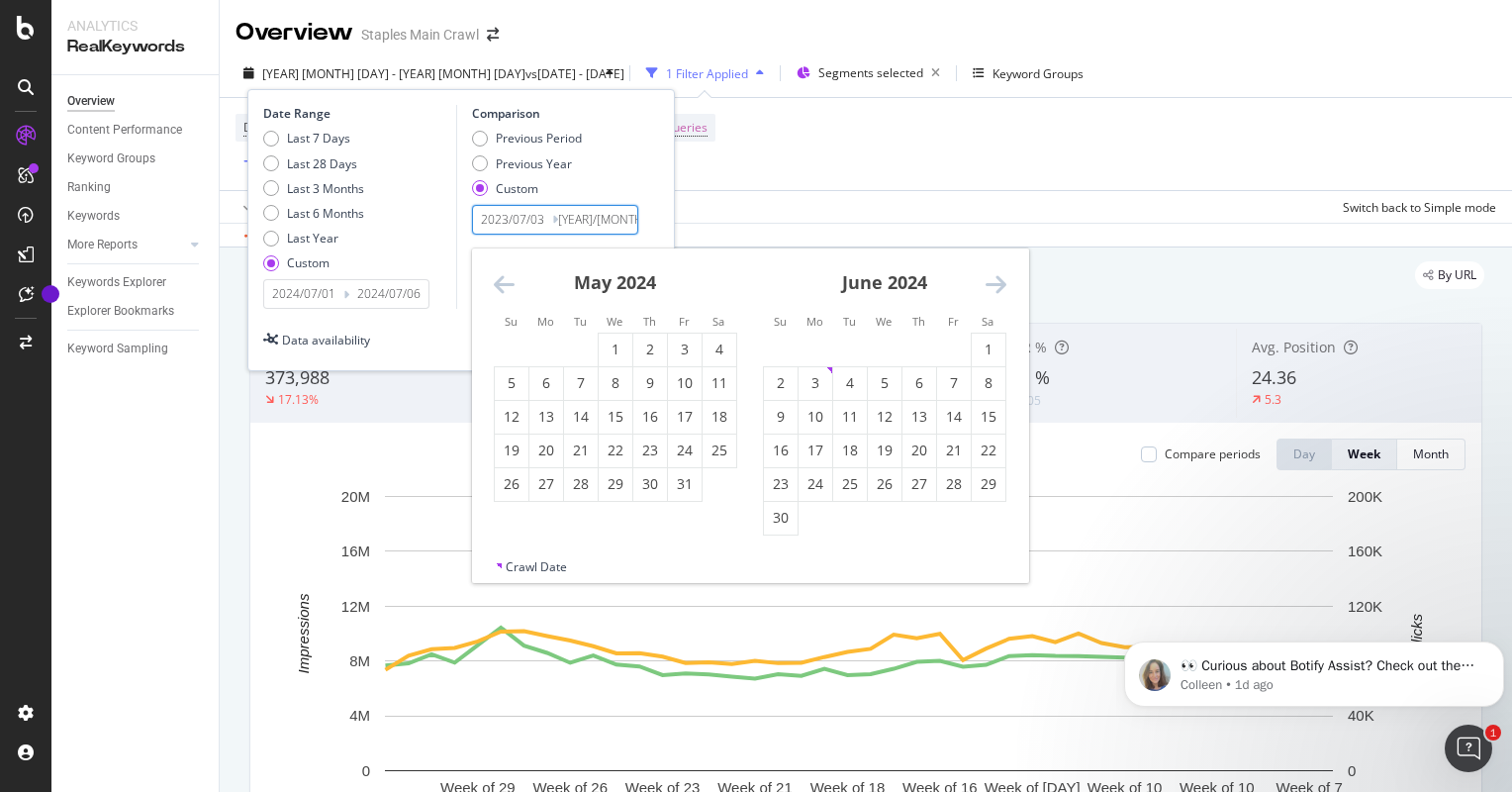 click at bounding box center [995, 284] 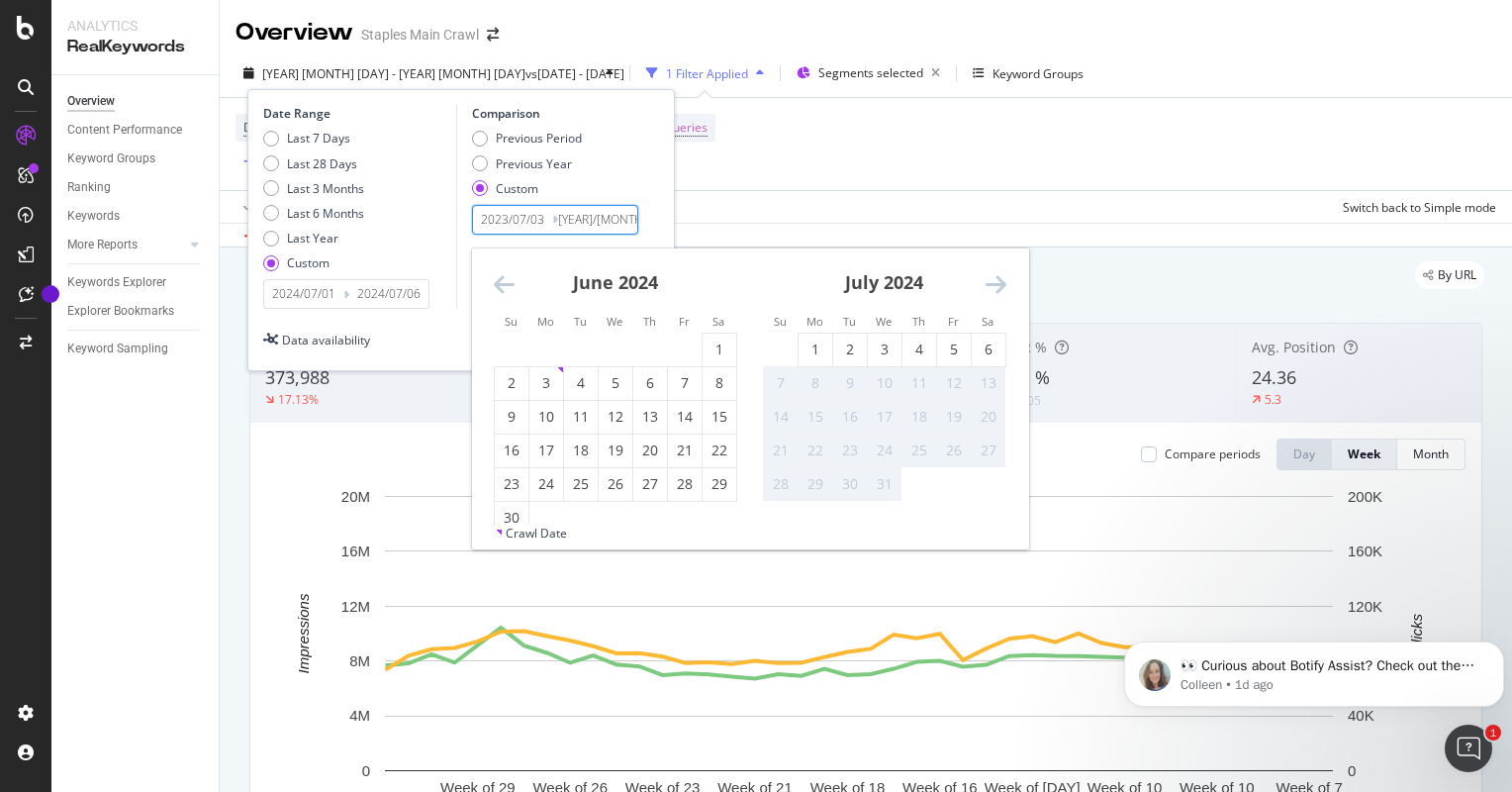 click at bounding box center (995, 284) 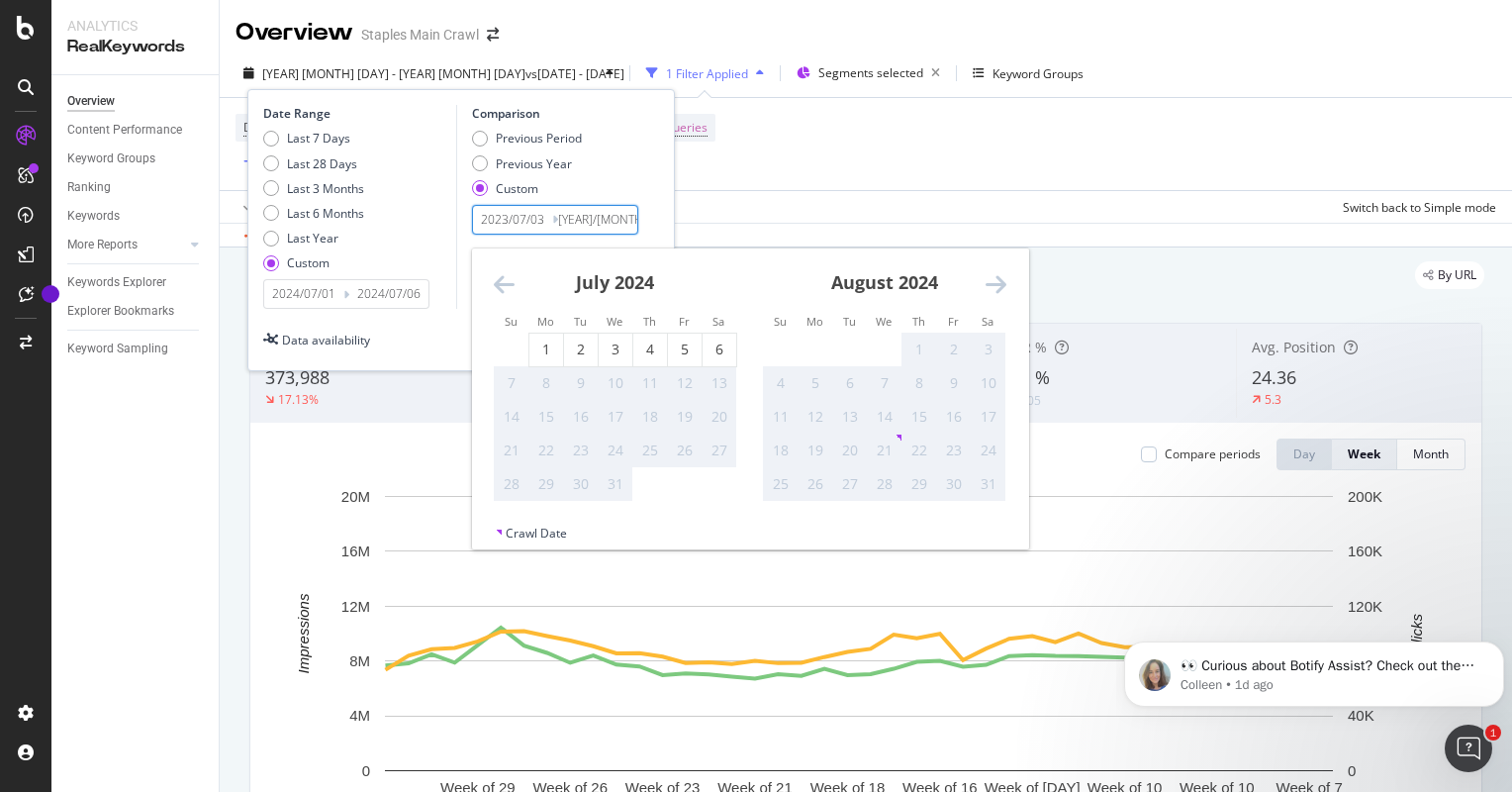 click at bounding box center (995, 284) 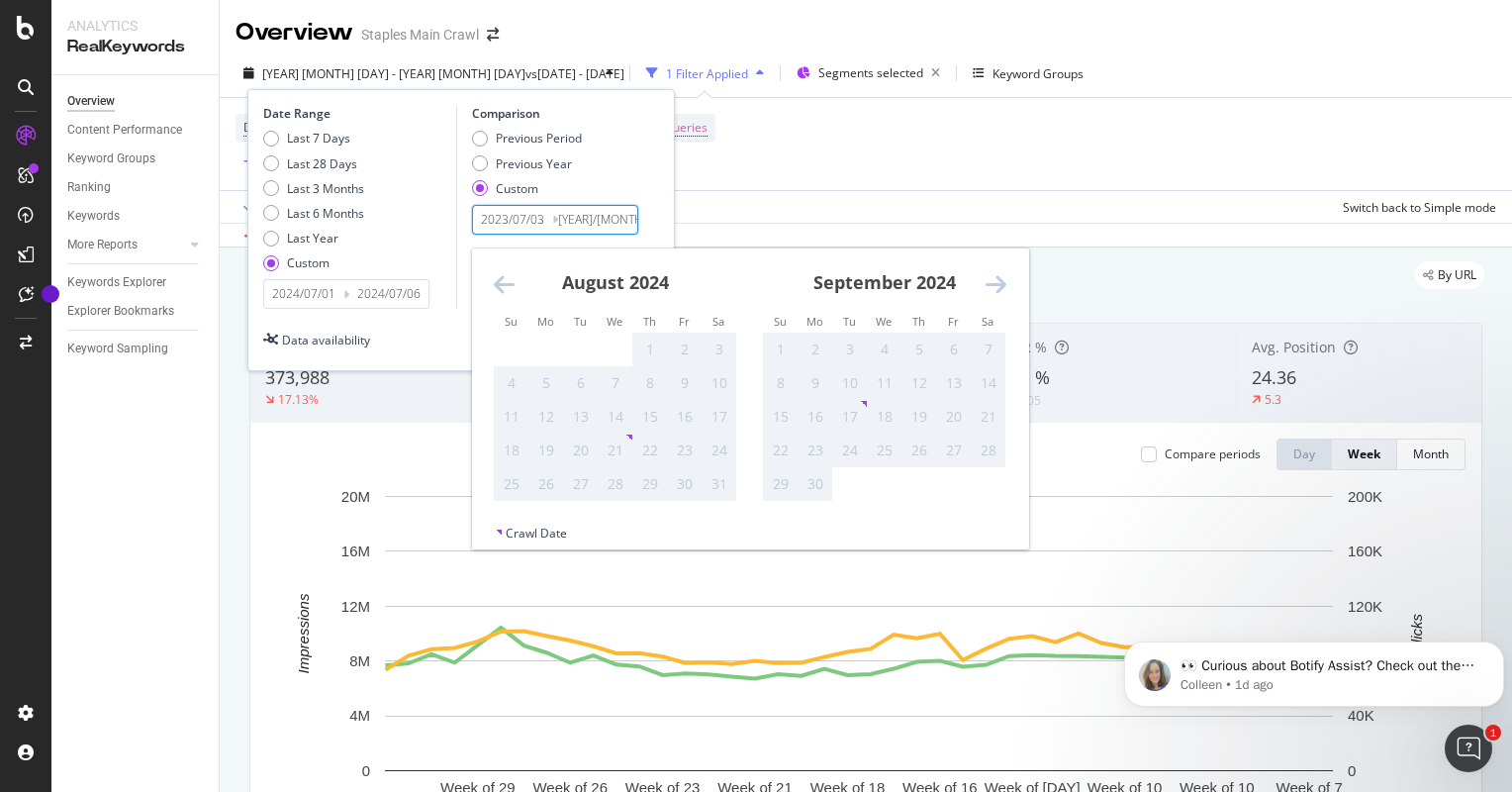 click at bounding box center [995, 284] 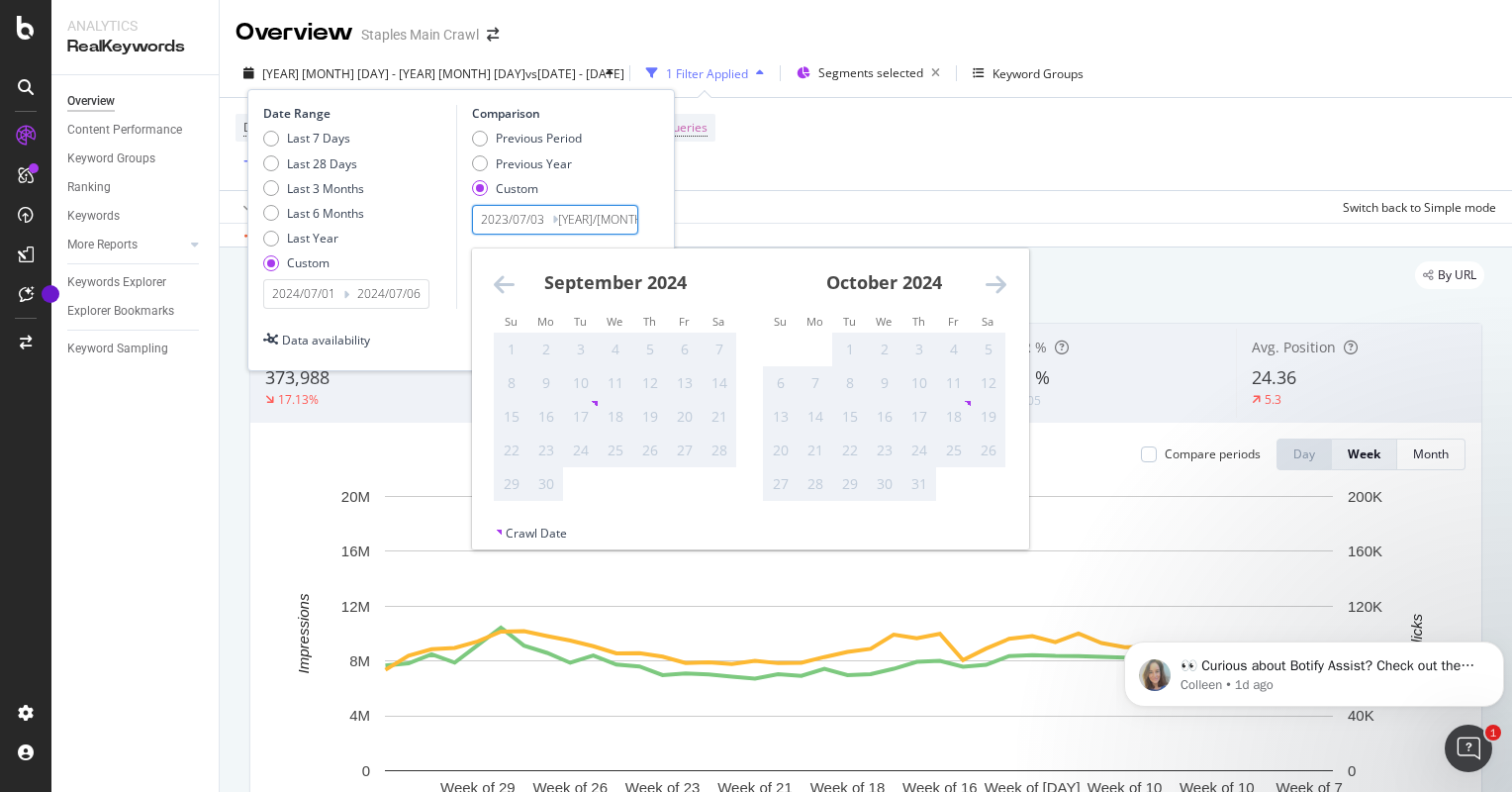 click on "Date Range Last 7 Days Last 28 Days Last 3 Months Last 6 Months Last Year Custom [YEAR]/[MONTH]/[DAY] Navigate forward to interact with the calendar and select a date. Press the question mark key to get the keyboard shortcuts for changing dates. [YEAR]/[MONTH]/[DAY] Navigate backward to interact with the calendar and select a date. Press the question mark key to get the keyboard shortcuts for changing dates. Comparison Previous Period Previous Year Custom [YEAR]/[MONTH]/[DAY] Navigate forward to interact with the calendar and select a date. Press the question mark key to get the keyboard shortcuts for changing dates. Su Mo Tu We Th Fr Sa Su Mo Tu We Th Fr Sa August [YEAR] 1 2 3 4 5 6 7 8 9 10 11 12 13 14 15 16 17 18 19 20 21 22 23 24 25 26 27 28 29 30 31 September [YEAR] 1 2 3 4 5 6 7 8 9 10 11 12 13 14 15 16 17 18 19 20 21 22 23 24 25 26 27 28 29 30 October [YEAR] 1 2 3 4 5 6 7 8 9 10 11 12 13 14 15 16 17 18 19 20 21 22 23 24 25 26 27 28 29 30 31 November [YEAR] 1 2 3 4 5 6 7 8 9 10 11 12 13 14 15 16 17 18 19 20 21 22 23 24 25 26 27 28 29 30" at bounding box center [461, 230] 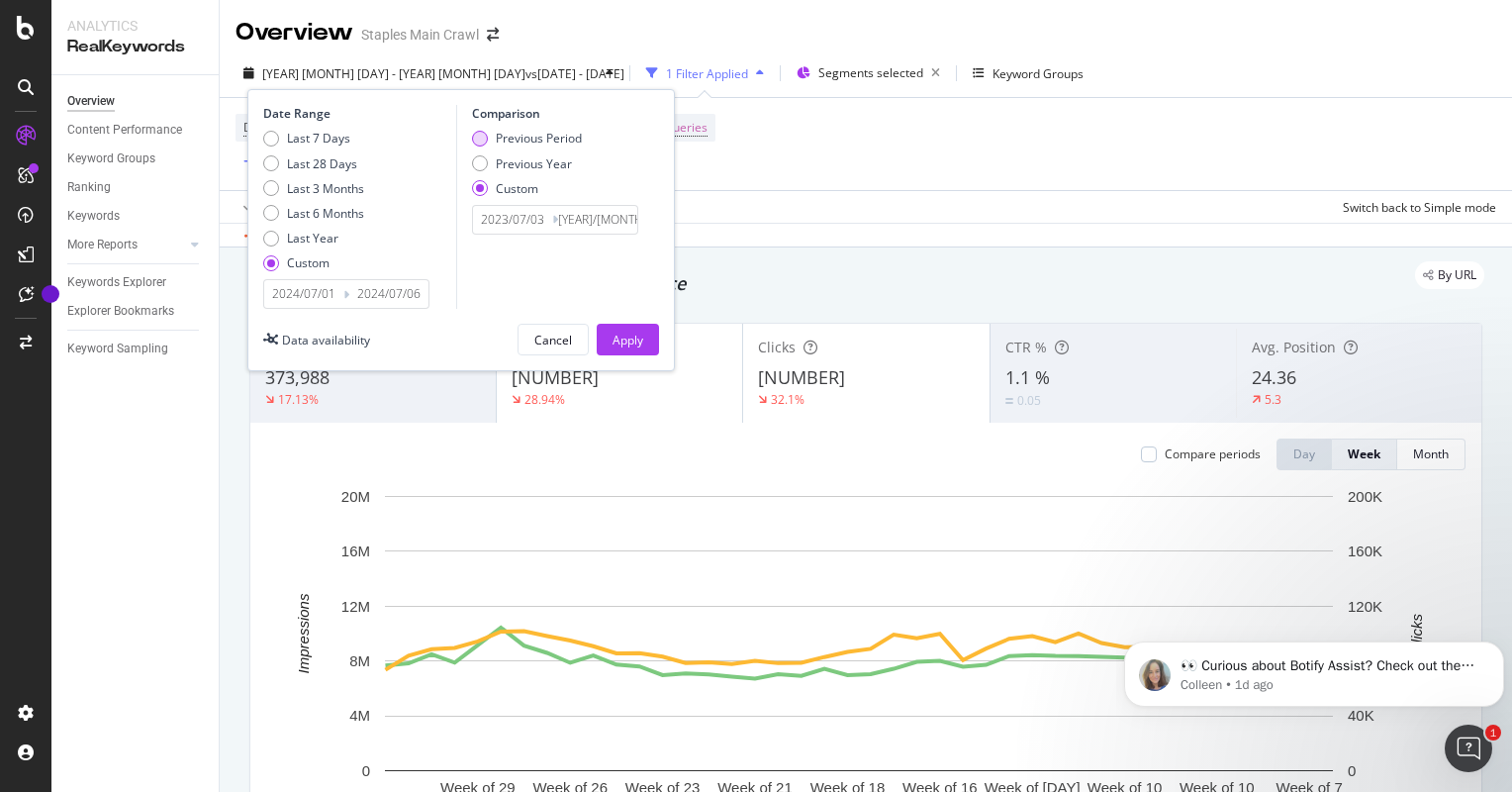 click at bounding box center (480, 139) 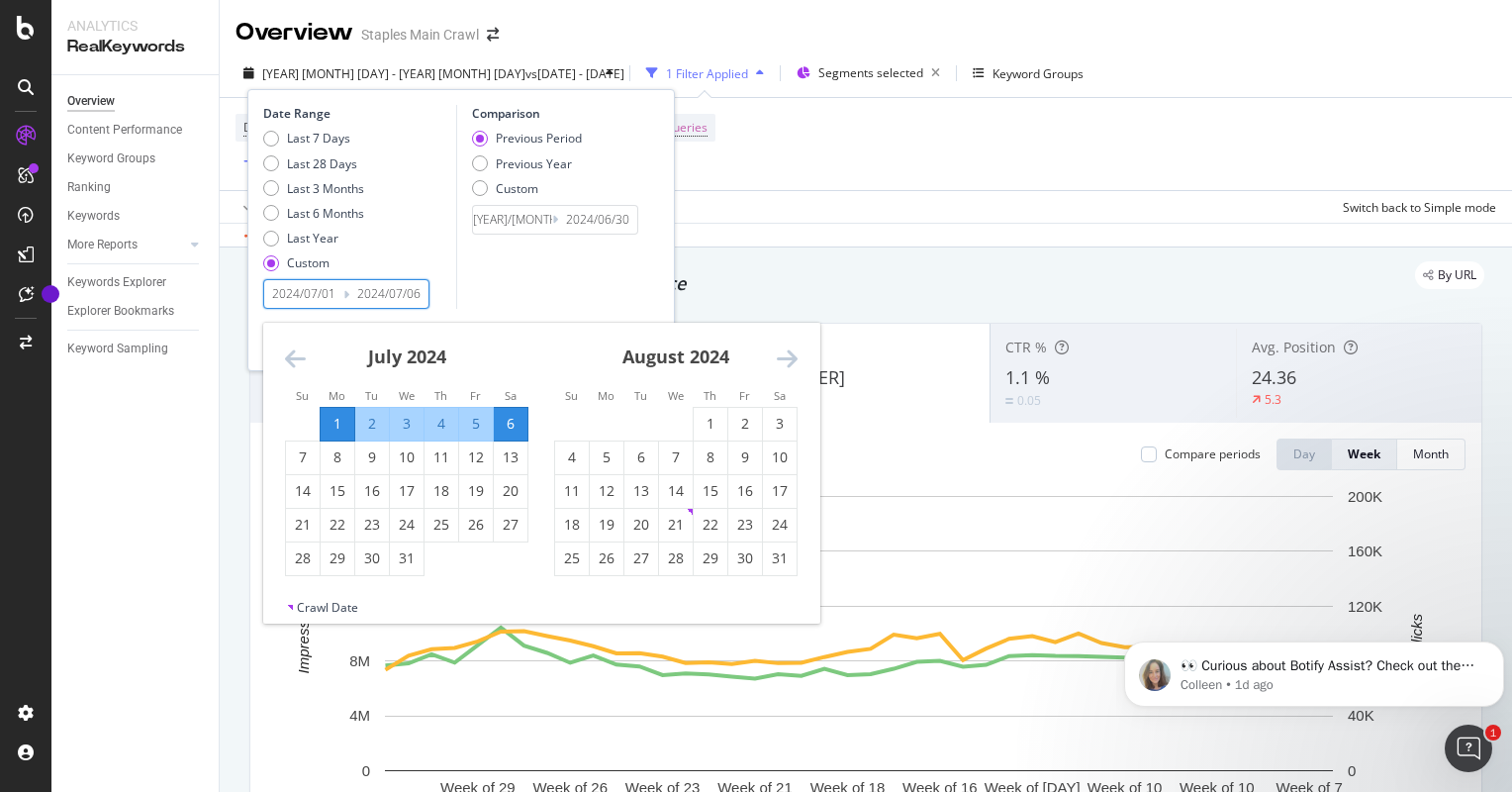 click on "2024/07/01" at bounding box center (304, 294) 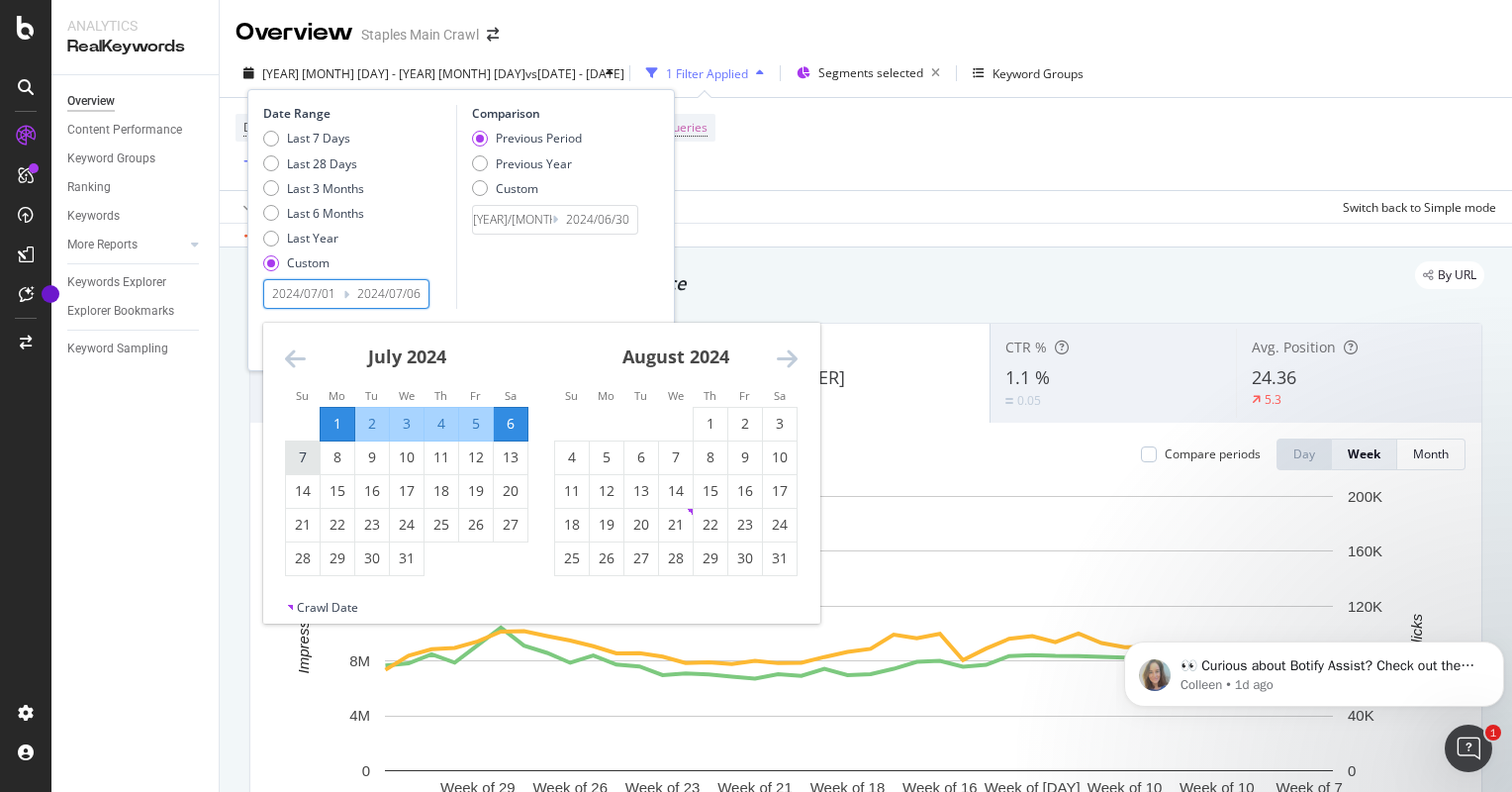 click on "7" at bounding box center [303, 457] 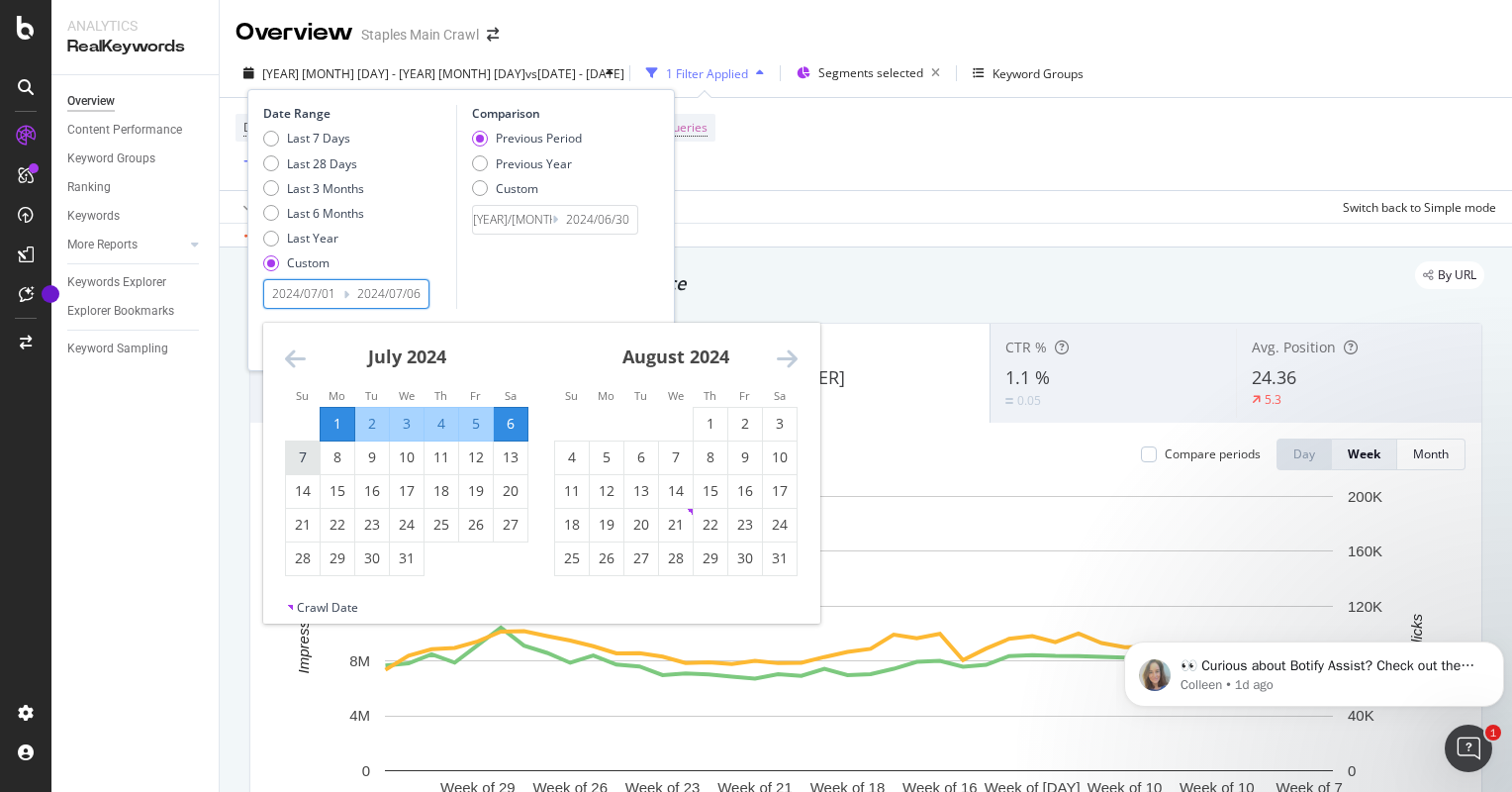 type on "2024/07/07" 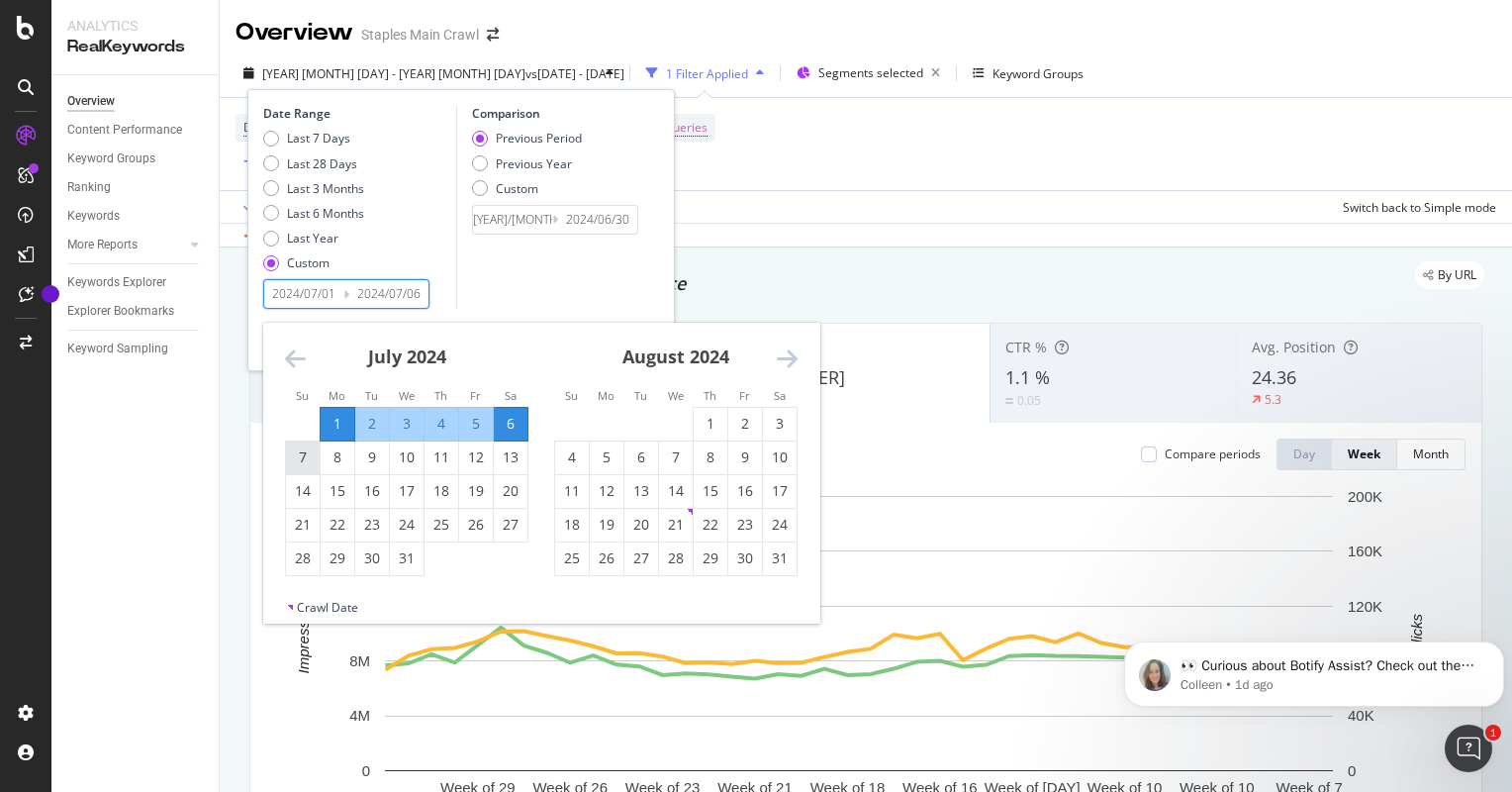 type 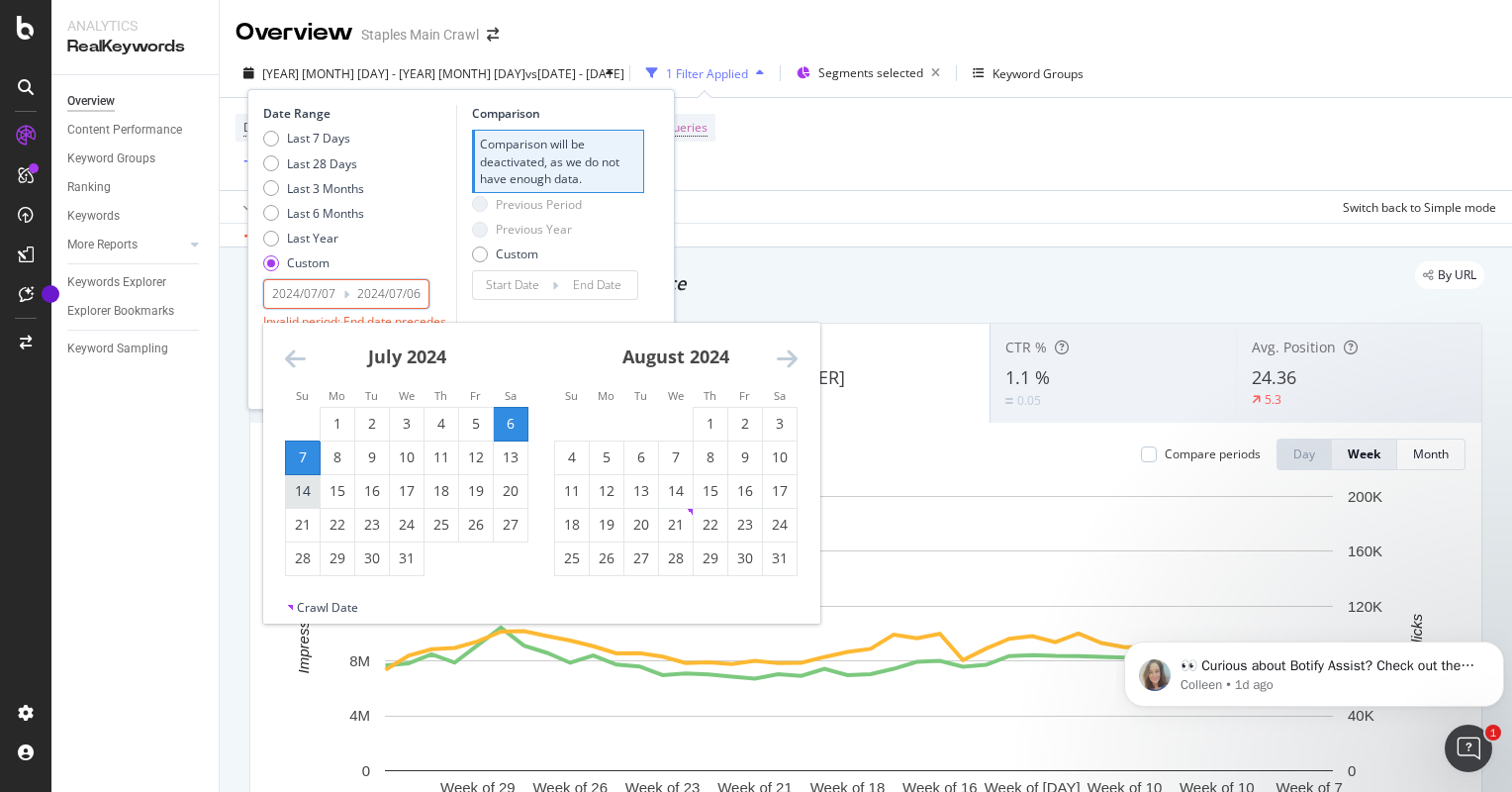 click on "14" at bounding box center (303, 491) 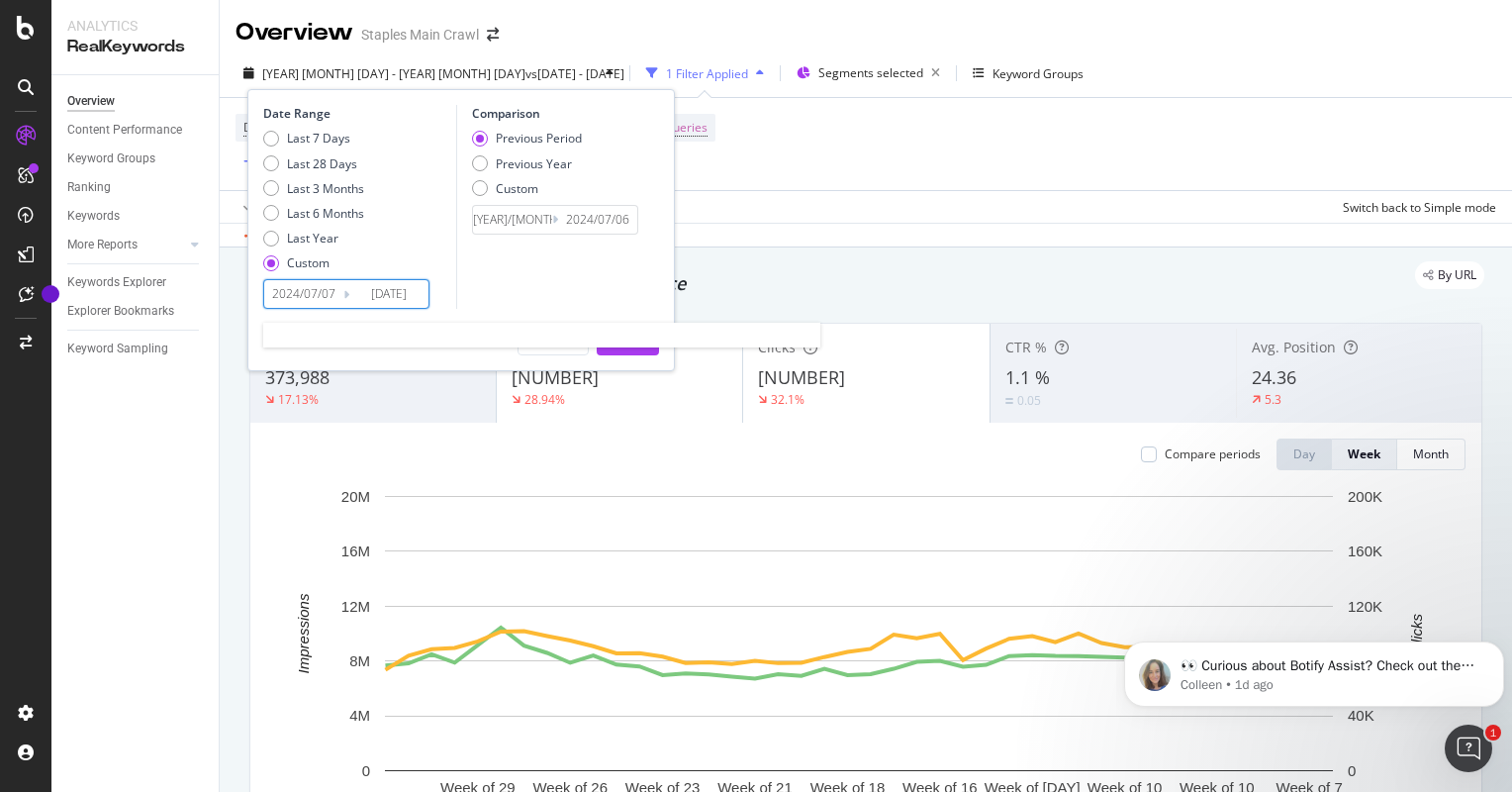 click on "2024/07/07" at bounding box center [304, 294] 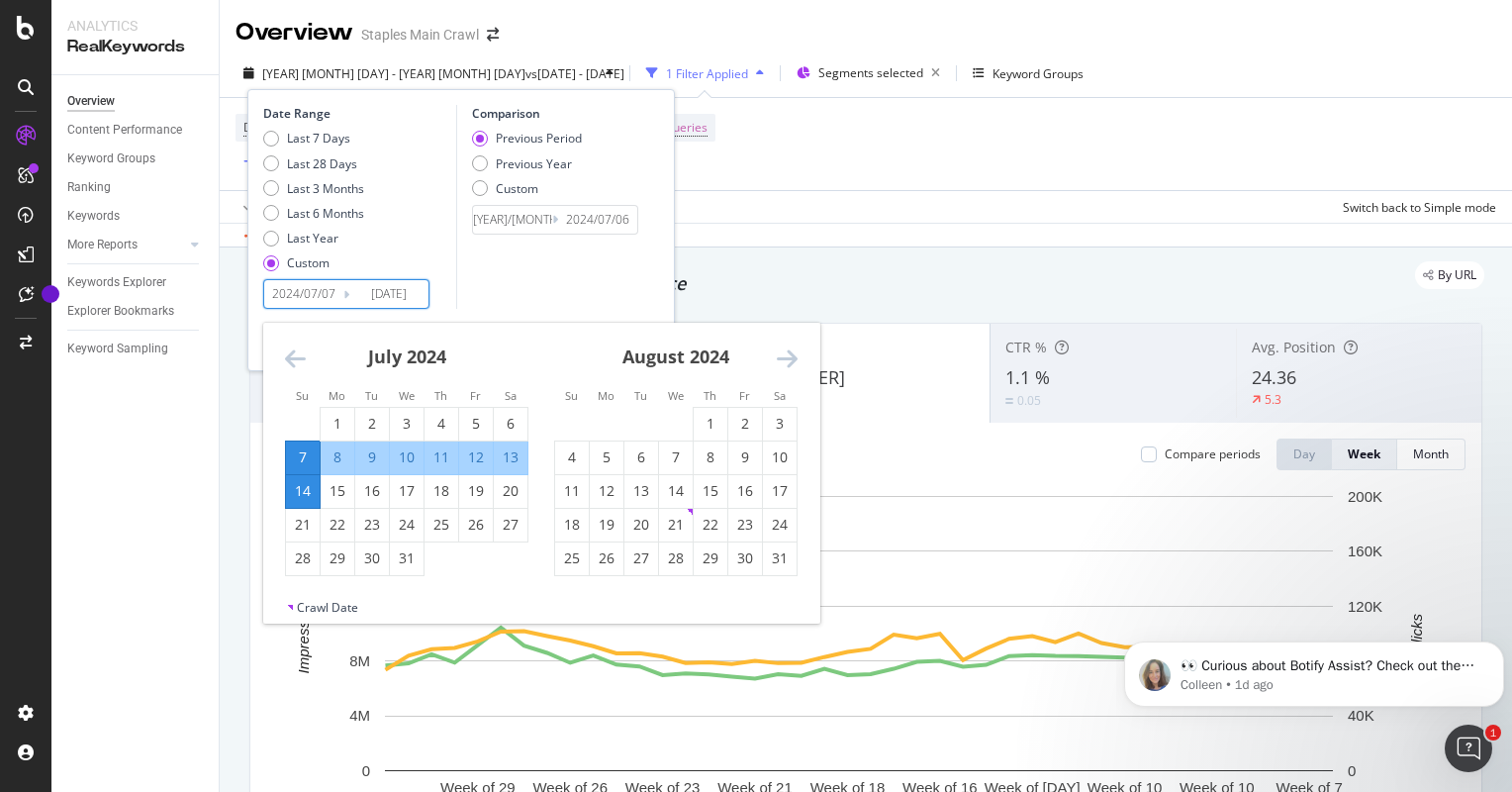 click on "14" at bounding box center (303, 491) 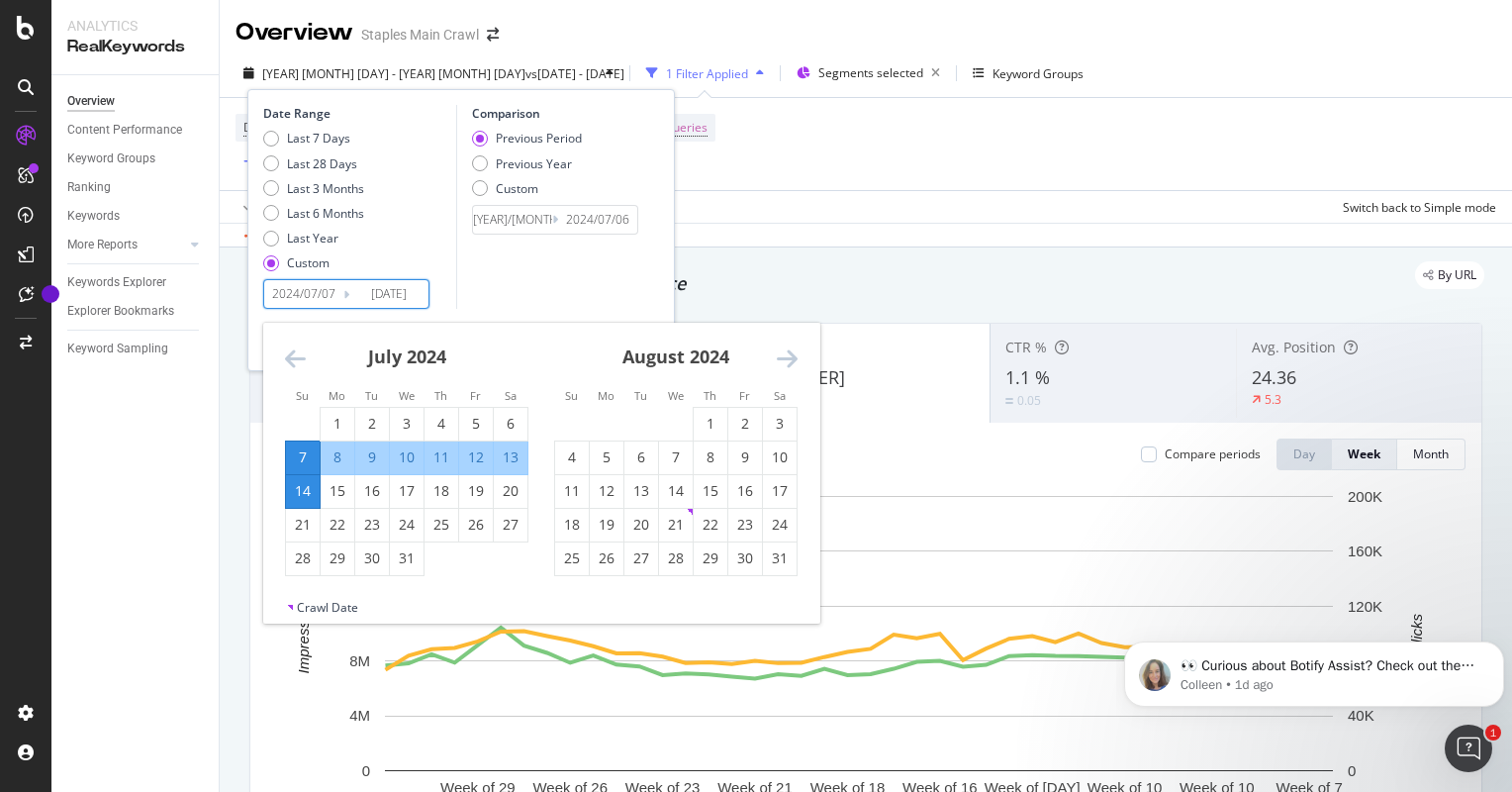 type on "[DATE]" 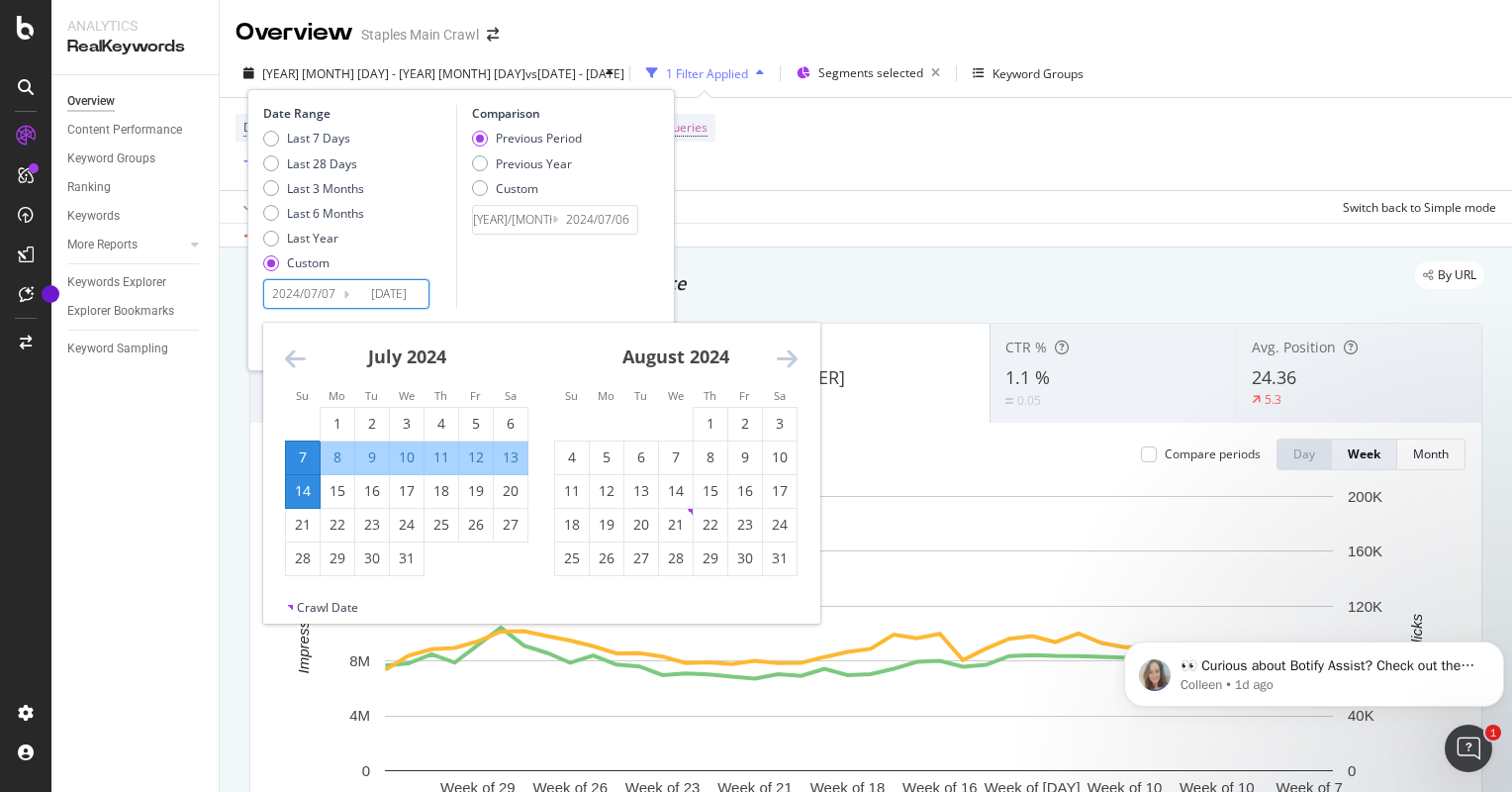 type on "[YEAR]/[MONTH]/[DAY]" 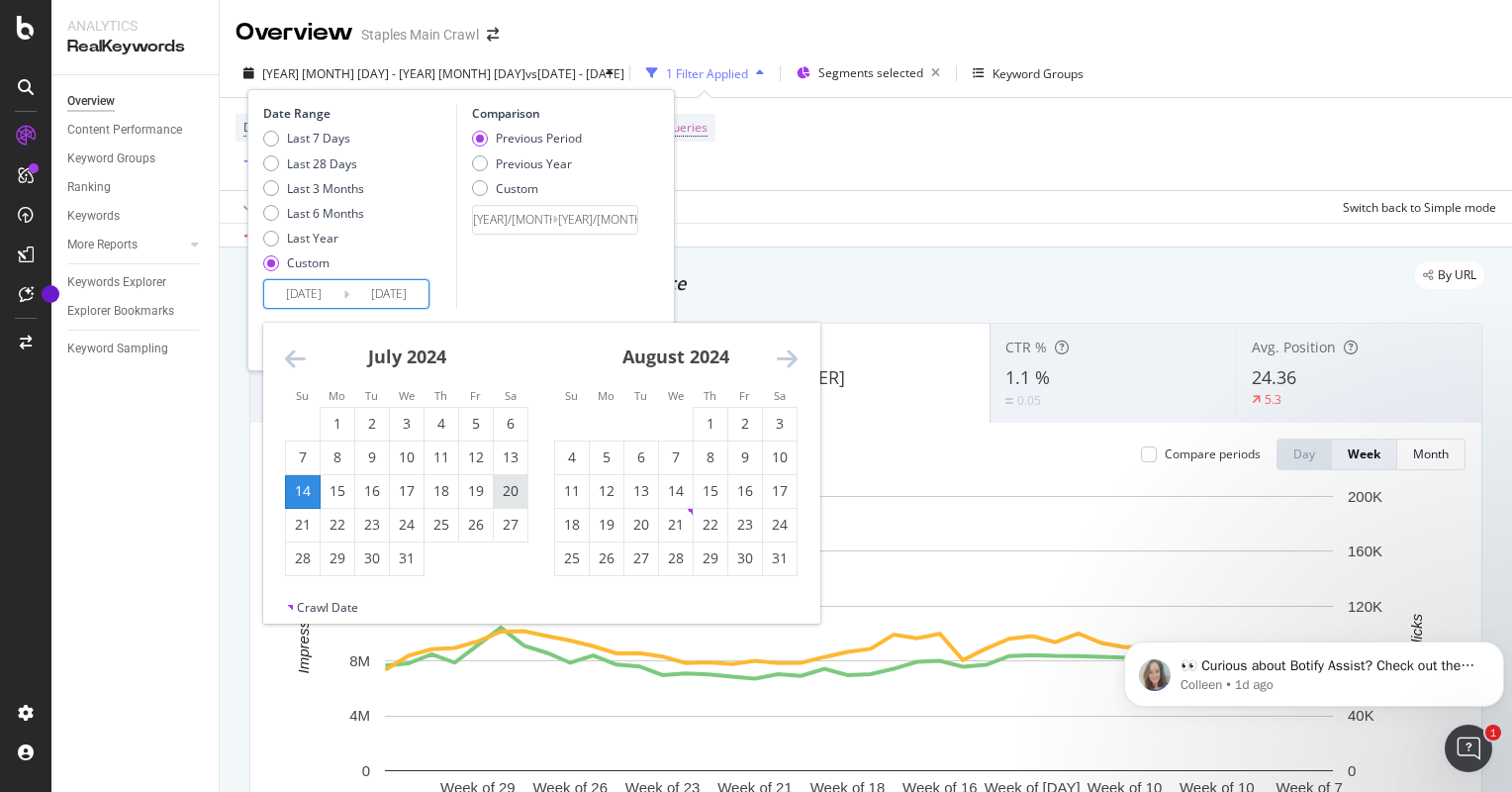 click on "20" at bounding box center (511, 491) 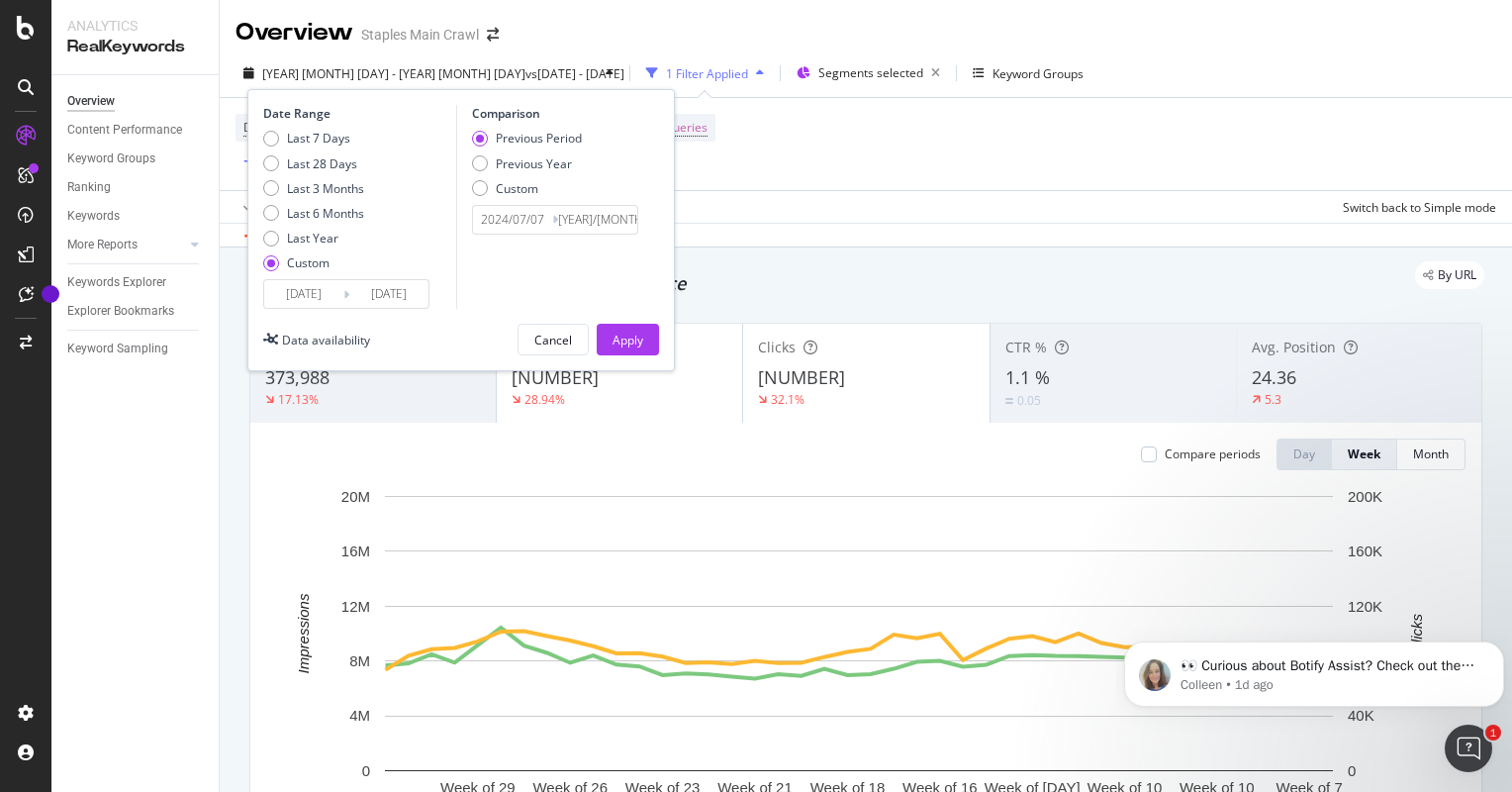 click on "2024/07/07" at bounding box center [513, 220] 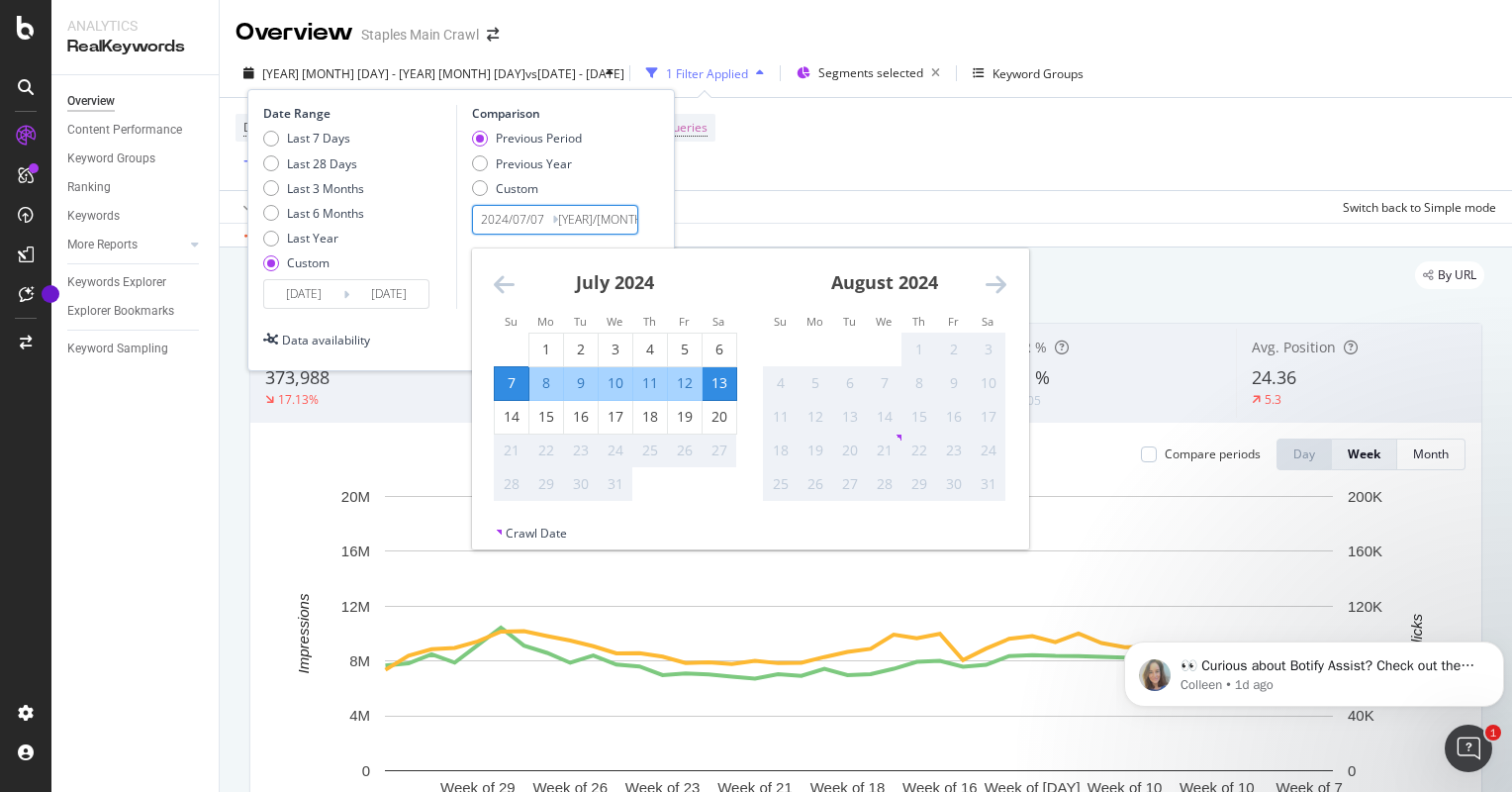 click on "Compare periods Day Week Month Week of [DATE] Week of [DATE] Week of [DATE] Week of [DATE] Week of [DATE] Week of [DATE] Week of [DATE] Week of [DATE] Week of [DATE] Week of [DATE] Week of [DATE] Week of [DATE] Week of [DATE] Week of [DATE] Week of [DATE] Week of [DATE] Week of [DATE] Week of [DATE] Week of [DATE] [NUMBER] [NUMBER] [NUMBER] [NUMBER] [NUMBER] [NUMBER] Impressions Clicks Date Impressions Clicks Week of [DATE] [NUMBER] [NUMBER] Week of [DATE] [NUMBER] [NUMBER] Week of [DATE] [NUMBER] [NUMBER] Week of [DATE] [NUMBER] [NUMBER] Week of [DATE] [NUMBER] [NUMBER] Week of [DATE] [NUMBER] [NUMBER] Week of [DATE] [NUMBER] [NUMBER] Week of [DATE] [NUMBER] [NUMBER] Week of [DATE] [NUMBER] [NUMBER] Week of [DATE] [NUMBER] [NUMBER] Week of [DATE] [NUMBER] [NUMBER] Week of [DATE] [NUMBER] [NUMBER] Week of [DATE] [NUMBER] [NUMBER] Week of [DATE] [NUMBER] [NUMBER] Week of [DATE] [NUMBER] [NUMBER] Week of [DATE] [NUMBER] [NUMBER] Week of [DATE] [NUMBER] [NUMBER] Week of [DATE] [NUMBER] [NUMBER] [NUMBER]" at bounding box center [866, 653] 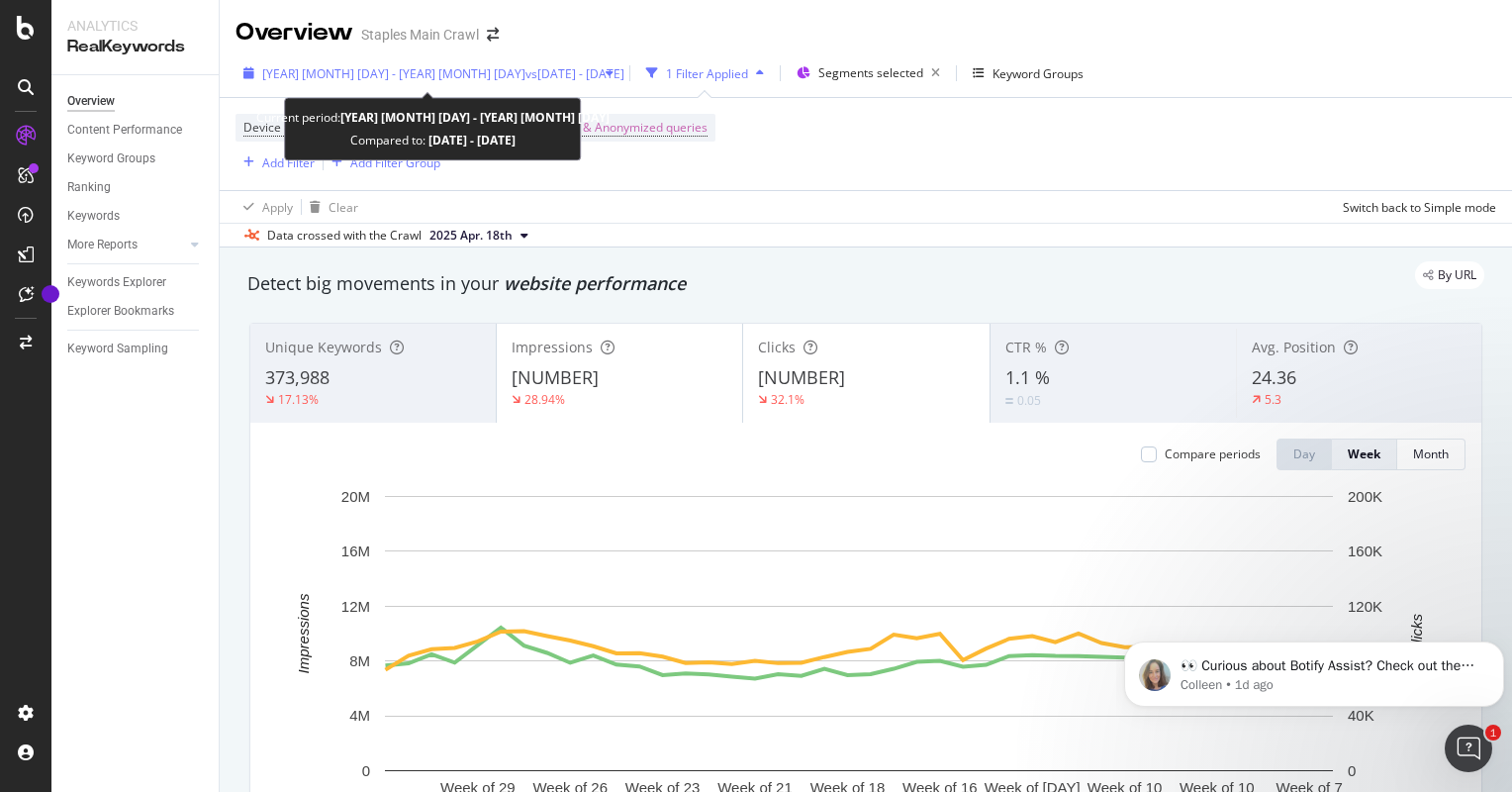 click on "[YEAR] [MONTH] [DAY] - [YEAR] [MONTH] [DAY]" at bounding box center [394, 73] 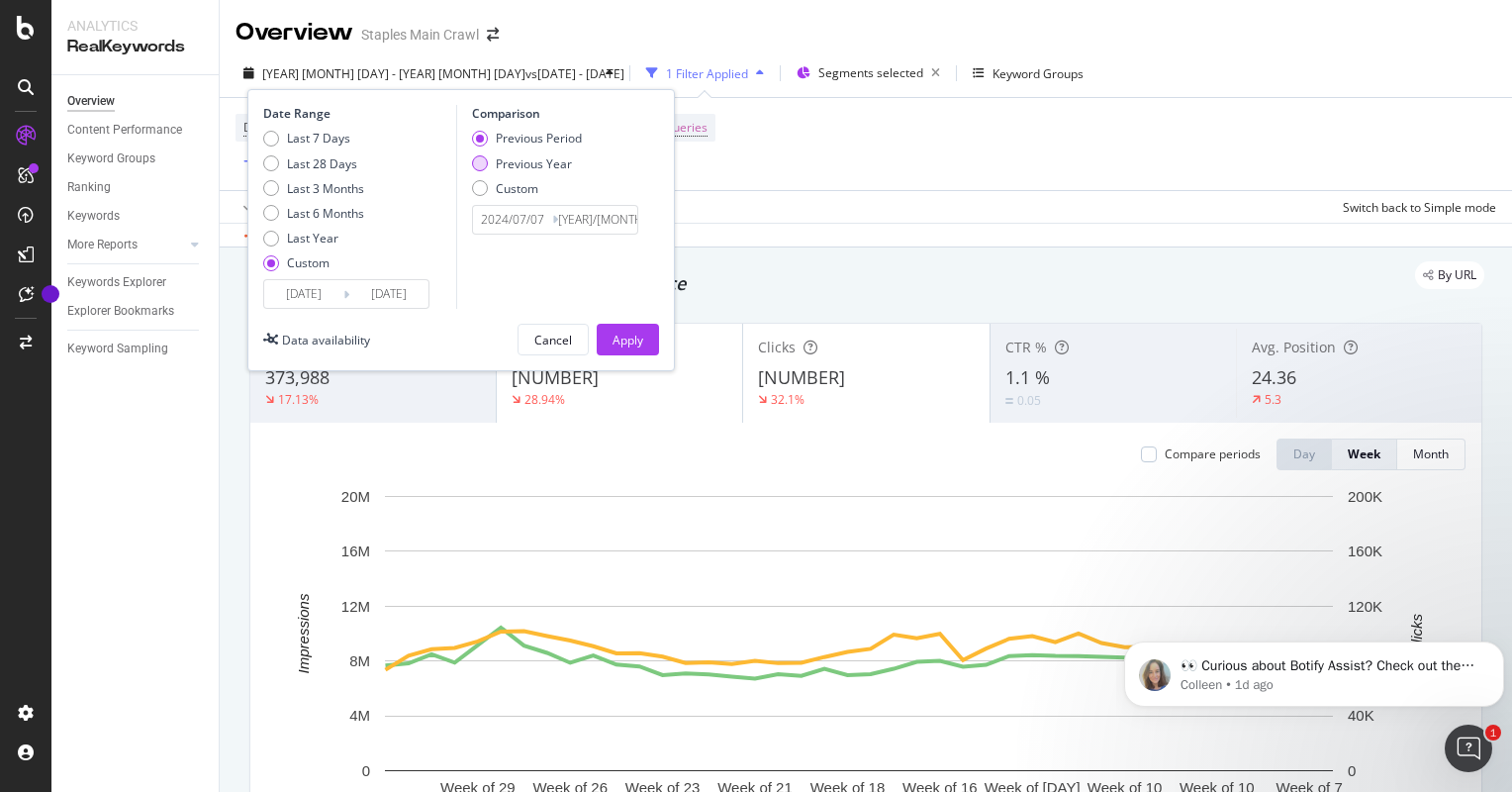 click on "Previous Year" at bounding box center (533, 163) 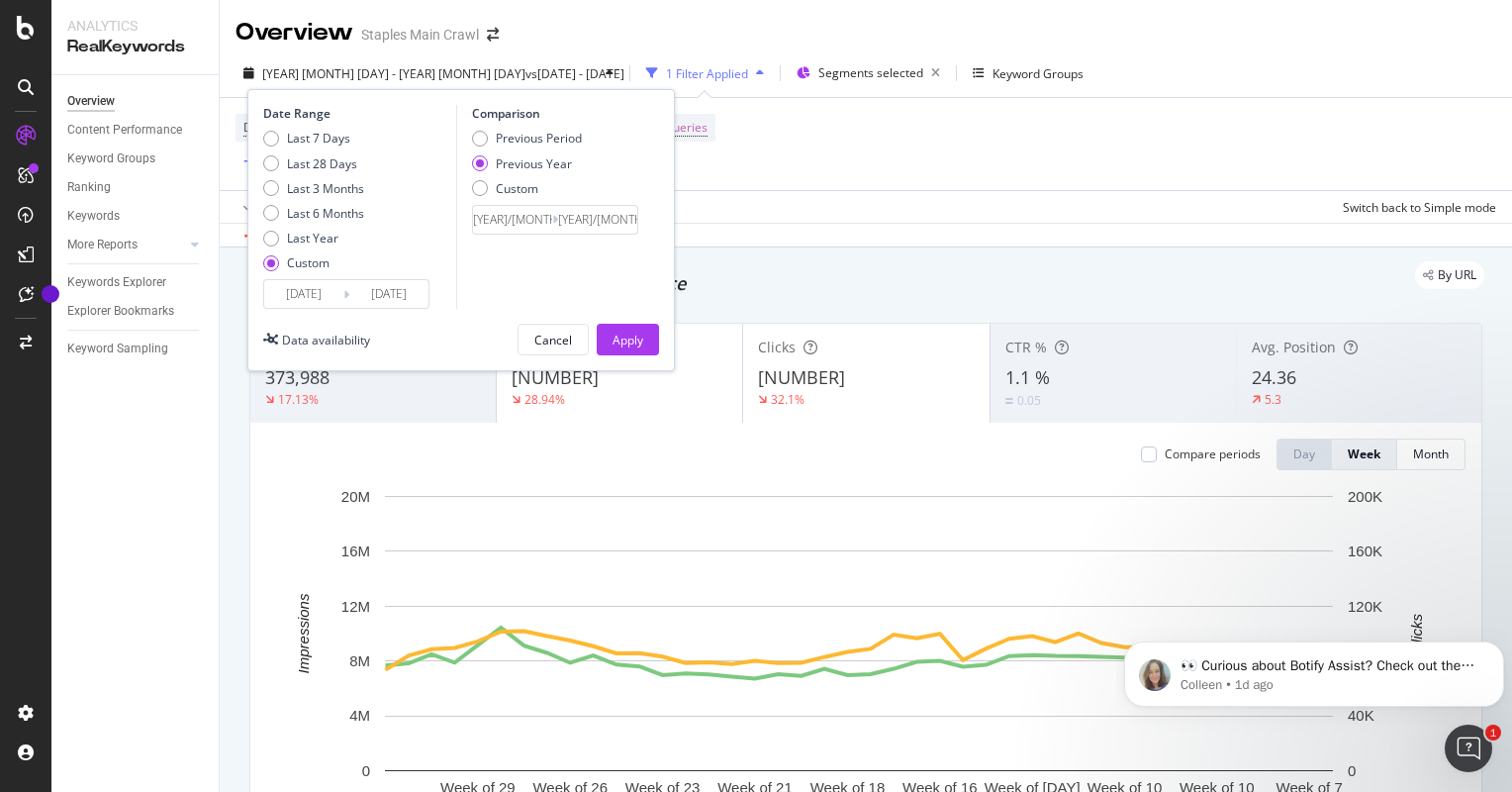 click on "[YEAR]/[MONTH]/[DAY]" at bounding box center (513, 220) 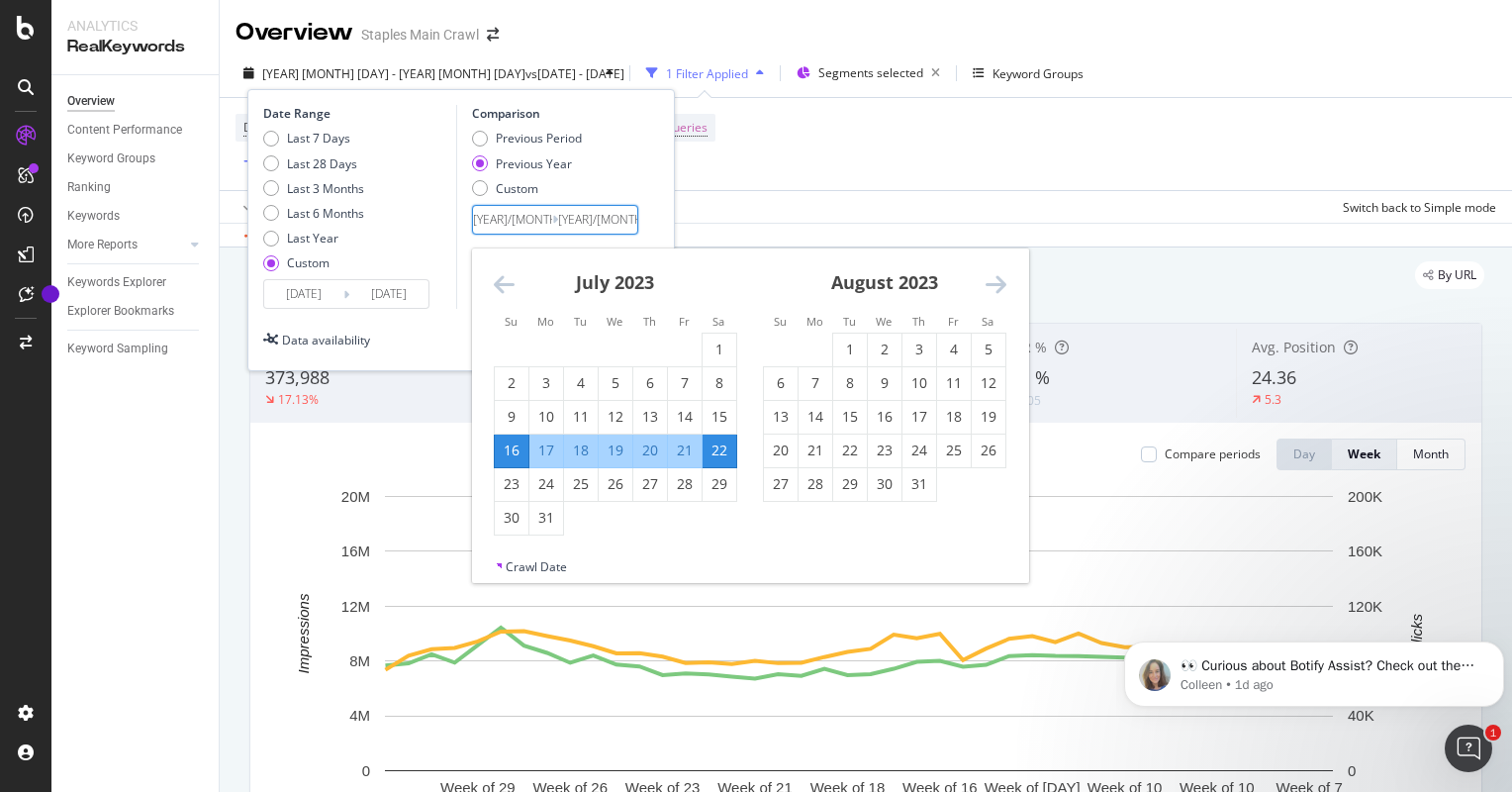 click on "[DATE]" at bounding box center [304, 294] 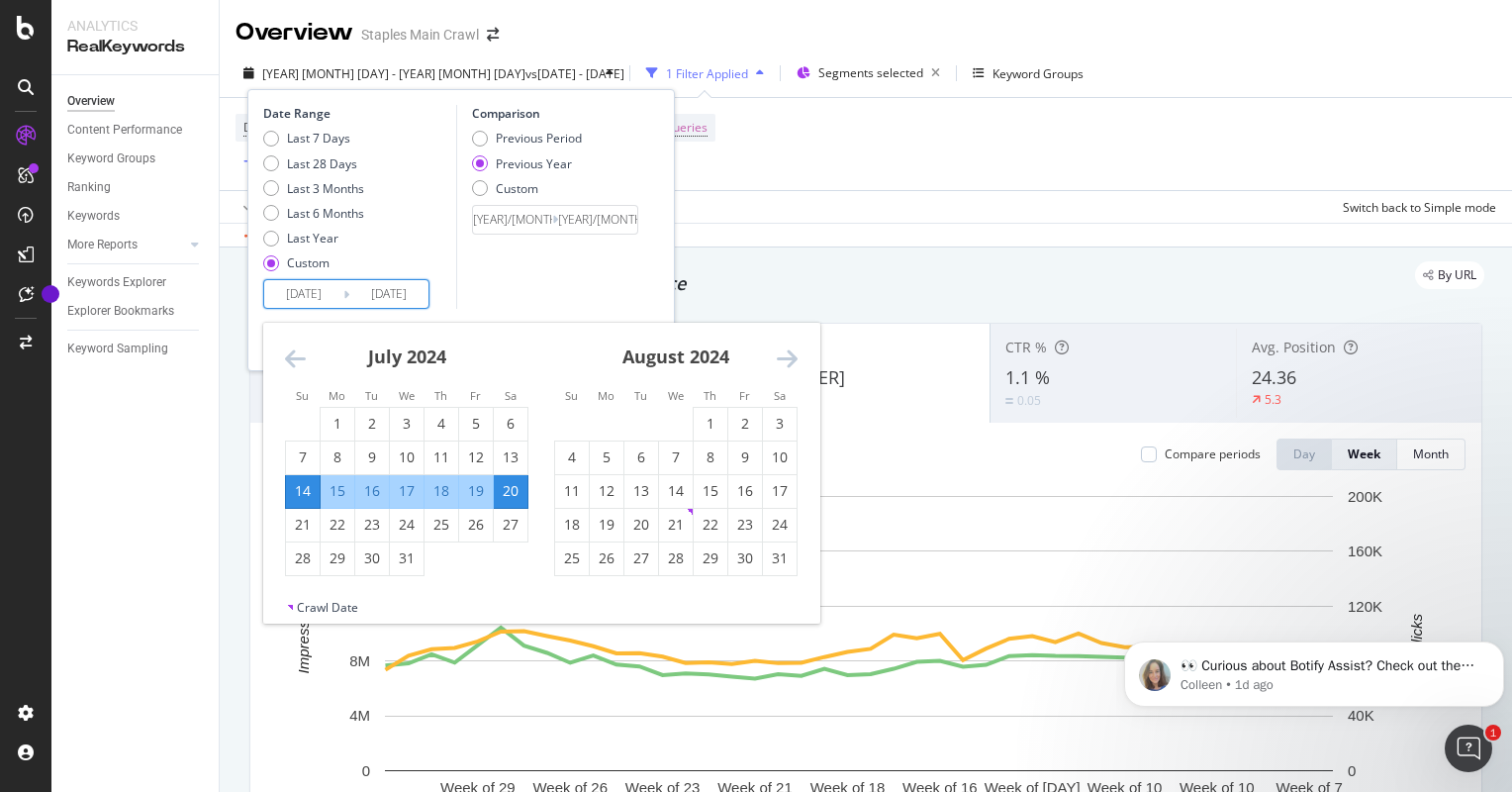 scroll, scrollTop: 10, scrollLeft: 0, axis: vertical 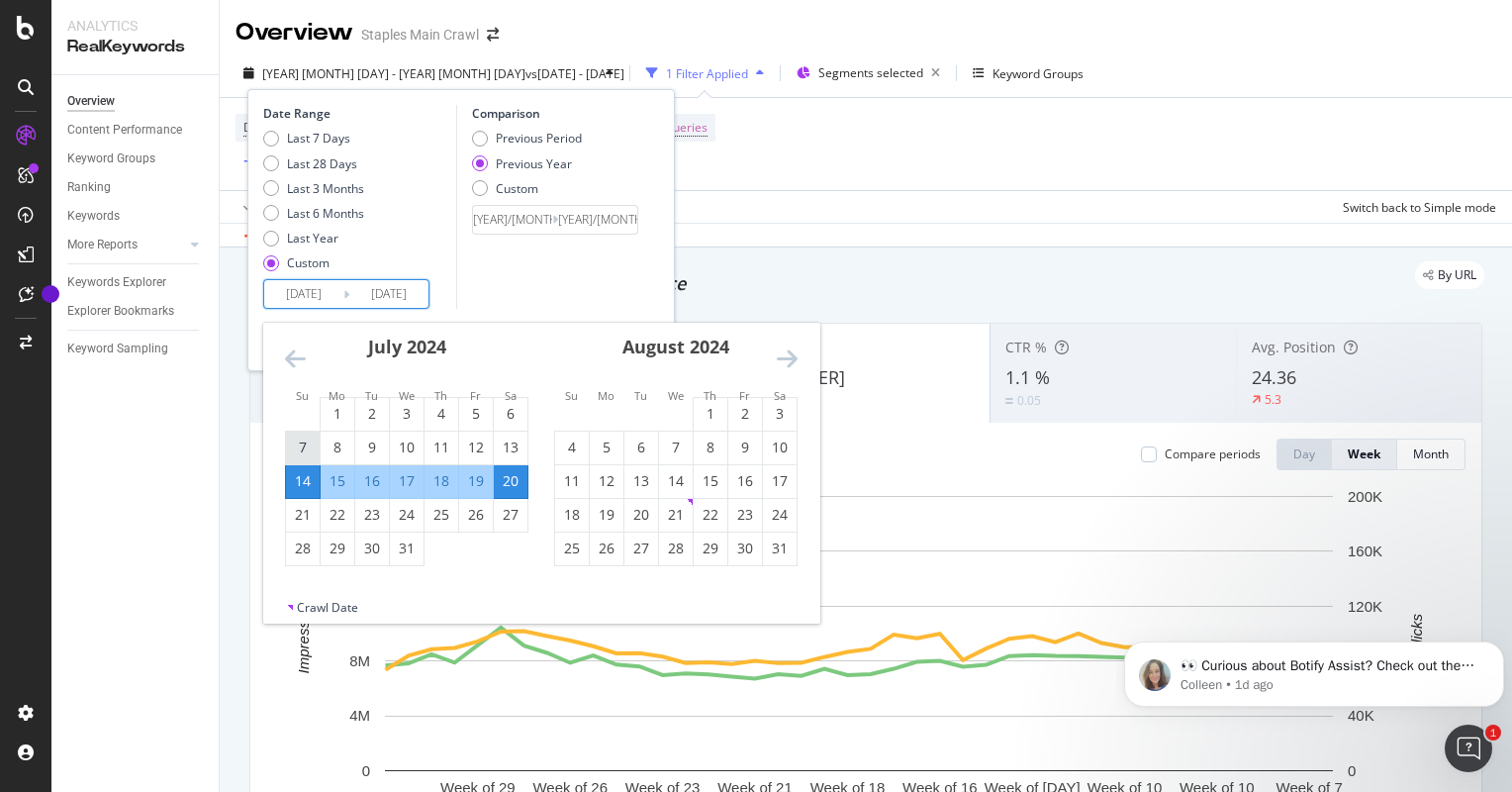 click on "7" at bounding box center [303, 447] 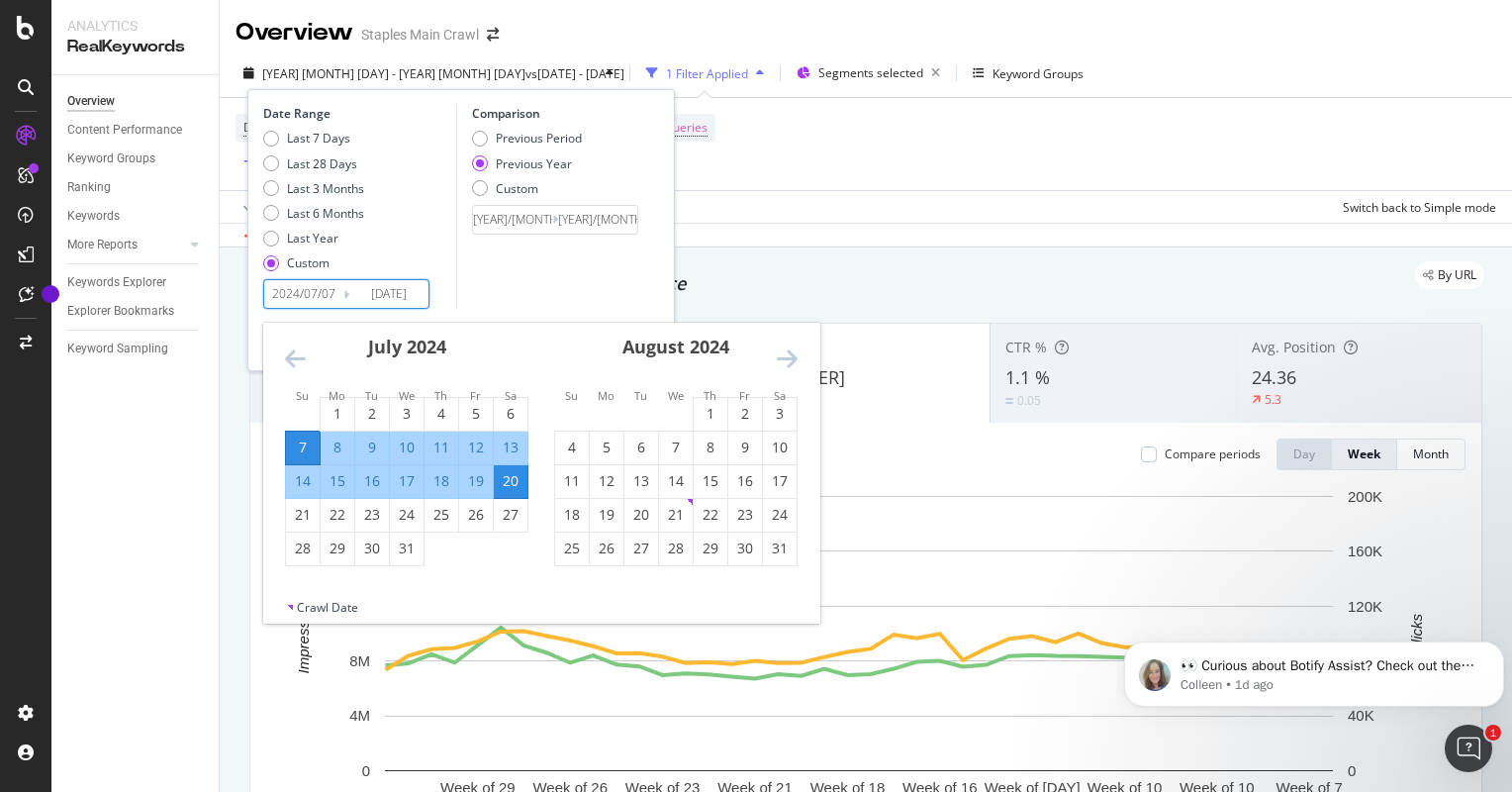 click on "13" at bounding box center [511, 447] 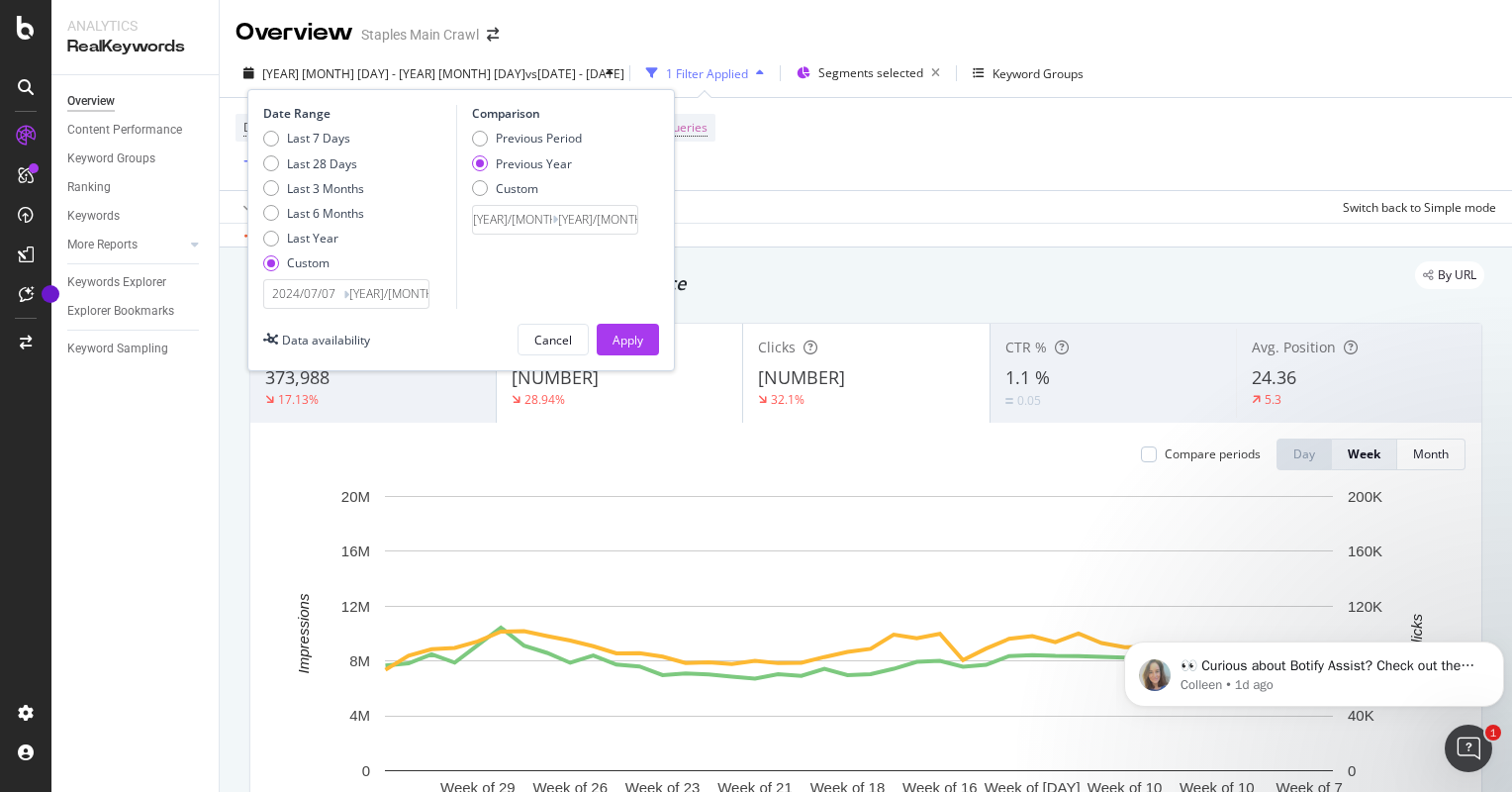click on "[YEAR]/[MONTH]/[DAY]" at bounding box center [513, 220] 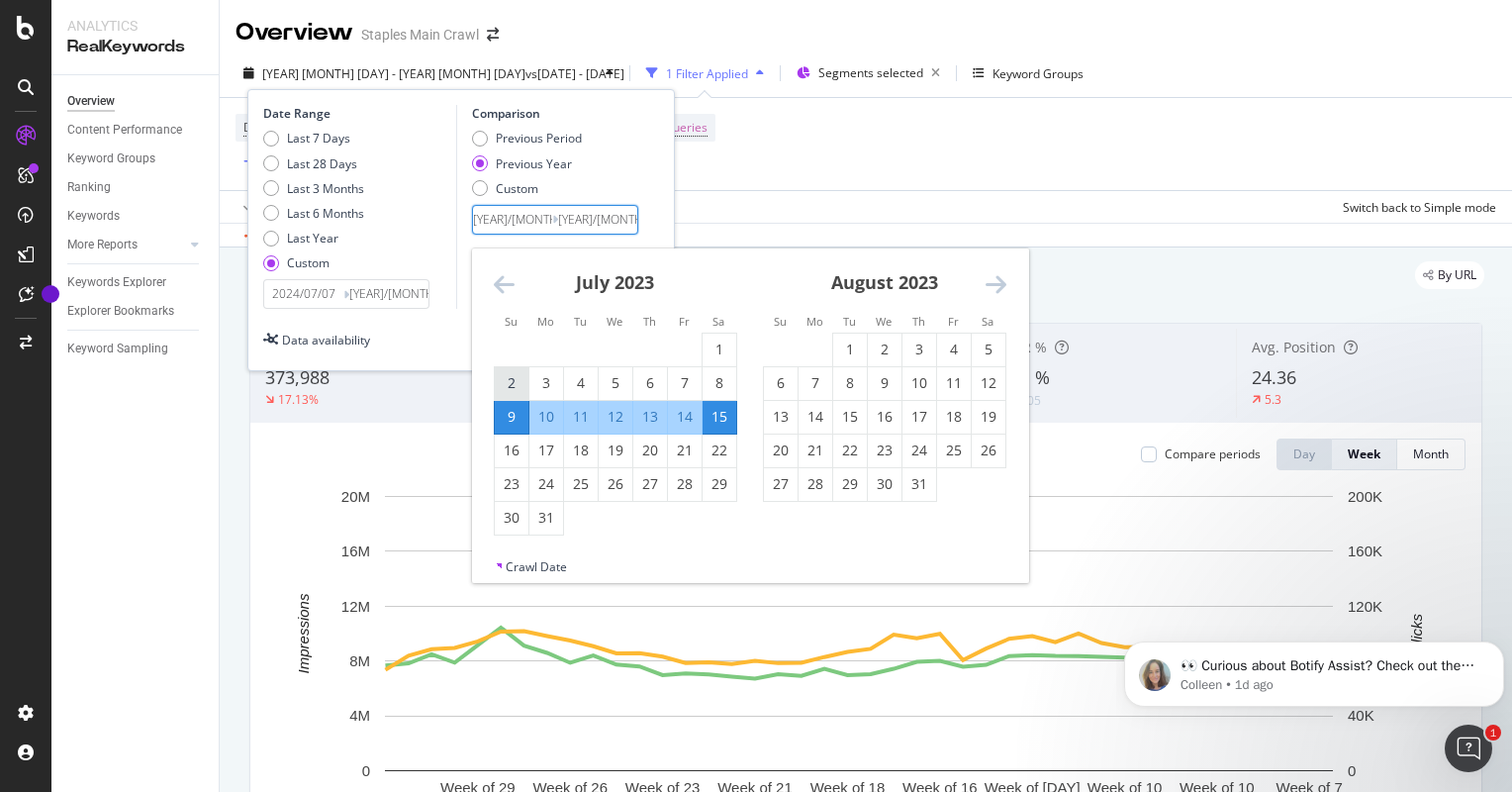 click on "2" at bounding box center [512, 383] 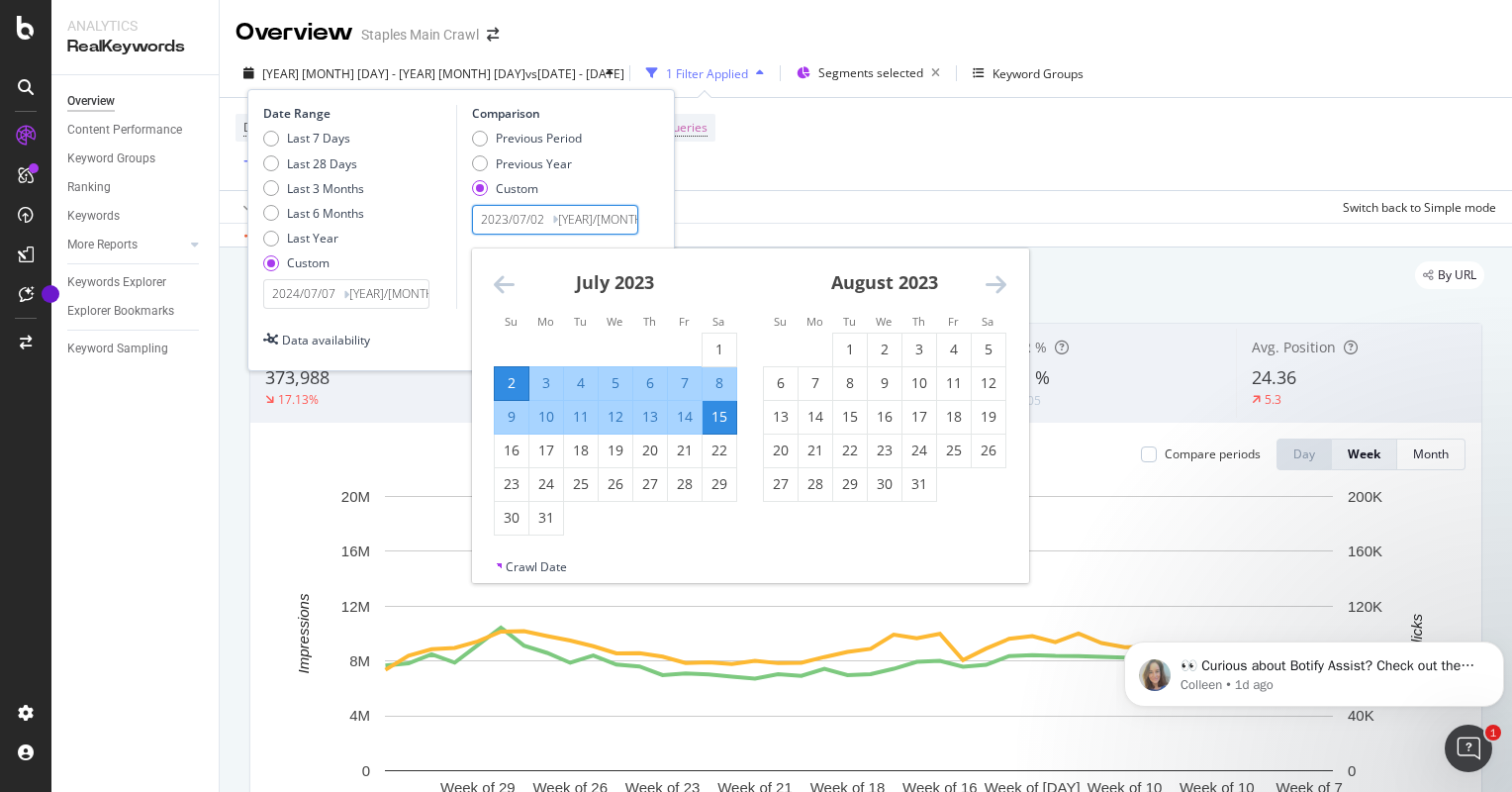 click on "8" at bounding box center [719, 383] 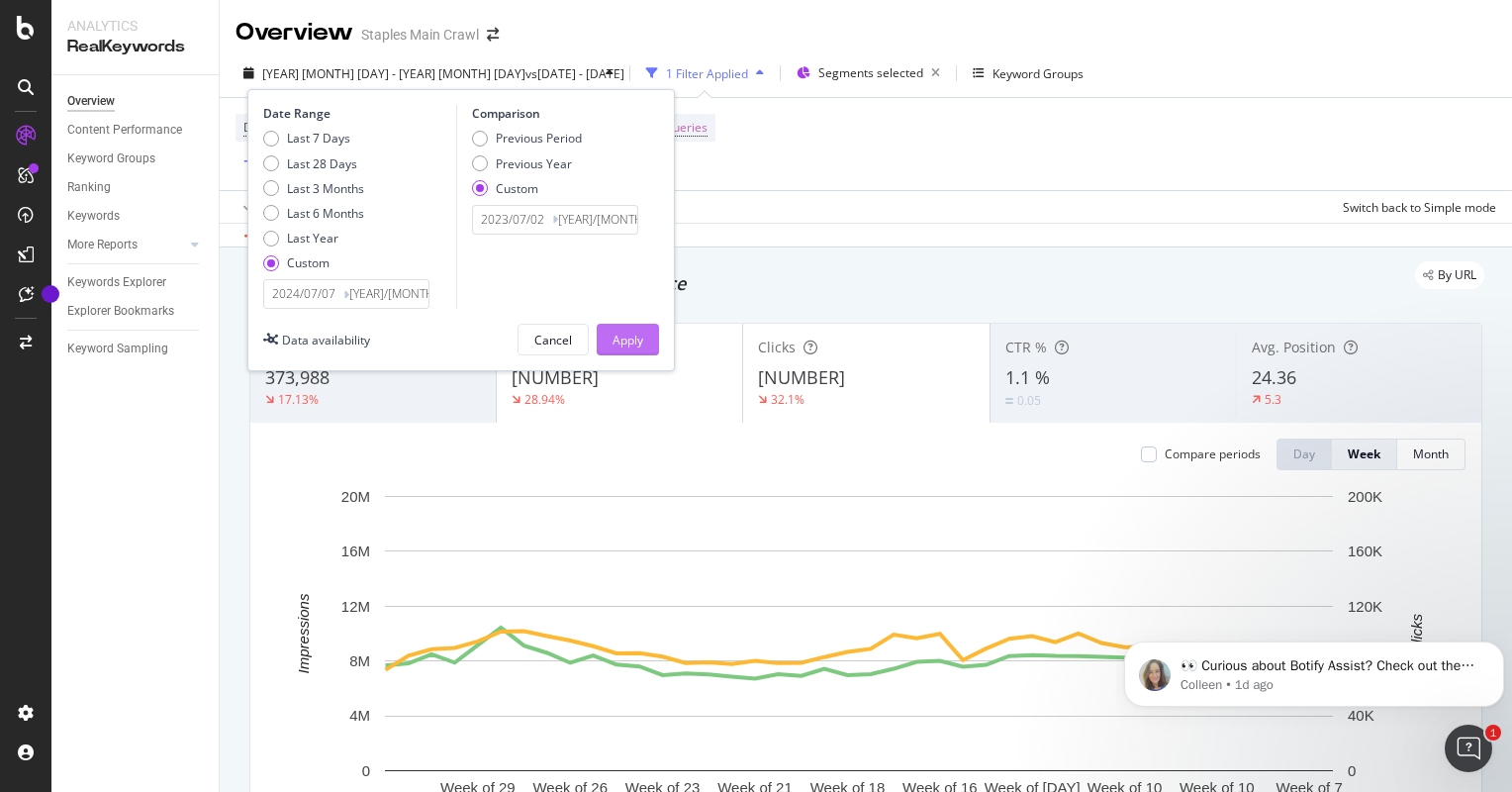 click on "Apply" at bounding box center [627, 340] 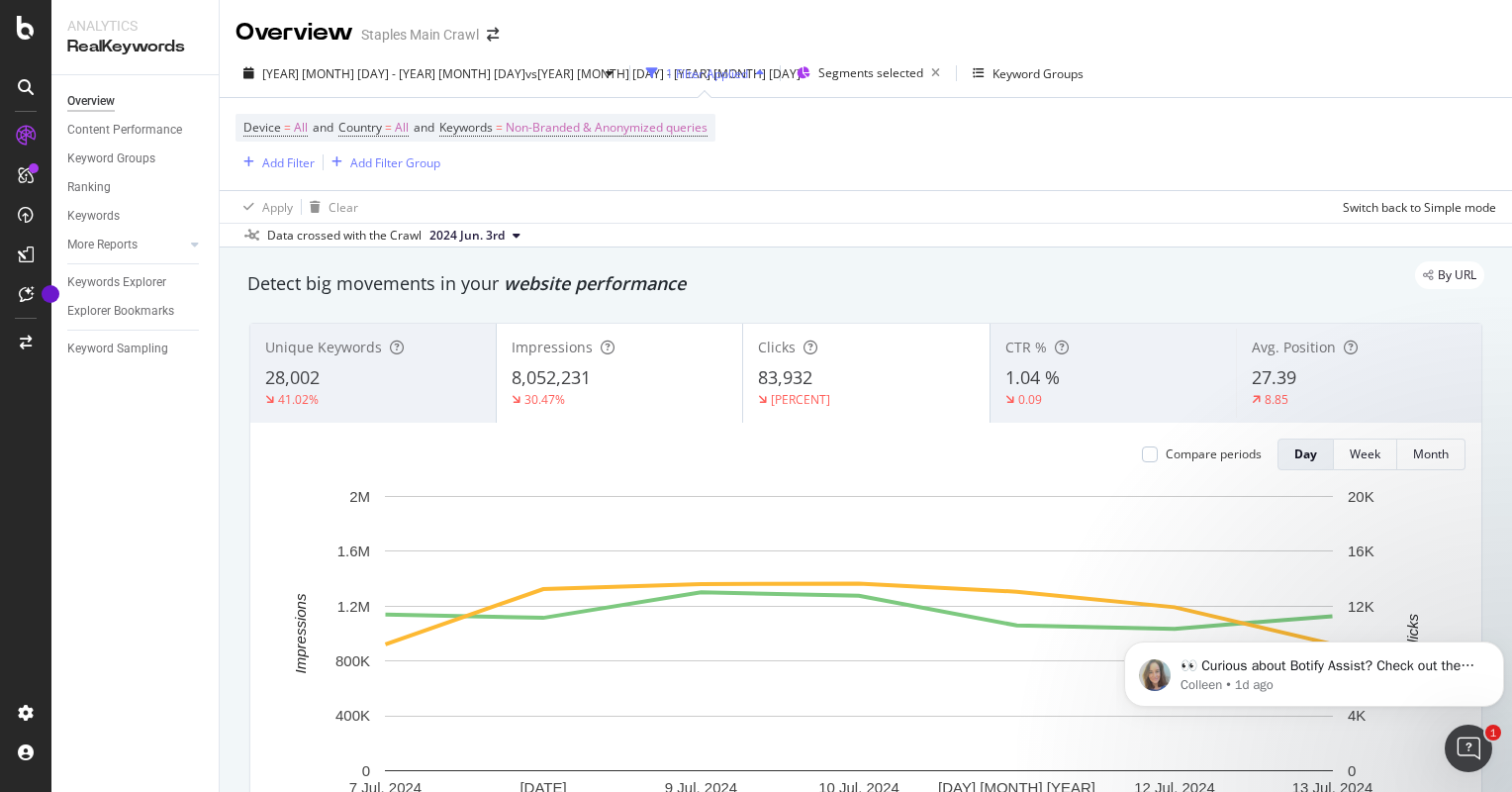 click on "1 Filter Applied" at bounding box center [707, 73] 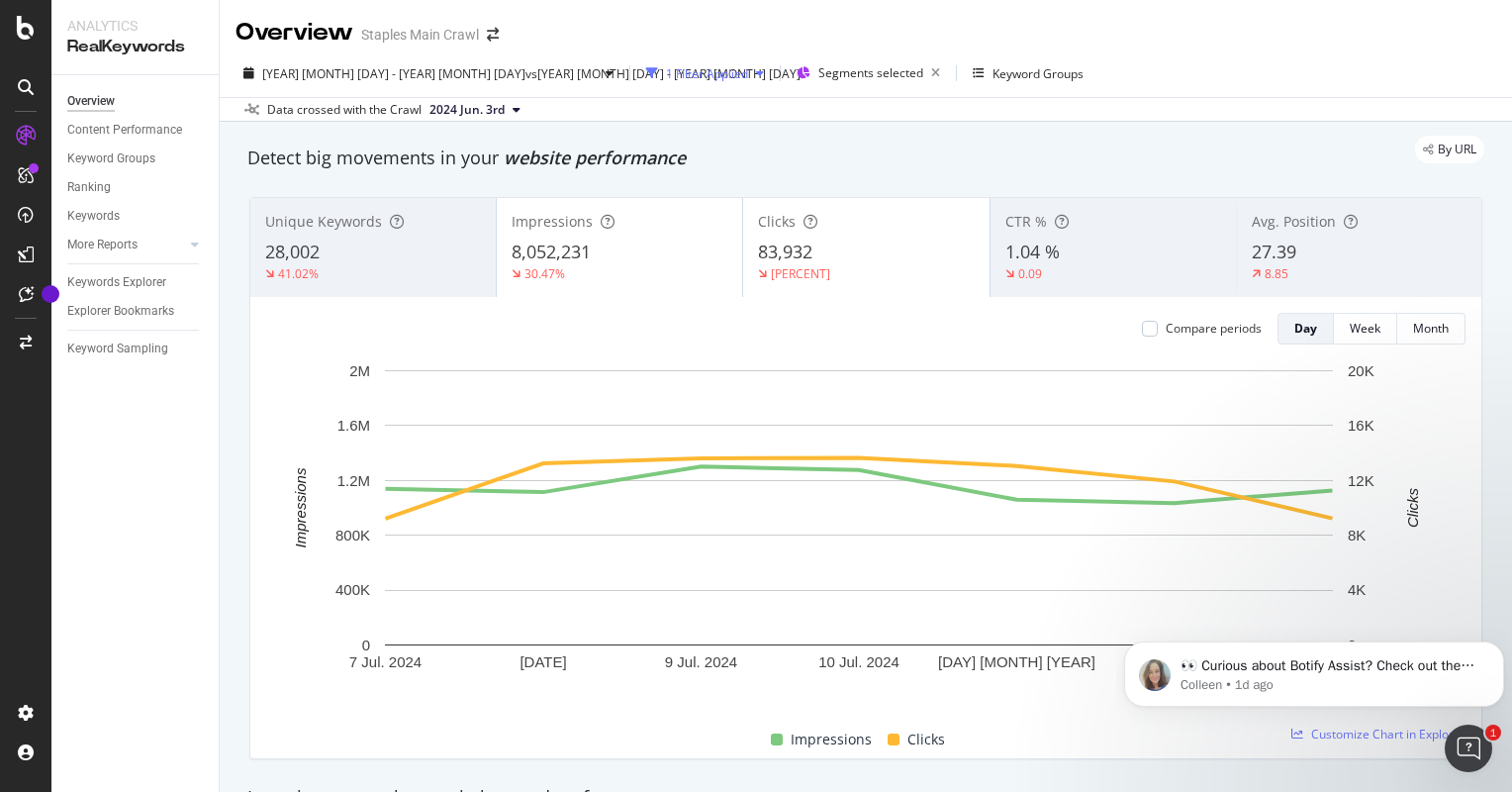 click on "1 Filter Applied" at bounding box center (707, 73) 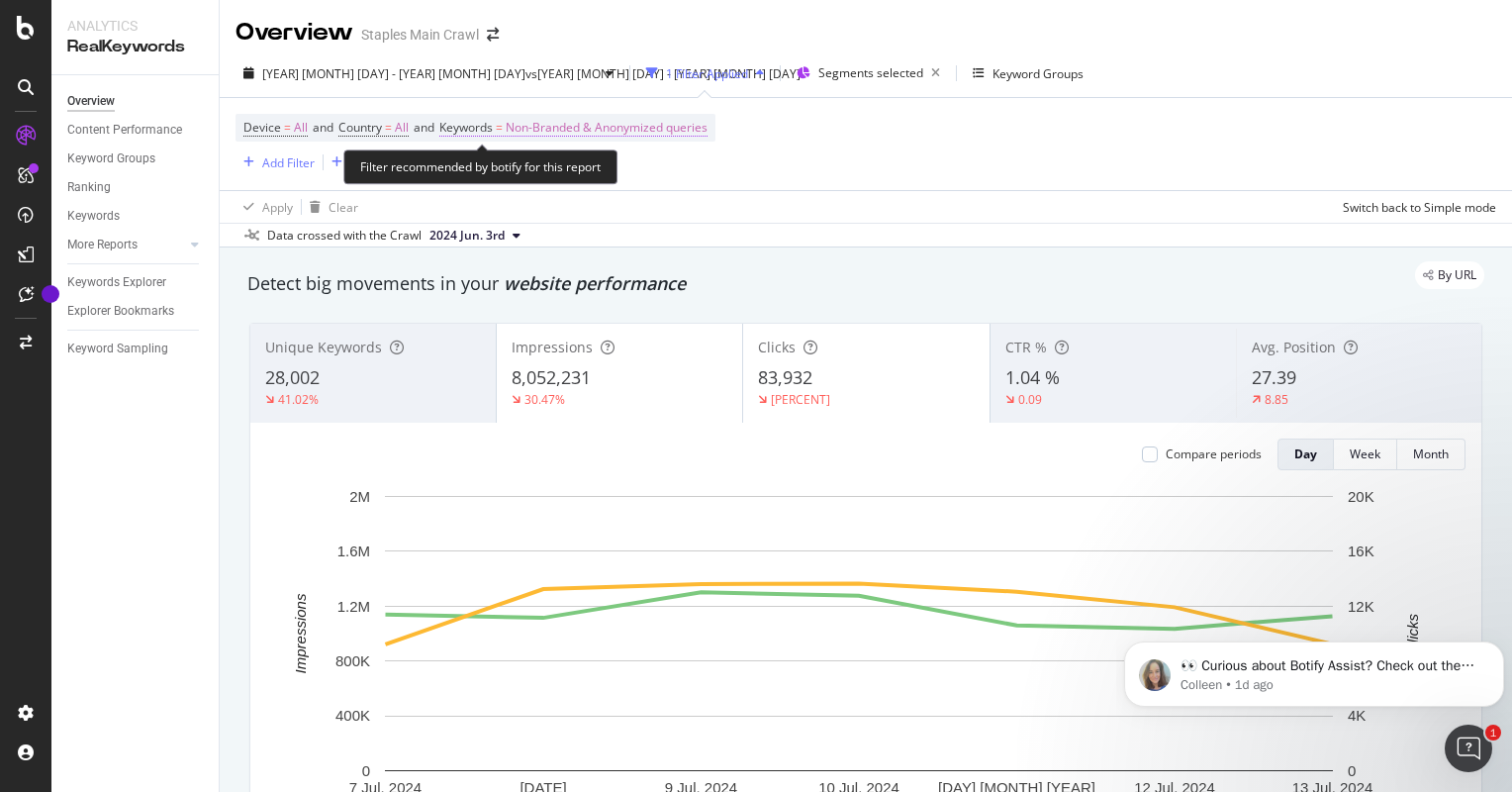 click on "Non-Branded & Anonymized queries" at bounding box center (607, 128) 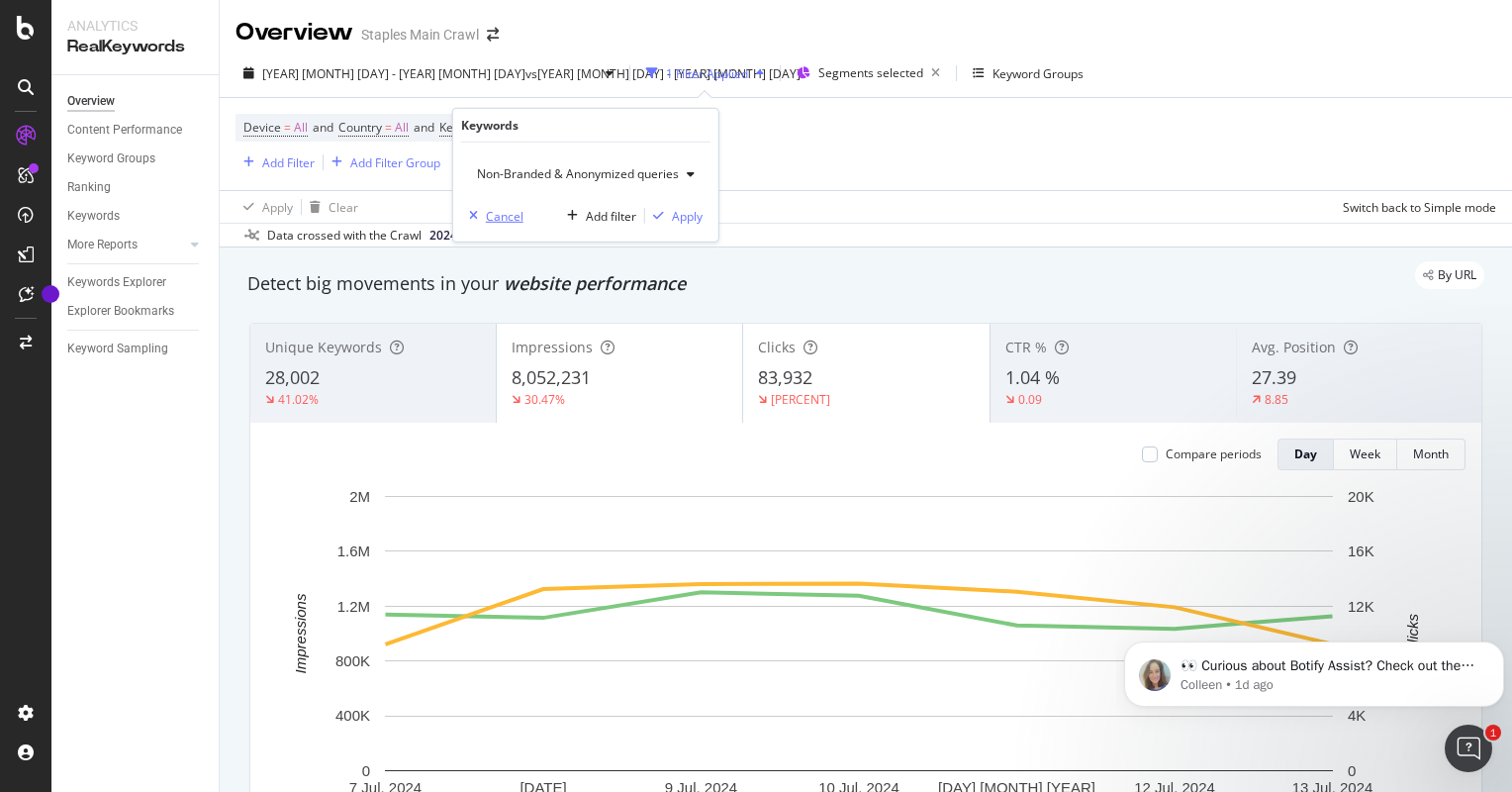 click on "Cancel" at bounding box center [505, 215] 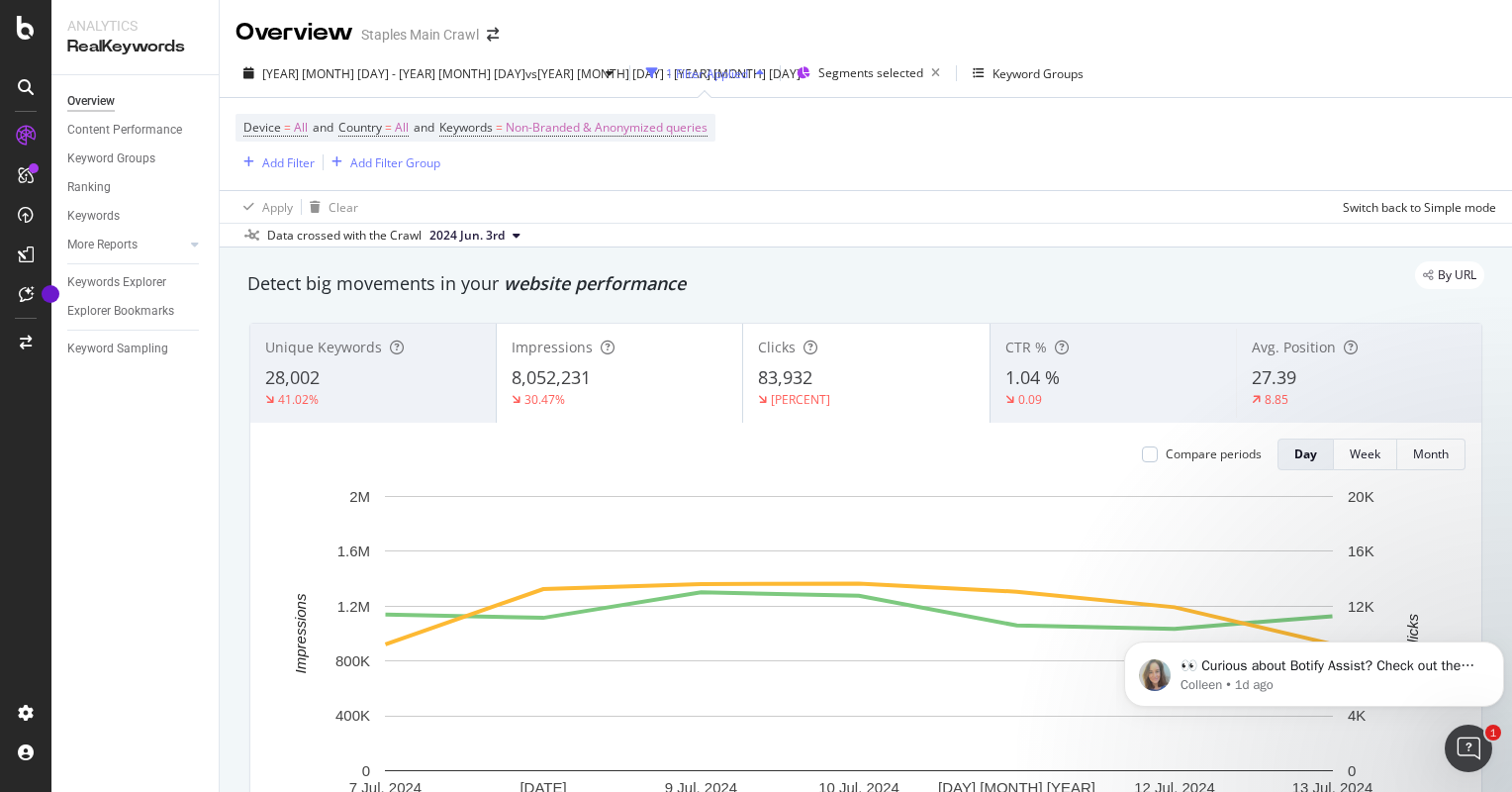 drag, startPoint x: 693, startPoint y: 281, endPoint x: 259, endPoint y: 273, distance: 434.07373 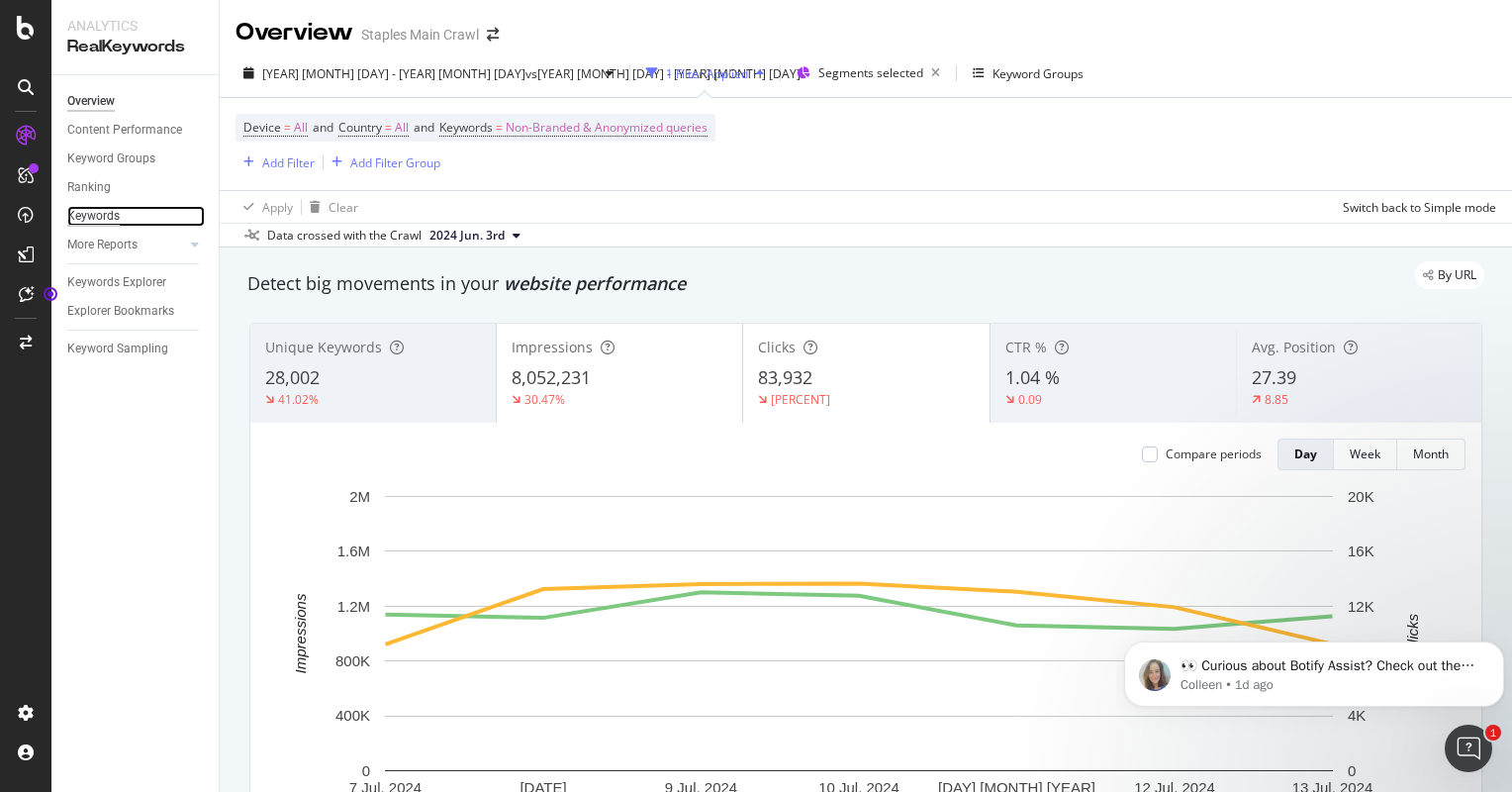 click on "Keywords" at bounding box center (93, 216) 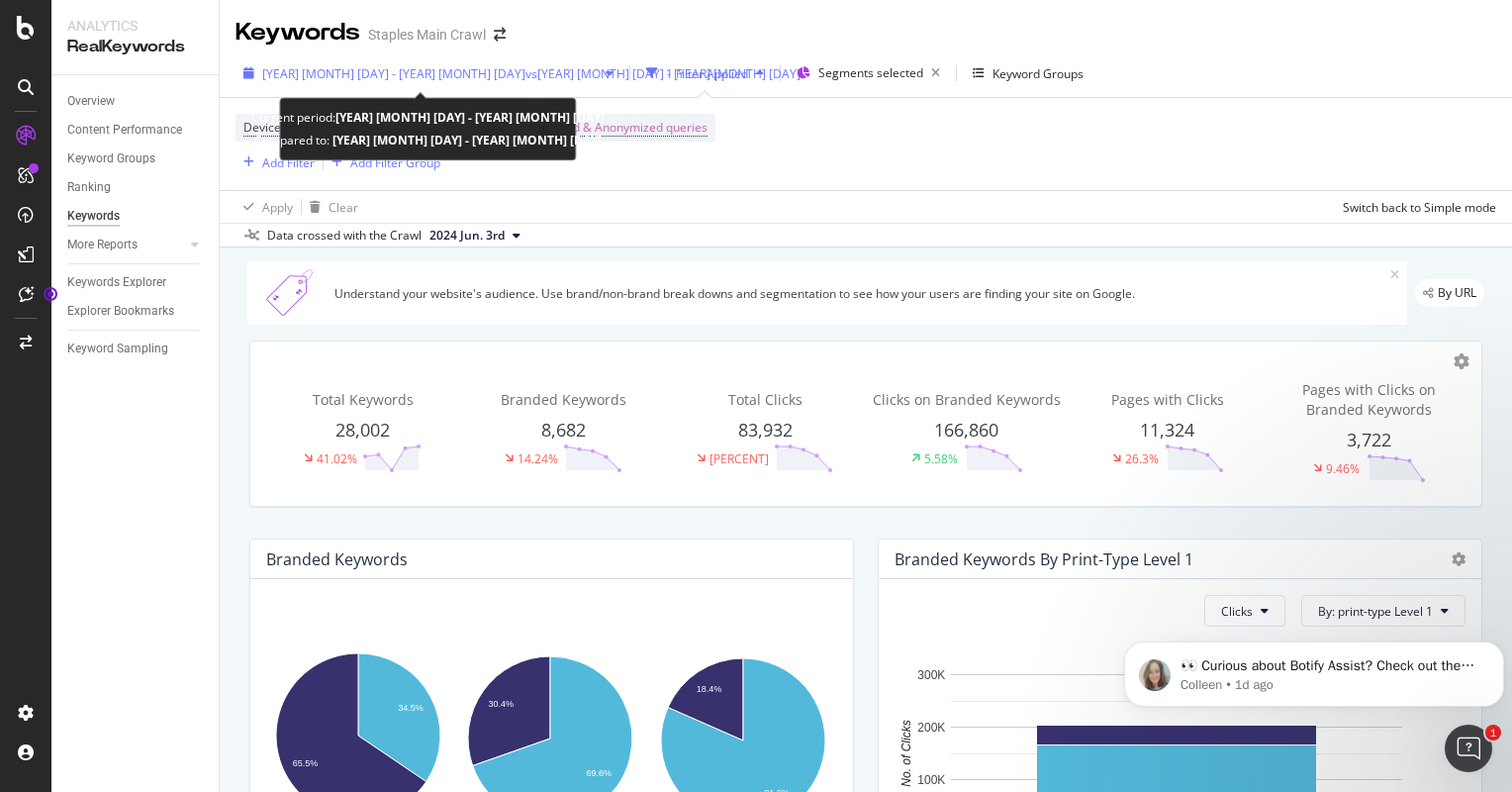 click on "[YEAR] [MONTH] [DAY] - [YEAR] [MONTH] [DAY]" at bounding box center [394, 73] 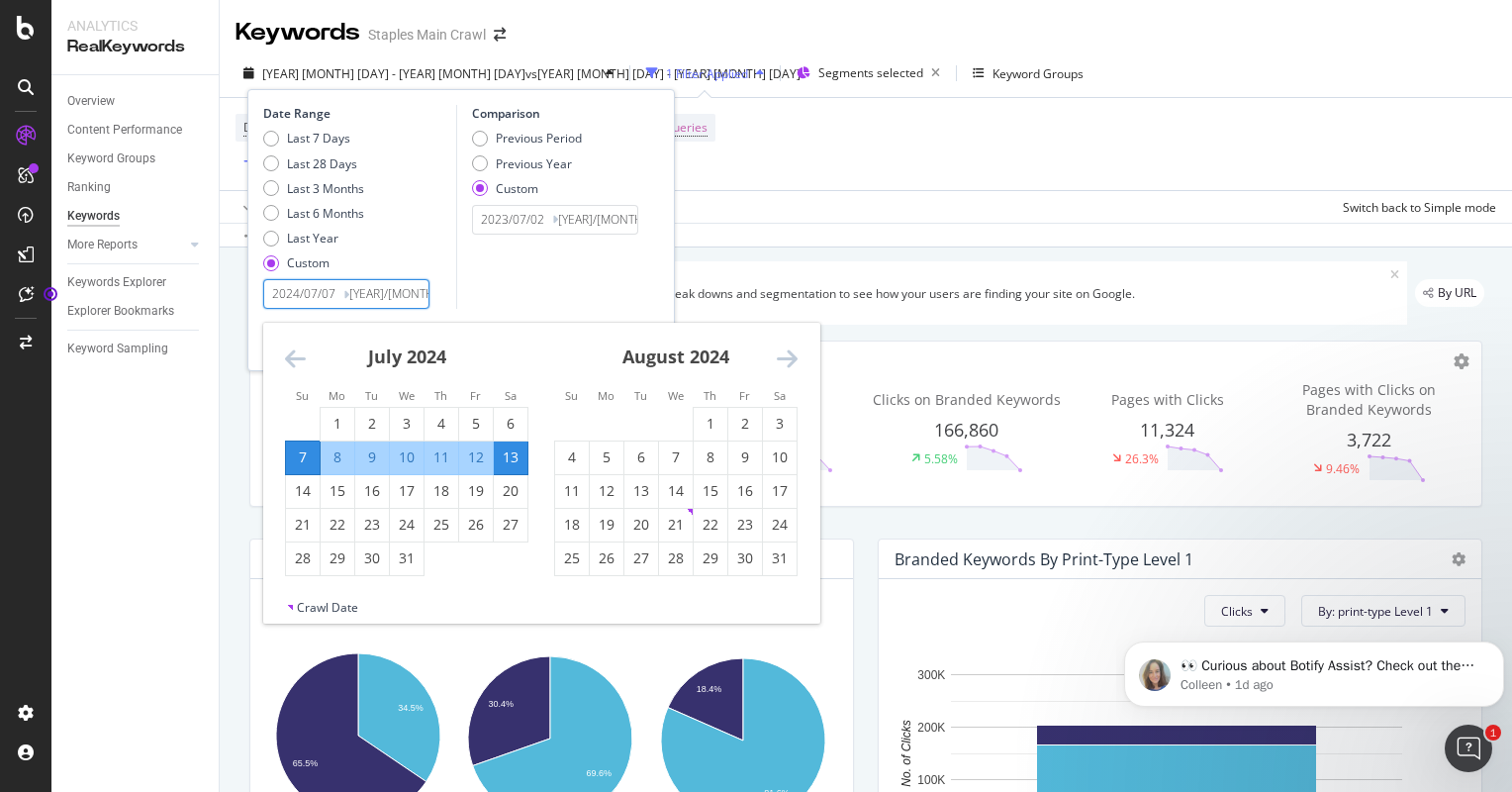 click on "2024/07/07" at bounding box center (304, 294) 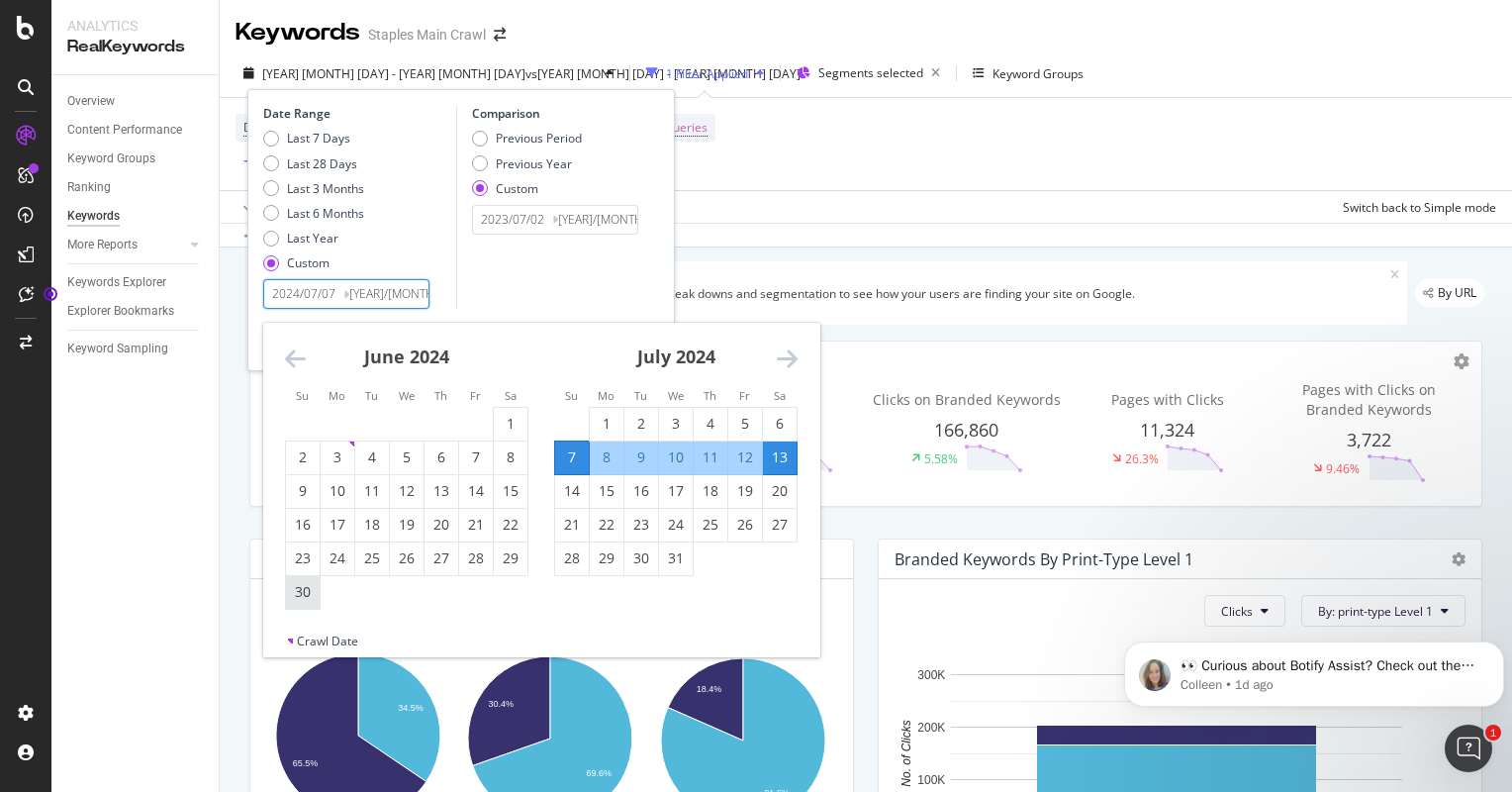 click on "30" at bounding box center (303, 592) 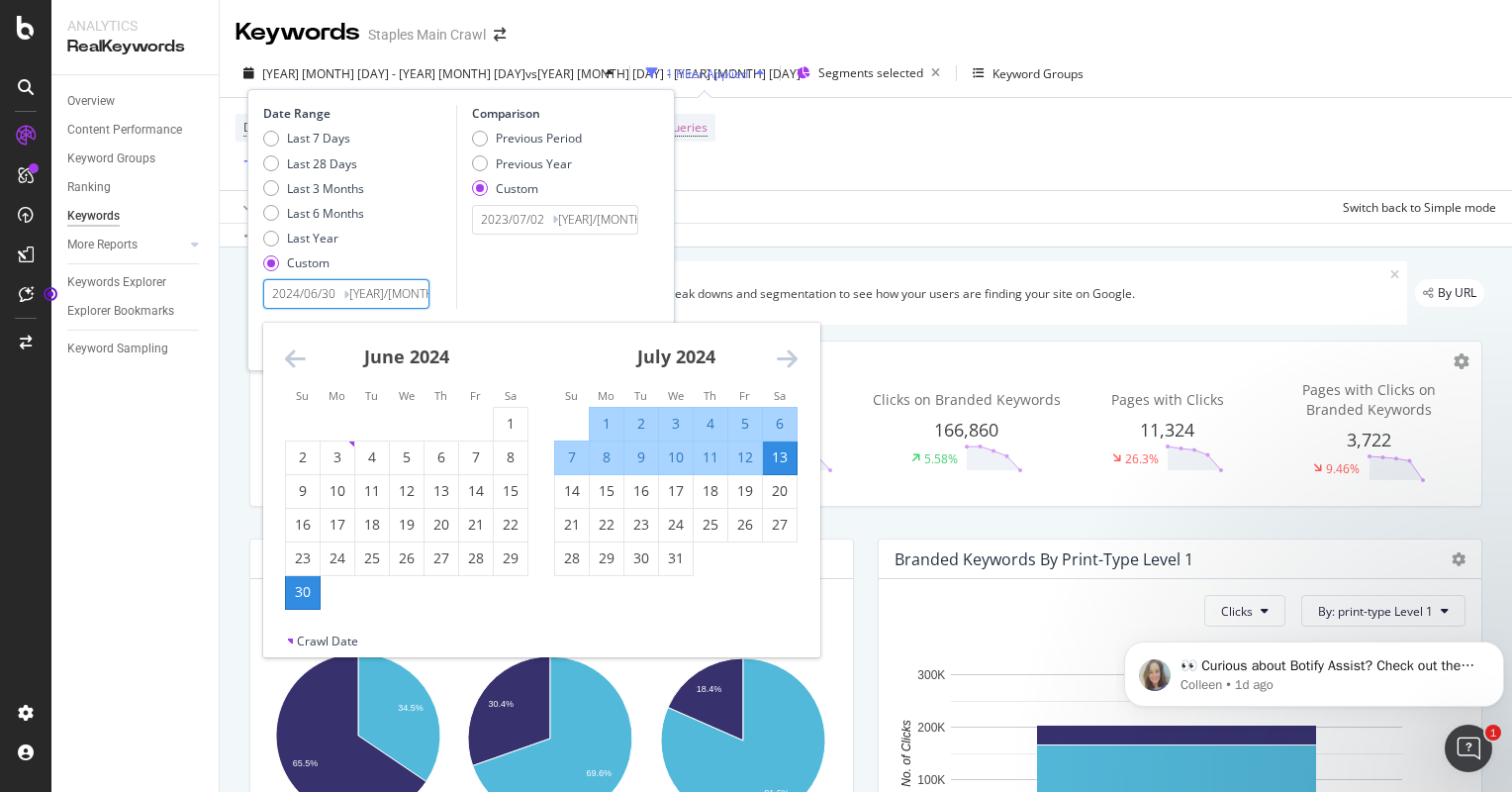 click on "6" at bounding box center (780, 424) 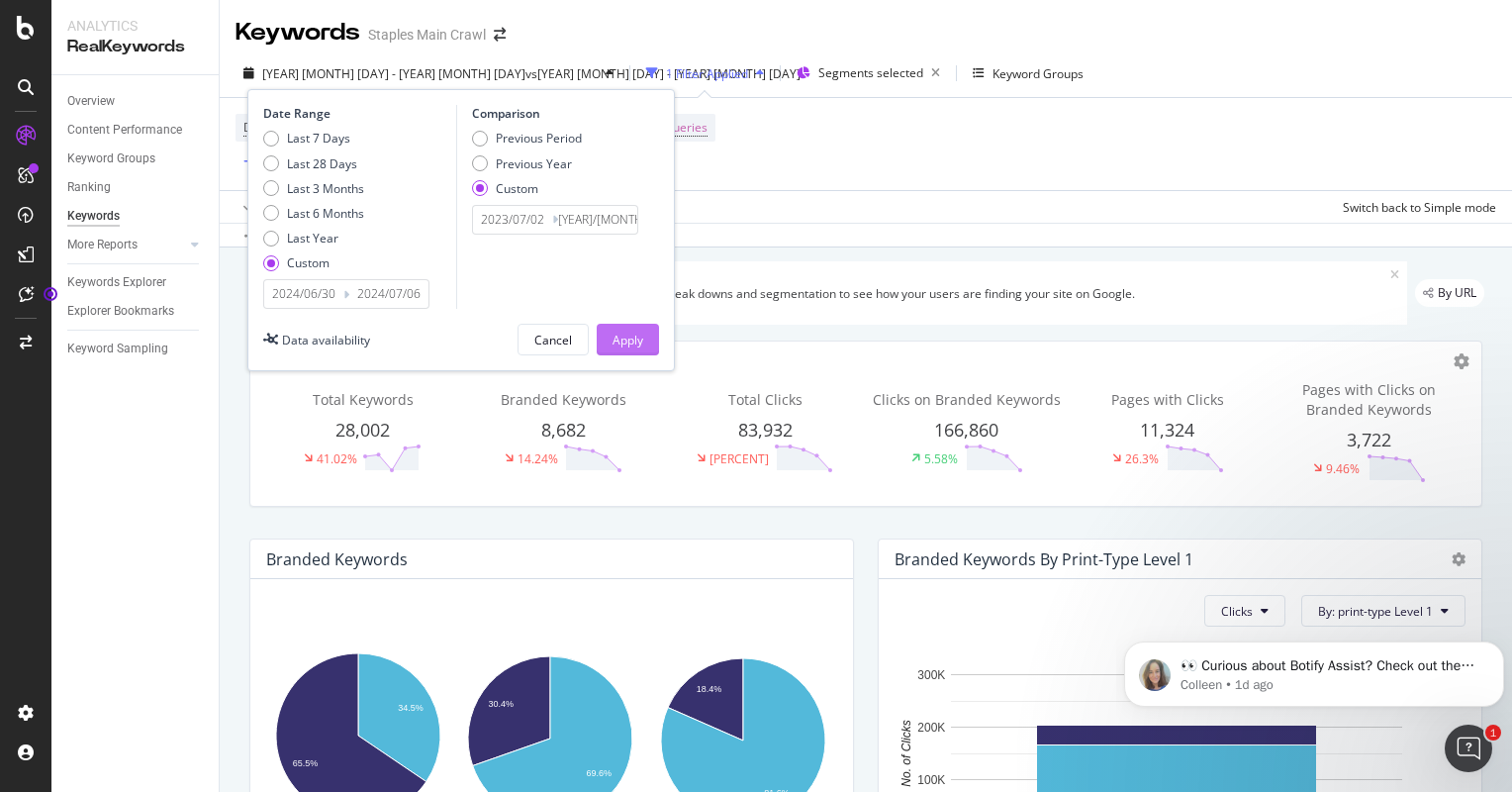 click on "Apply" at bounding box center [627, 340] 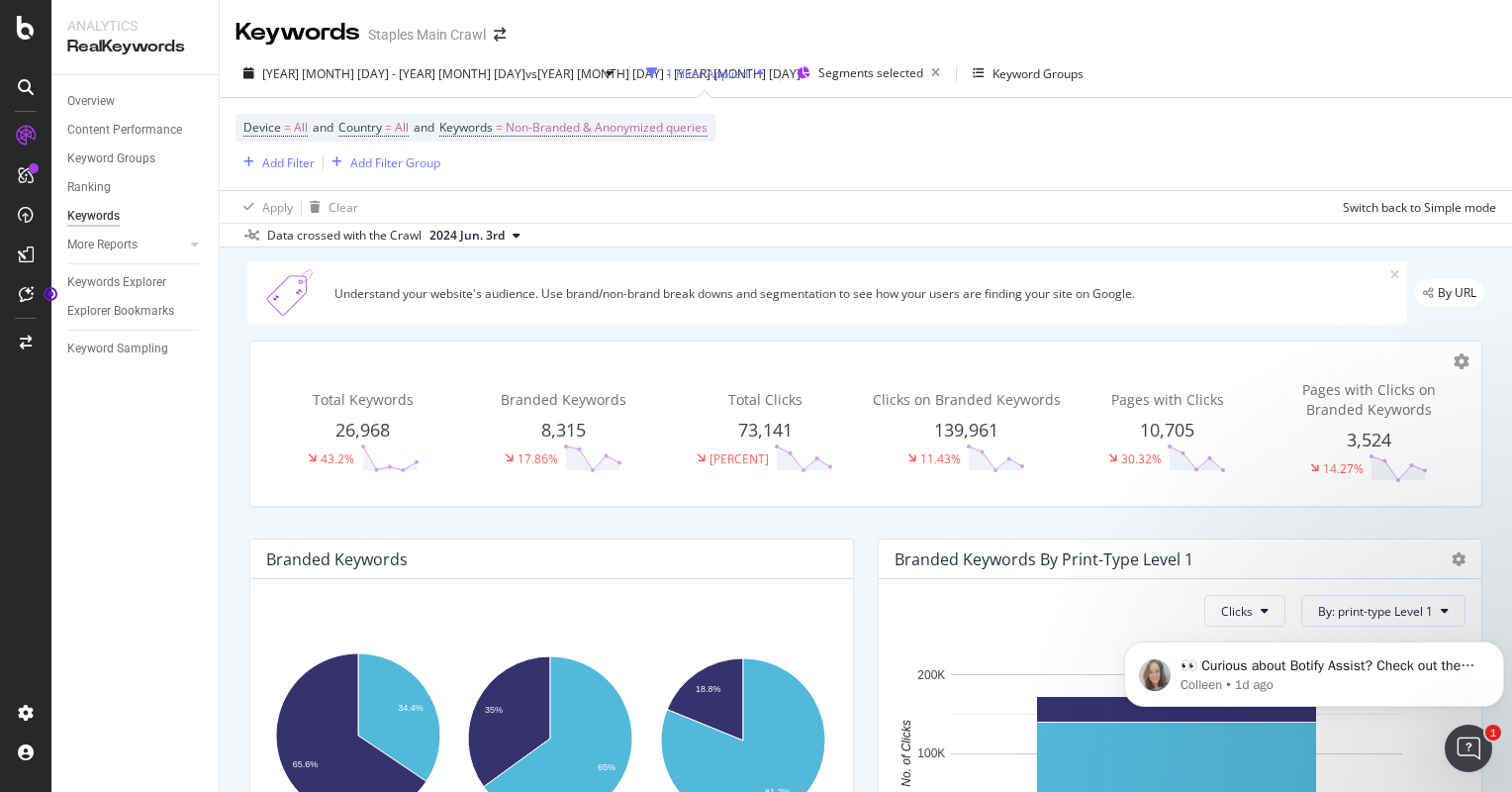 click on "2024 Jun. 3rd" at bounding box center (467, 236) 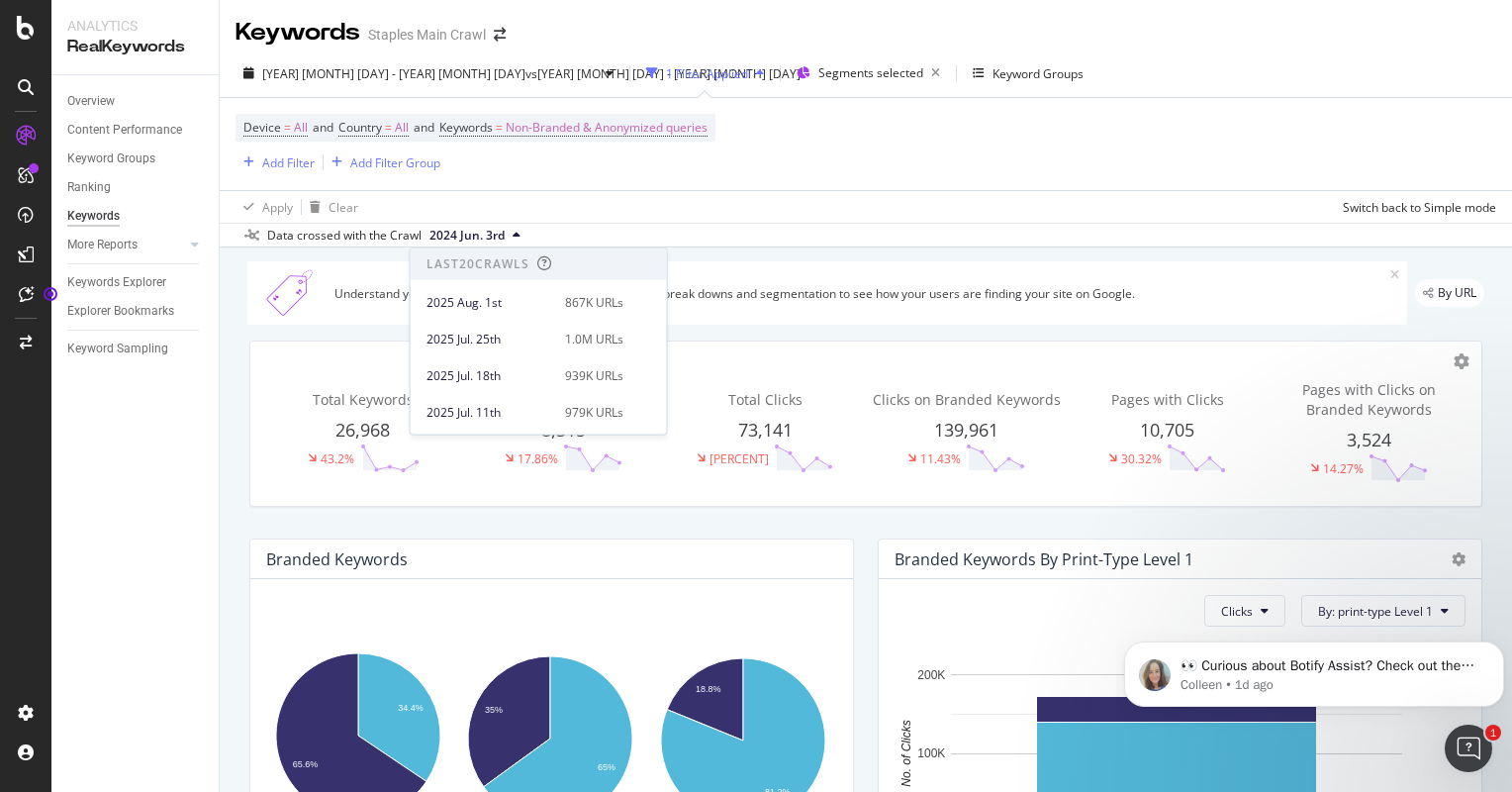 click on "2024 Jun. 3rd" at bounding box center [467, 236] 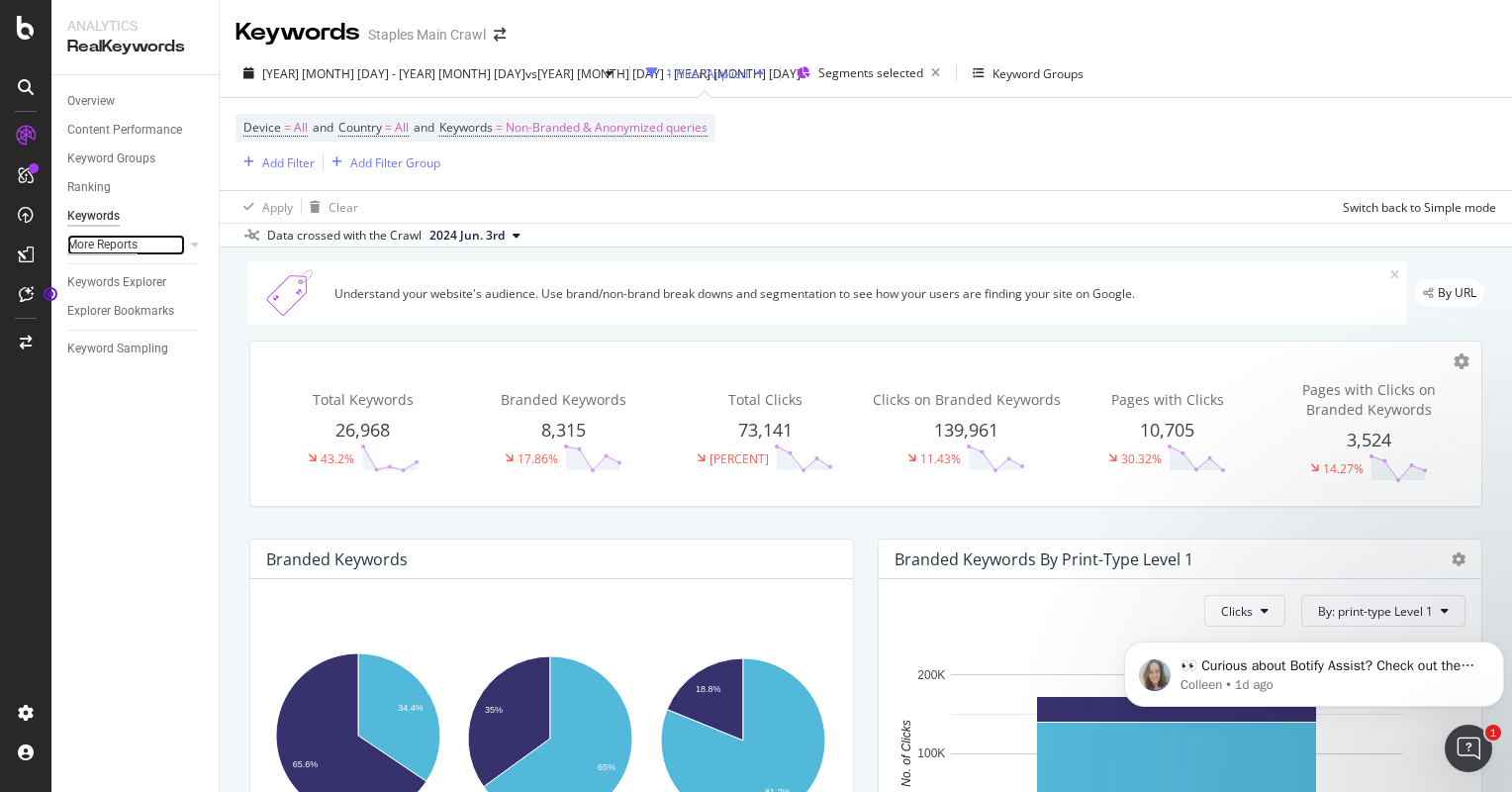 click on "More Reports" at bounding box center [102, 245] 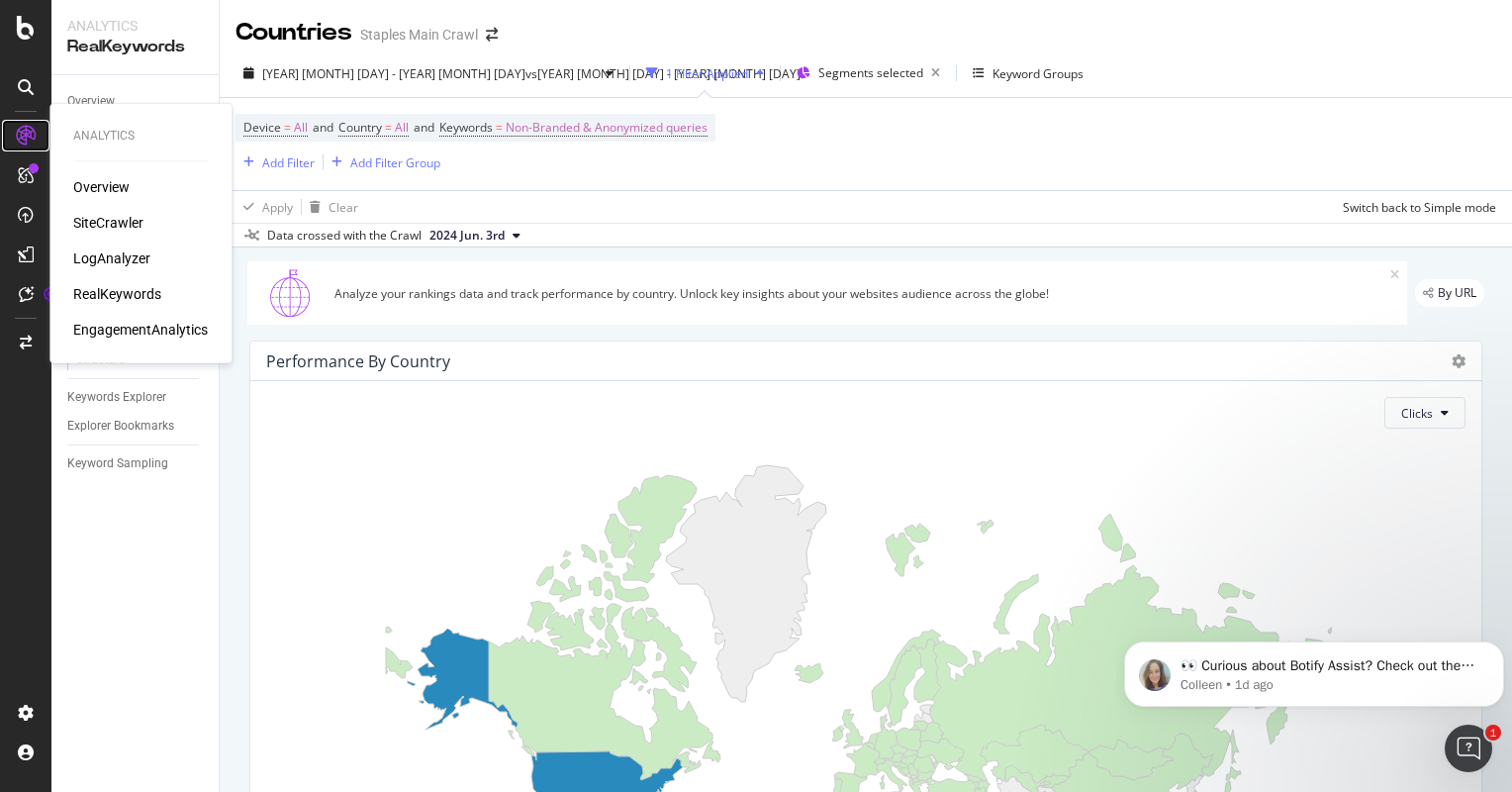 click at bounding box center (26, 136) 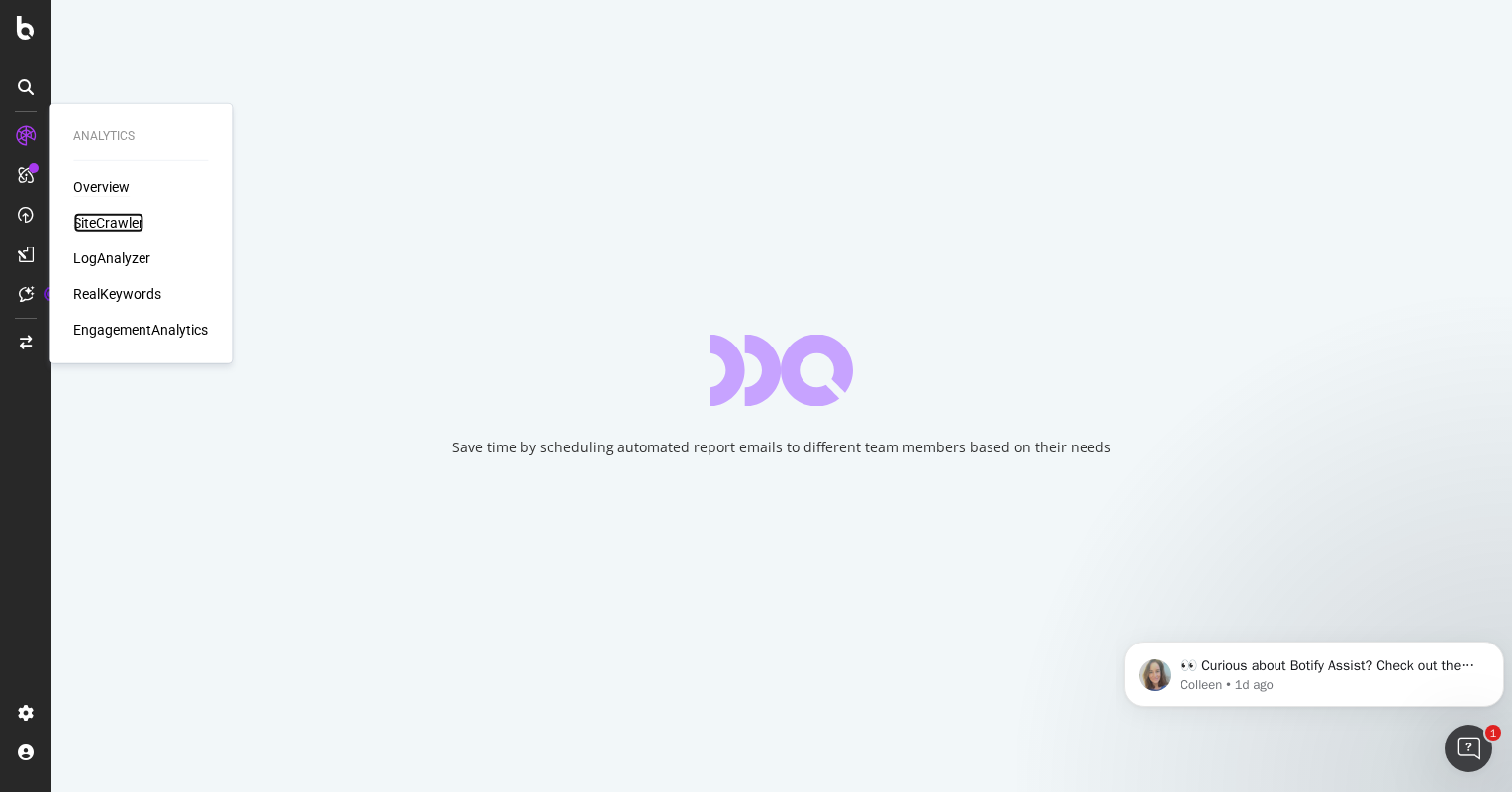 click on "SiteCrawler" at bounding box center [108, 223] 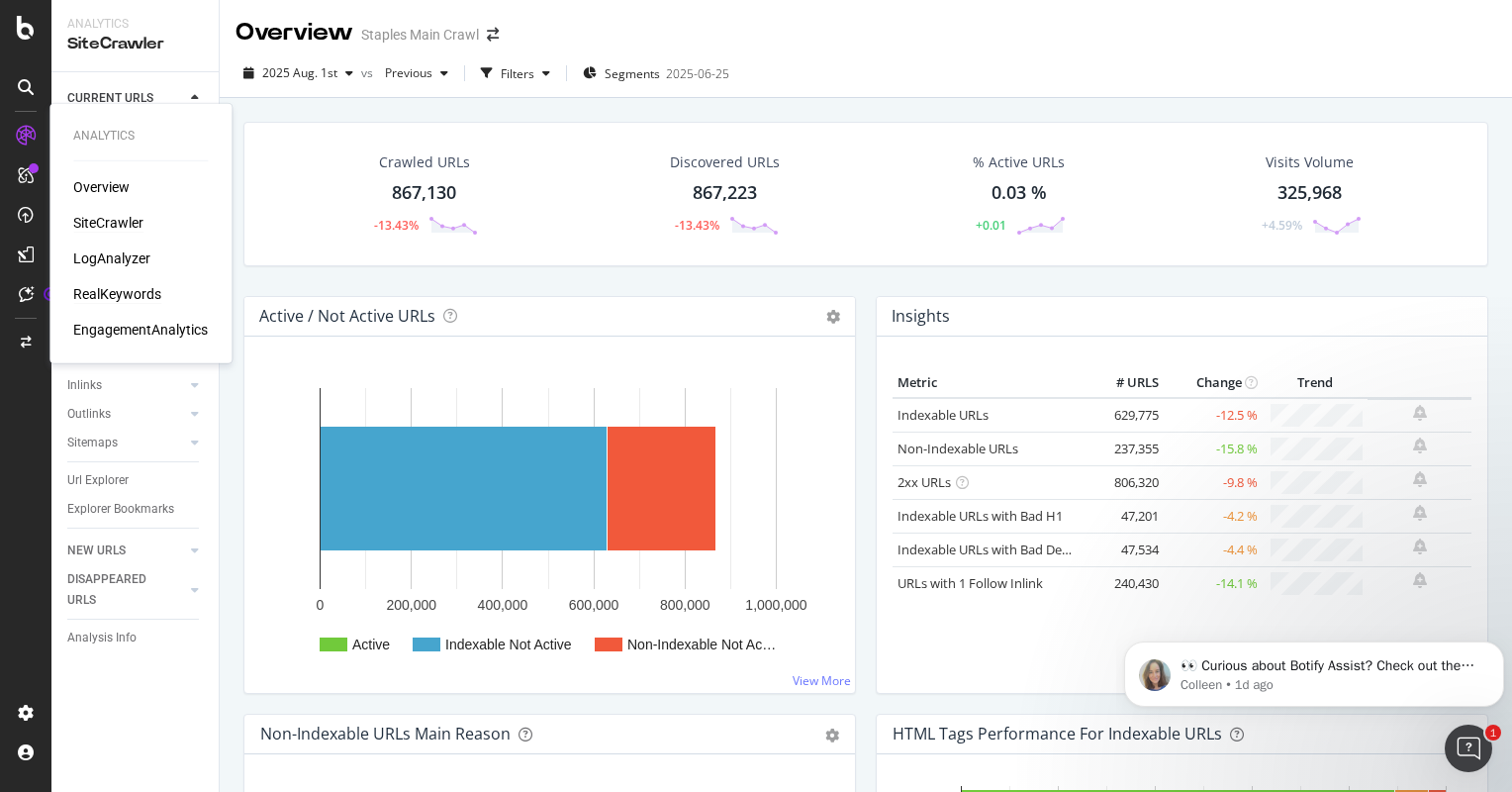 click on "RealKeywords" at bounding box center [117, 294] 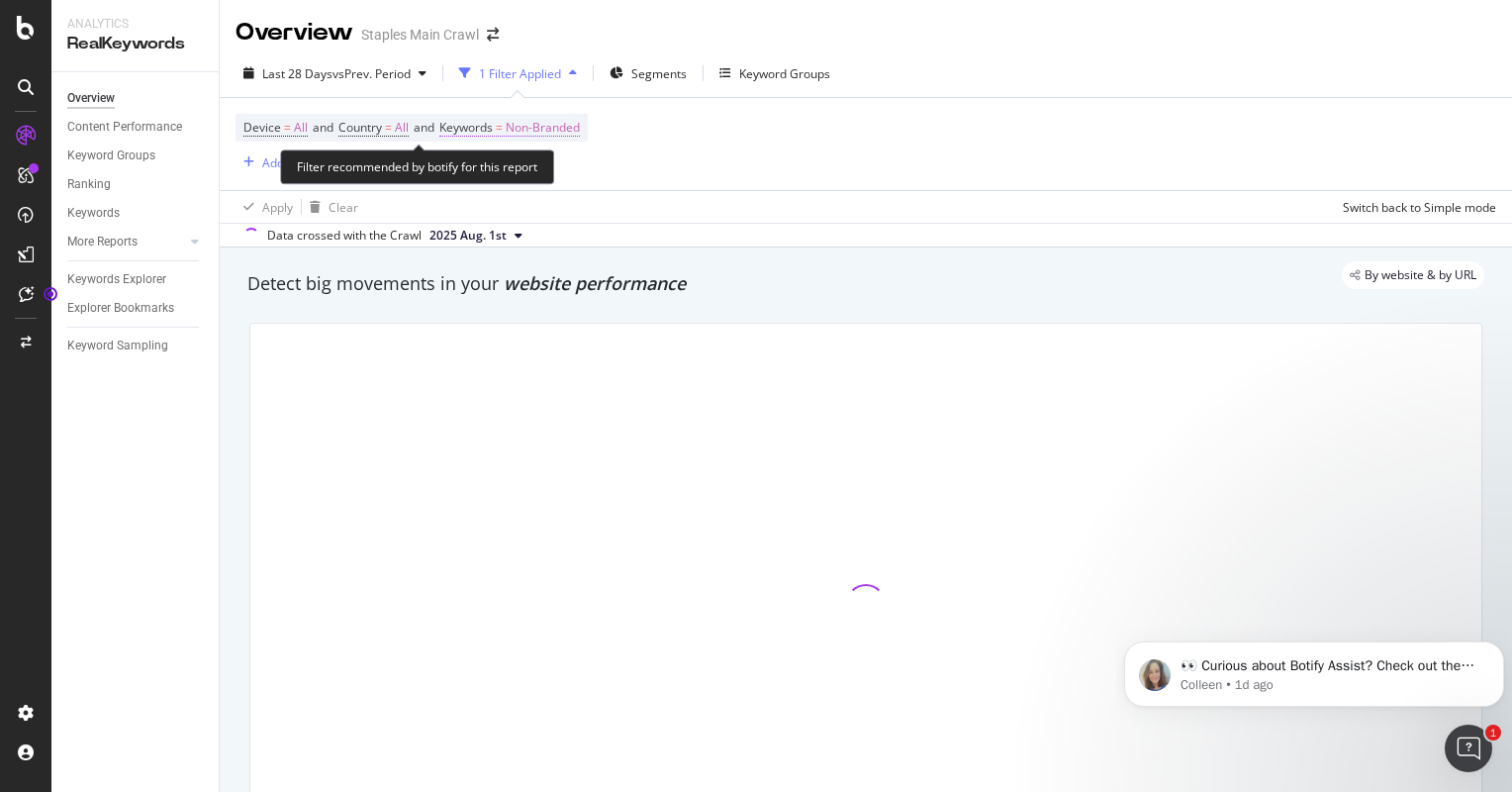 click on "Non-Branded" at bounding box center [542, 128] 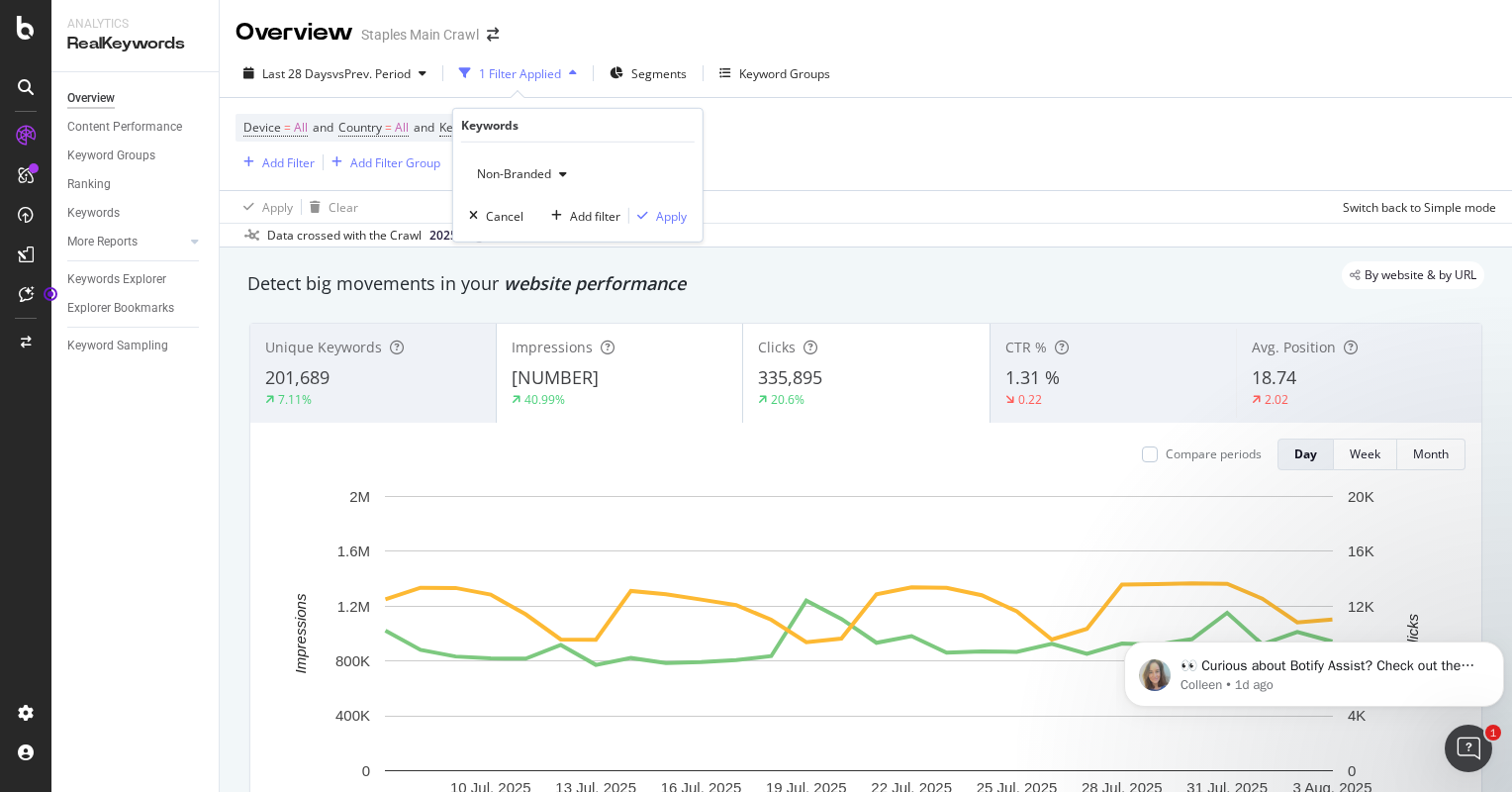 click on "Non-Branded" at bounding box center [510, 173] 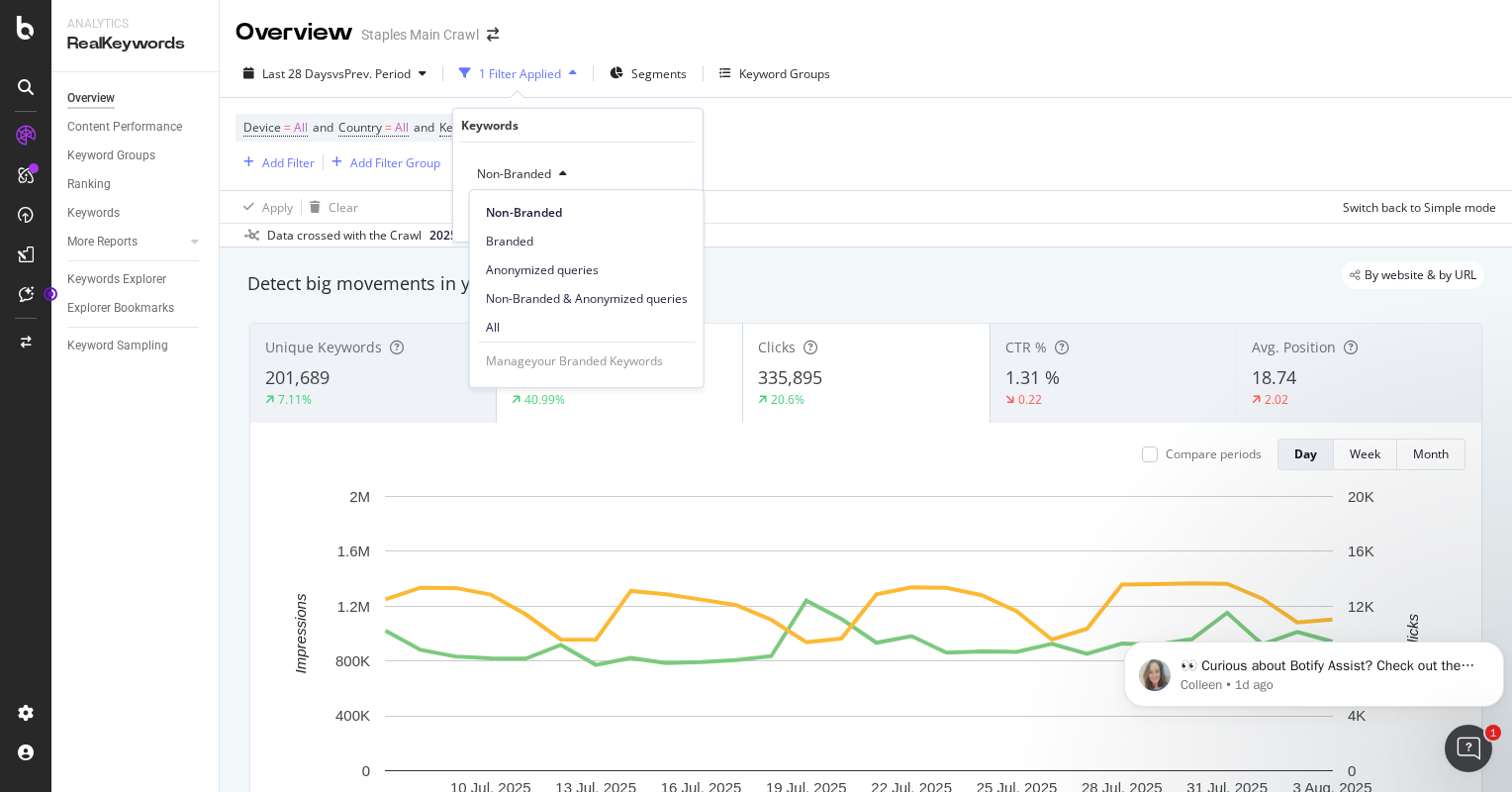 click on "Non-Branded" at bounding box center (510, 173) 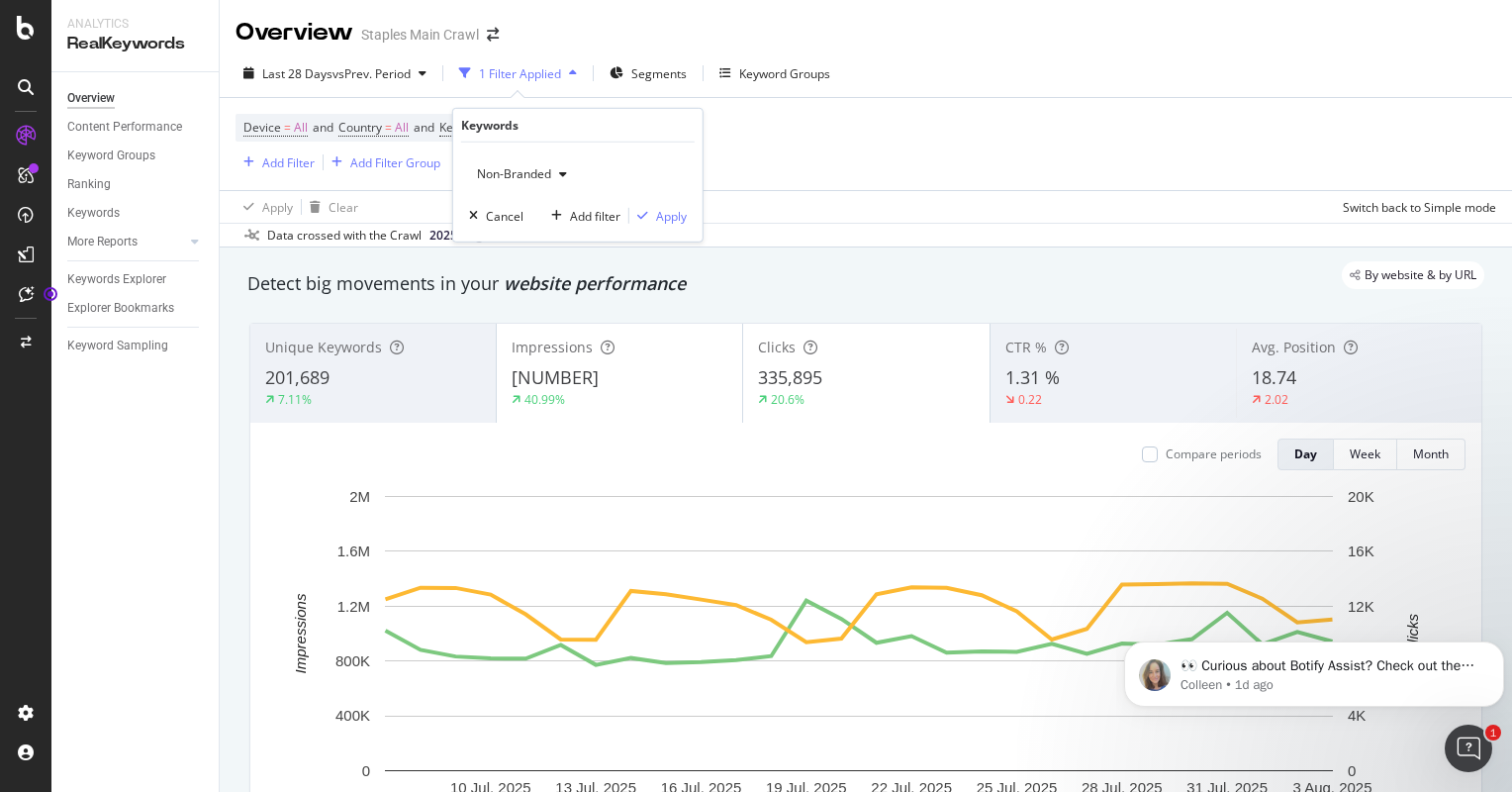 click on "Non-Branded" at bounding box center [510, 173] 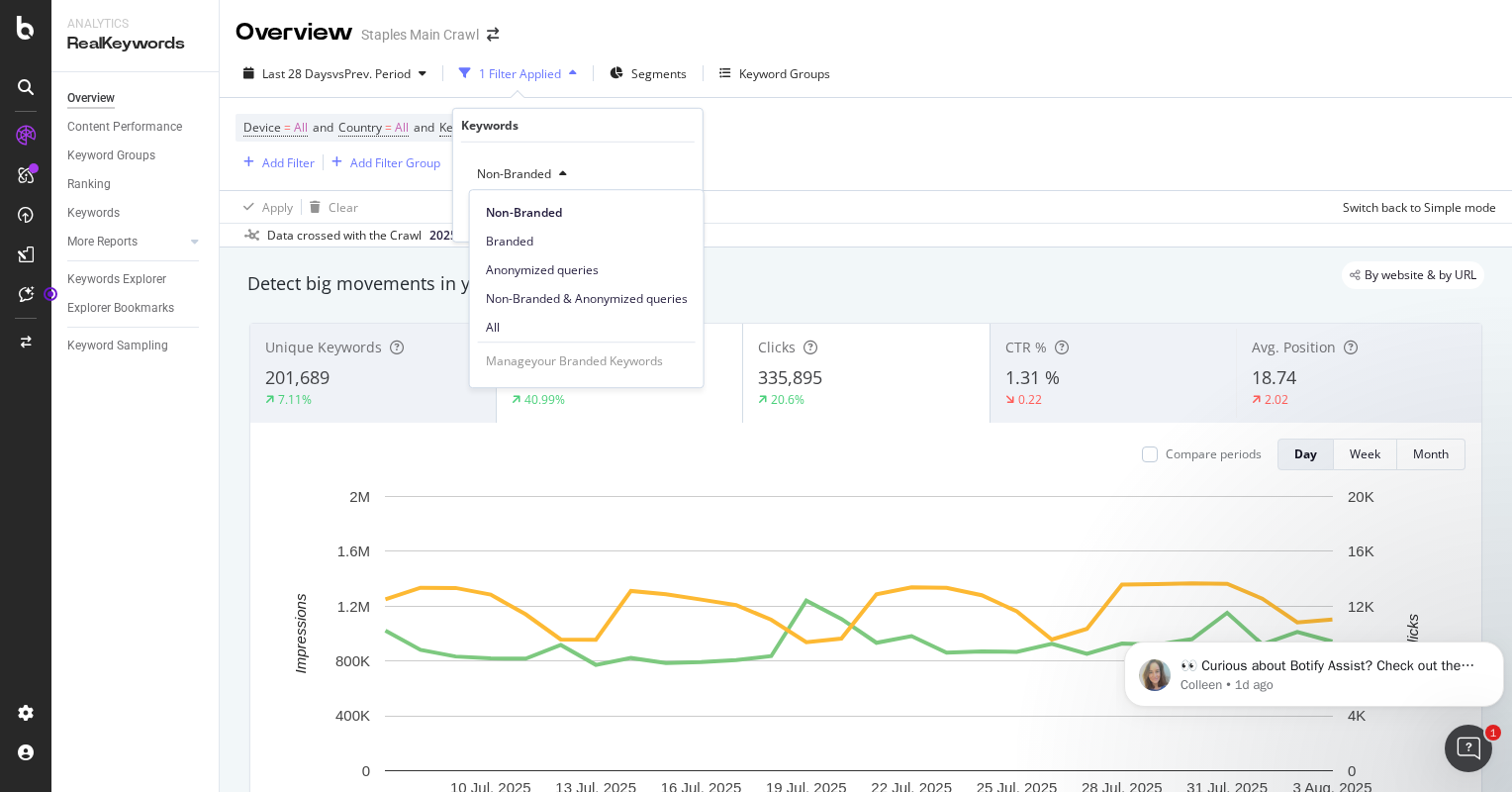 click on "Non-Branded" at bounding box center (510, 173) 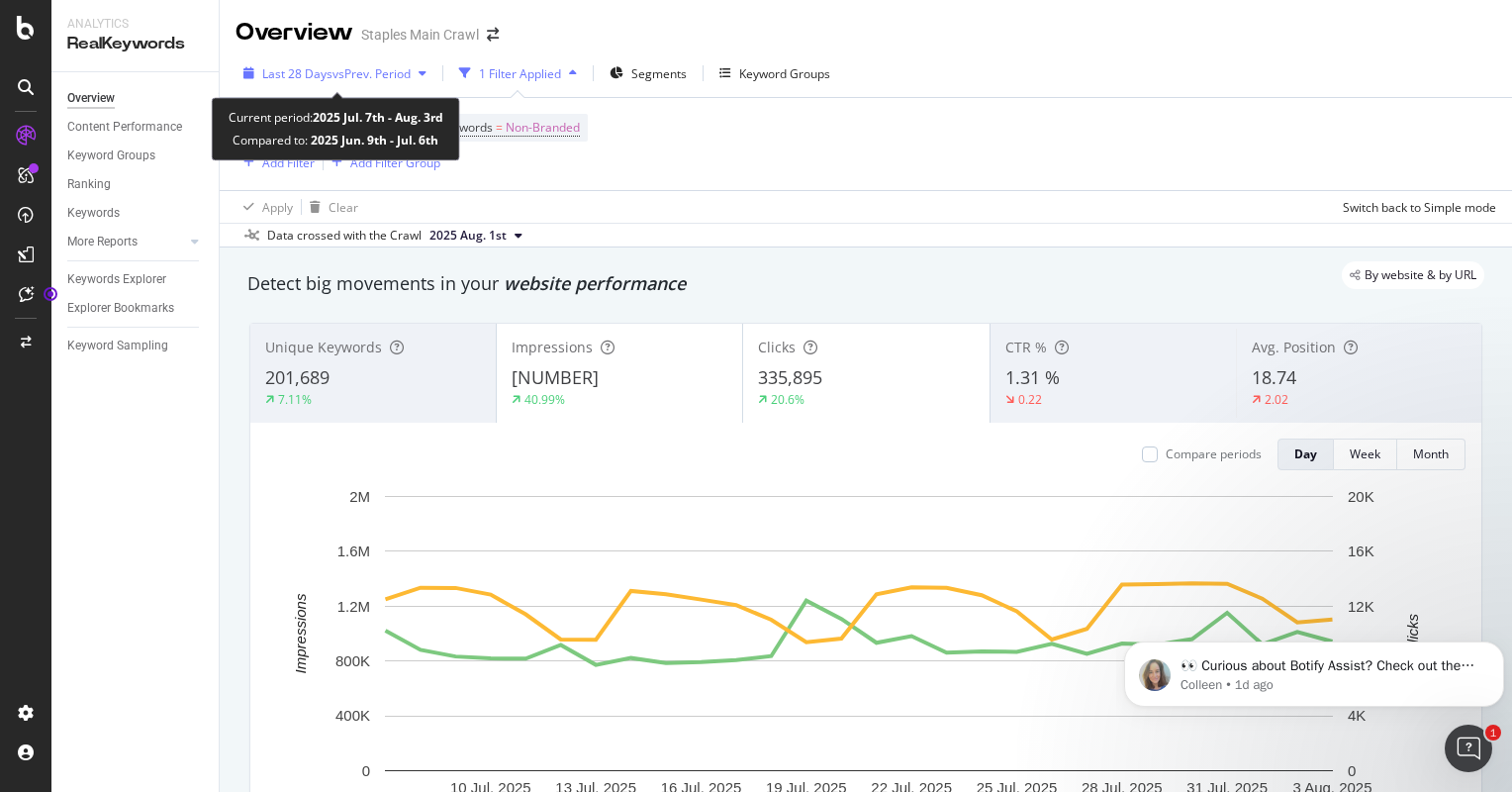 click on "vs  Prev. Period" at bounding box center (371, 73) 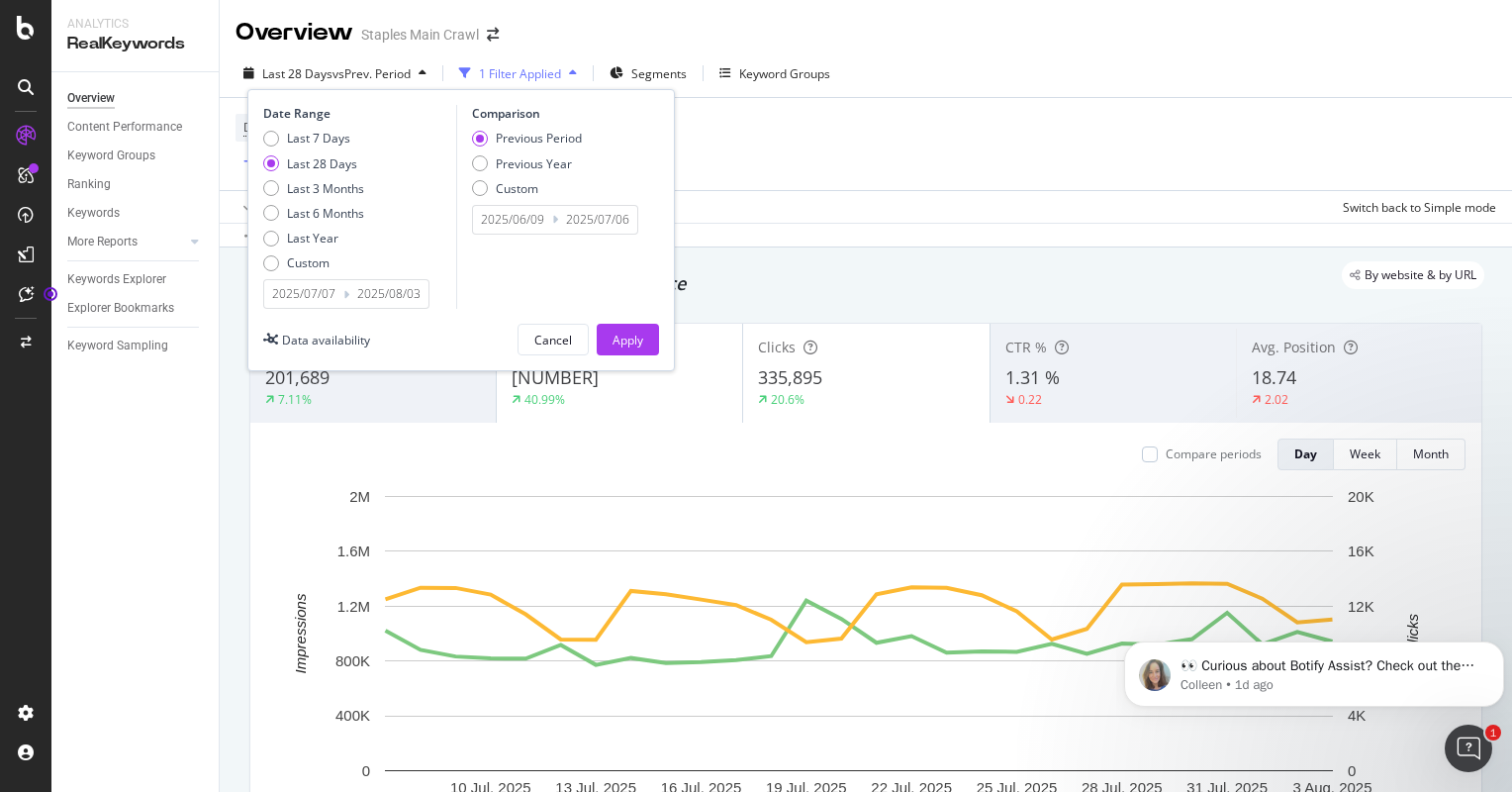 click on "2025/07/07" at bounding box center (304, 294) 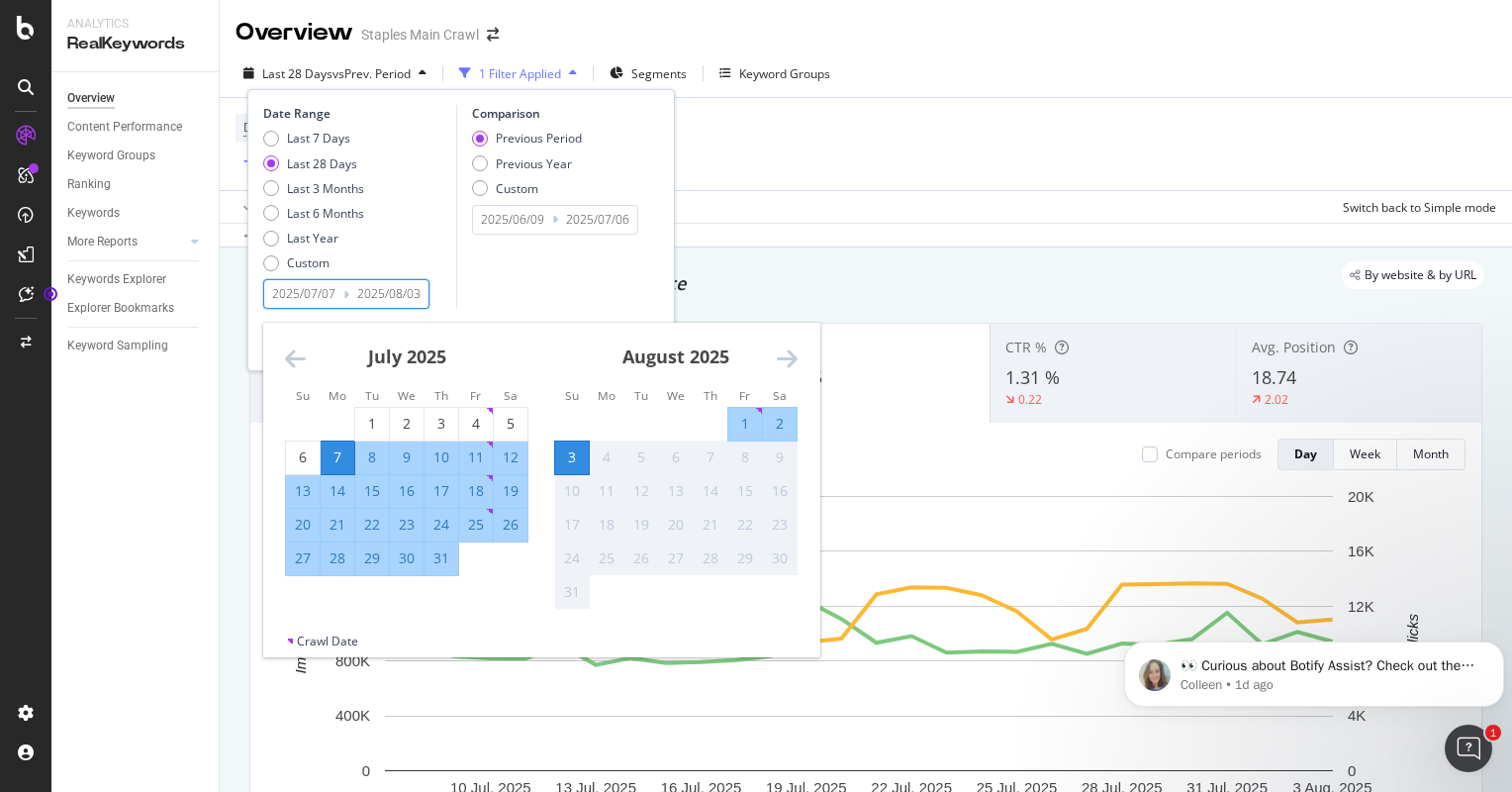 click on "July 2025" at bounding box center (407, 364) 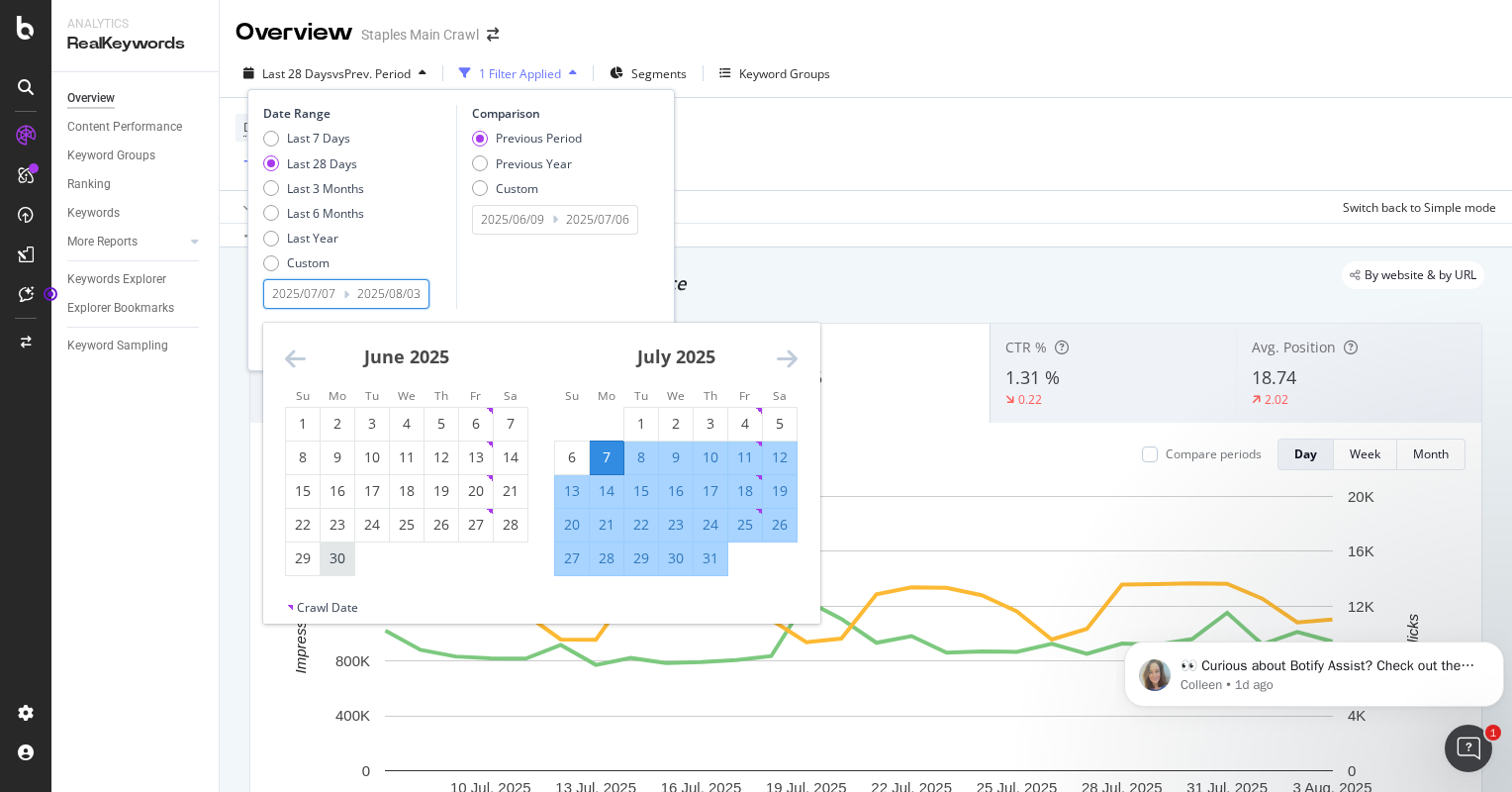 click on "30" at bounding box center (337, 558) 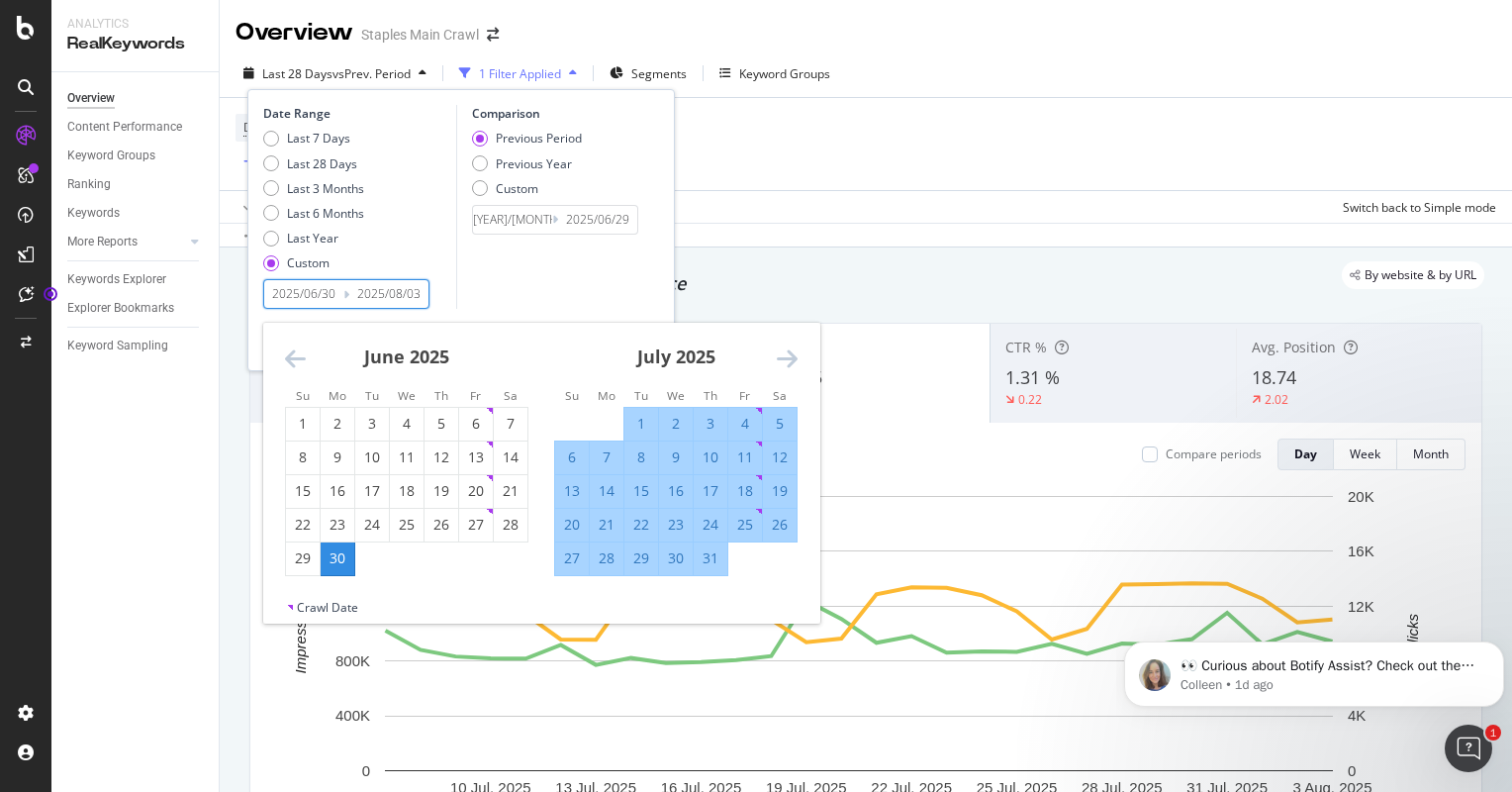 click on "6" at bounding box center (572, 457) 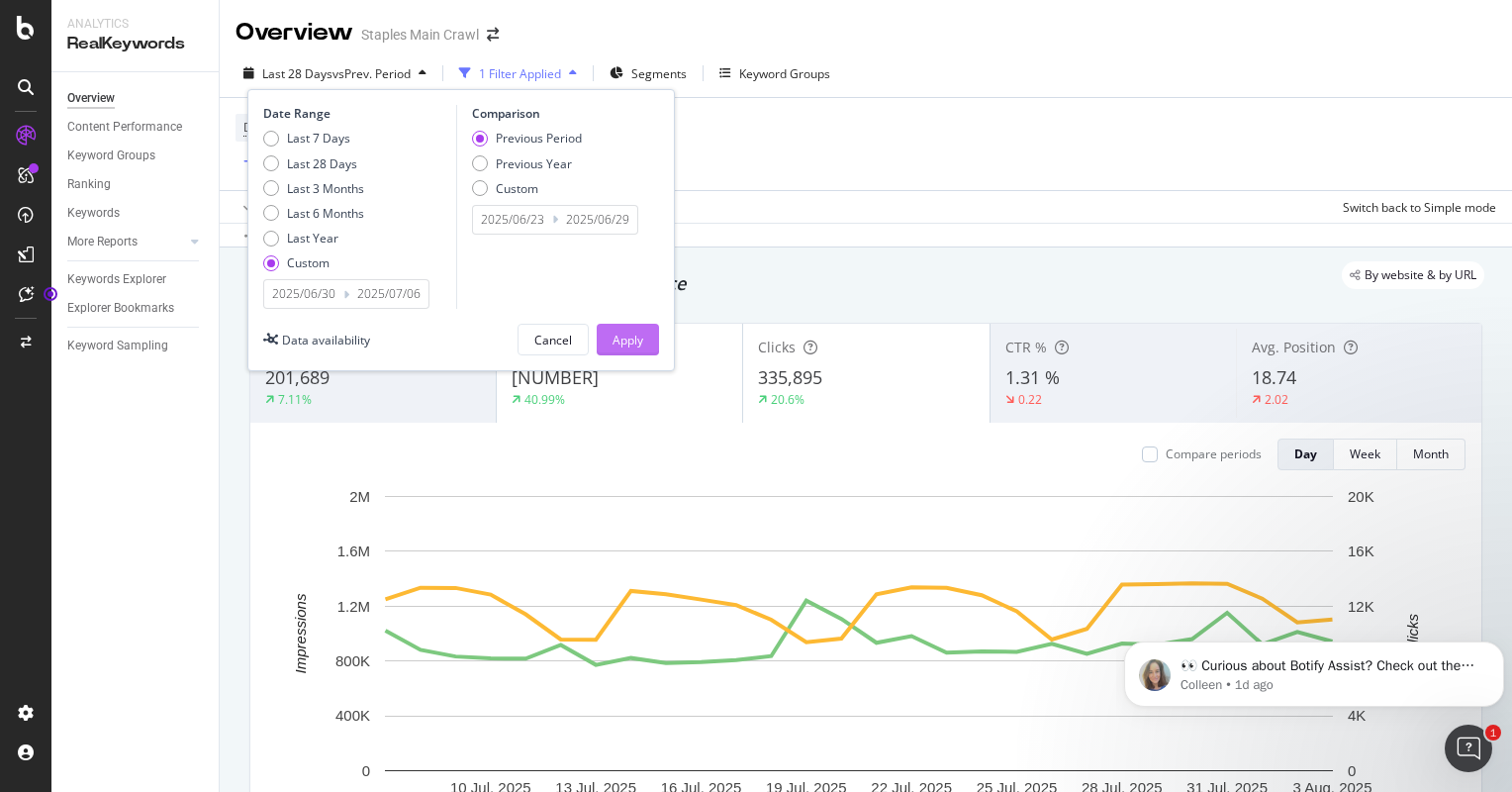 click on "Apply" at bounding box center [627, 340] 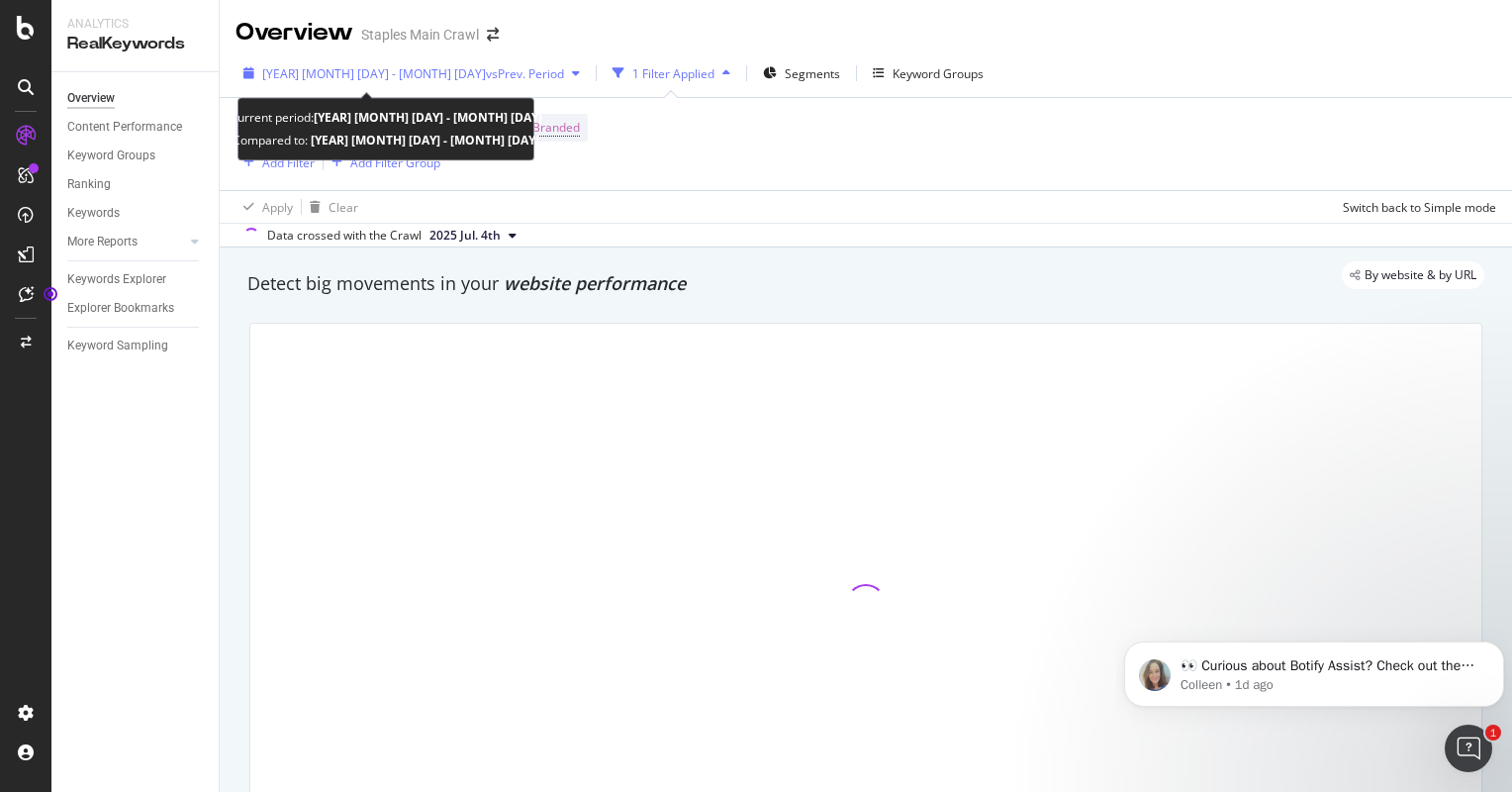 click on "[YEAR] [MONTH] [DAY] - [MONTH] [DAY]" at bounding box center [374, 73] 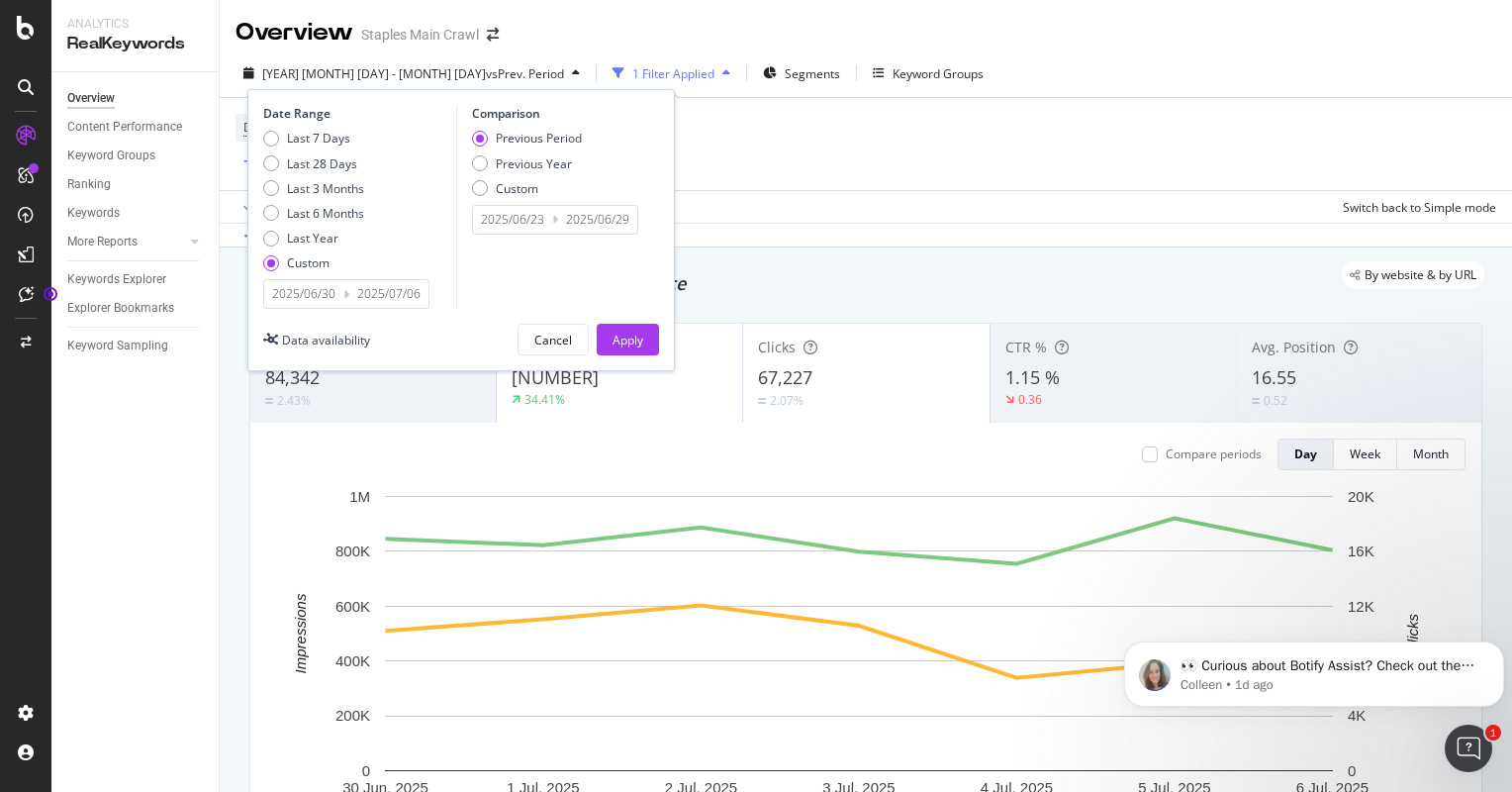 click on "2025/06/30" at bounding box center (304, 294) 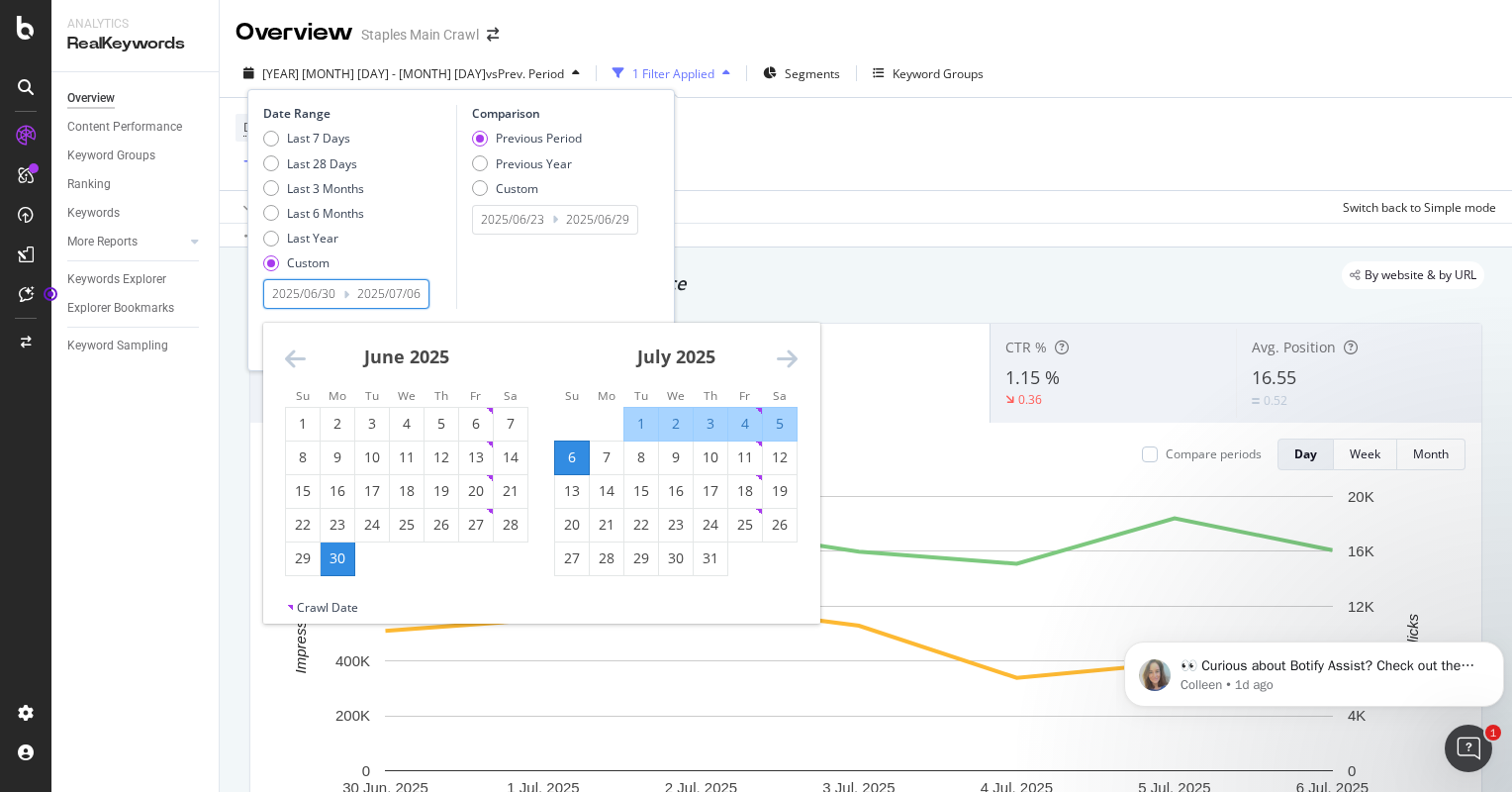 click on "By website & by URL Detect big movements in your website performance Unique Keywords [NUMBER] [PERCENT] Impressions [NUMBER] [PERCENT] Clicks [NUMBER] [PERCENT] CTR % [PERCENT] [PERCENT] Avg. Position [NUMBER] [PERCENT] Compare periods Day Week Month [DATE] [DATE] [DATE] [DATE] [DATE] [DATE] [DATE] [NUMBER] [NUMBER] [NUMBER] [NUMBER] [NUMBER] [NUMBER] [NUMBER] Impressions Clicks Date Impressions Clicks [DATE] [NUMBER] [NUMBER] [DATE] [NUMBER] [NUMBER] [DATE] [NUMBER] [NUMBER] [DATE] [NUMBER] [NUMBER] [DATE] [NUMBER] [NUMBER] [DATE] [NUMBER] [NUMBER] [DATE] [NUMBER] [NUMBER] [DATE] [NUMBER] [NUMBER] [NUMBER] Impressions Clicks Customize Chart in Explorer Investigate your changes in keyword performance Hypotheses to Investigate - Over Time Seasonality Branded Keywords Device Top print-type Level 1 Top Keywords Current: [DATE] - [DATE] vs Previous : [DATE] - [DATE] Day Week Month Clicks [DATE] [DATE] [DATE] [DATE] [DATE] [DATE] [DATE] [NUMBER] [NUMBER] [NUMBER] [NUMBER] [NUMBER] [NUMBER] [NUMBER] Clicks" at bounding box center [866, 2132] 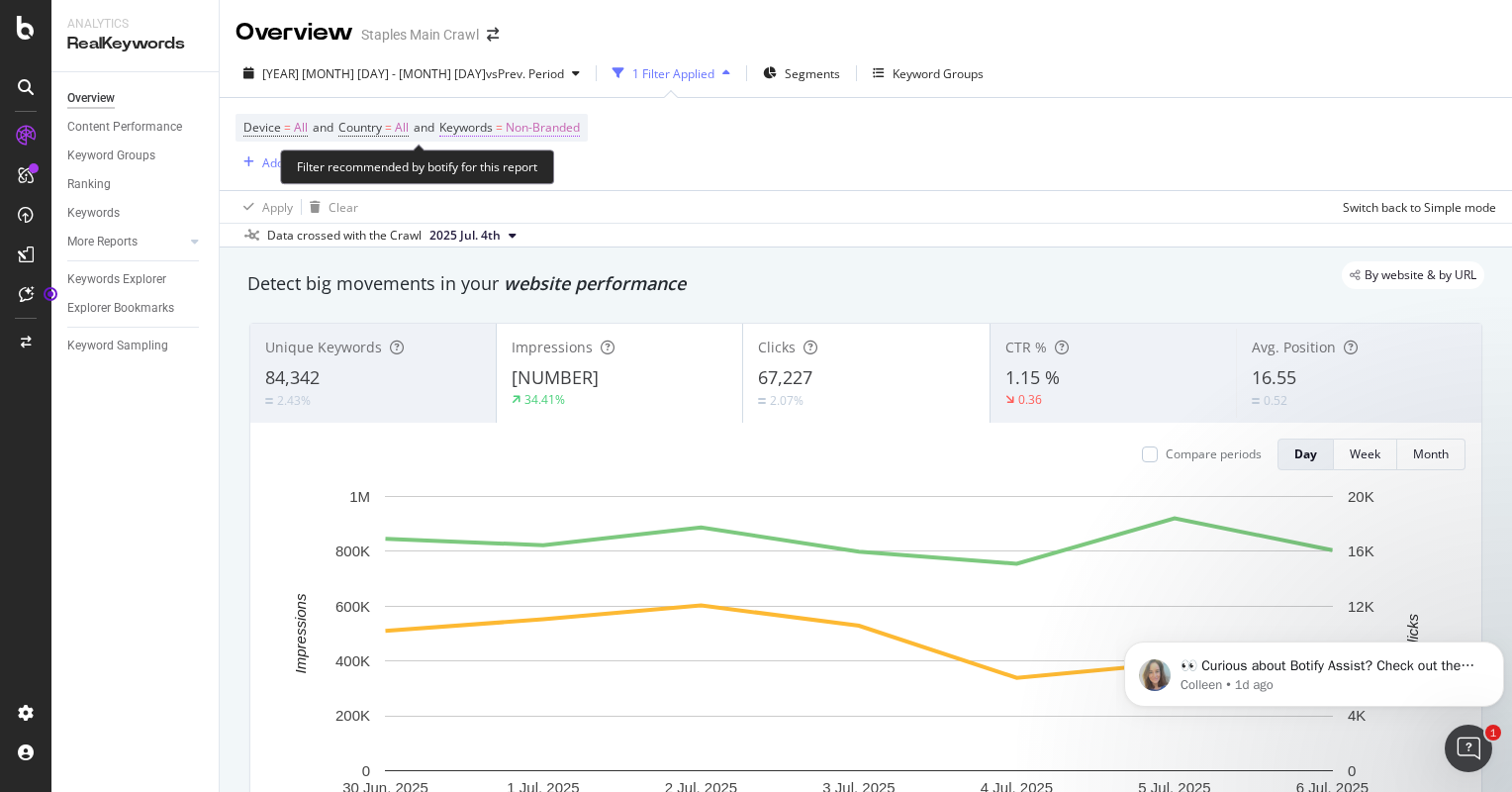 click on "Non-Branded" at bounding box center (542, 128) 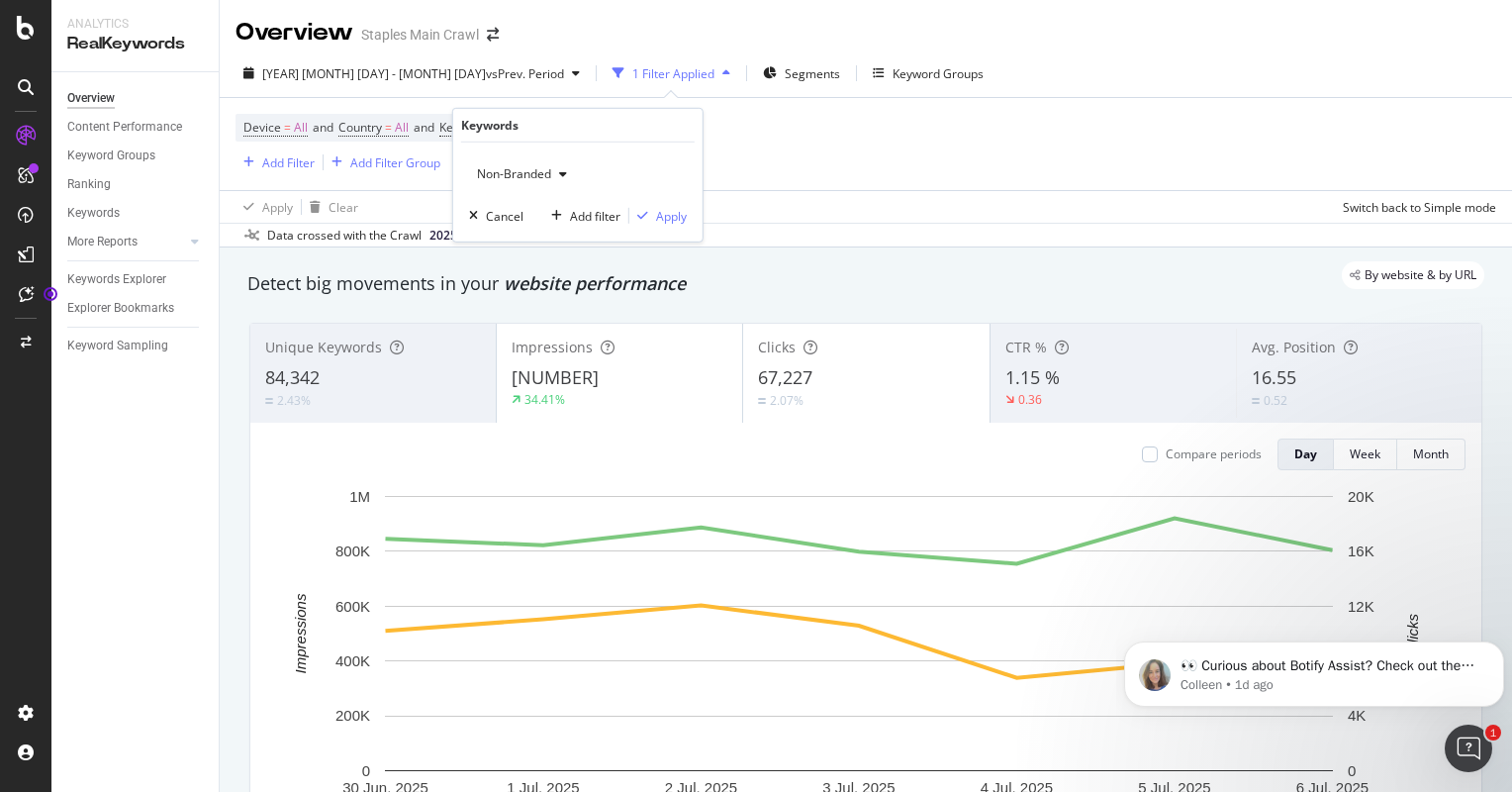 click at bounding box center (563, 174) 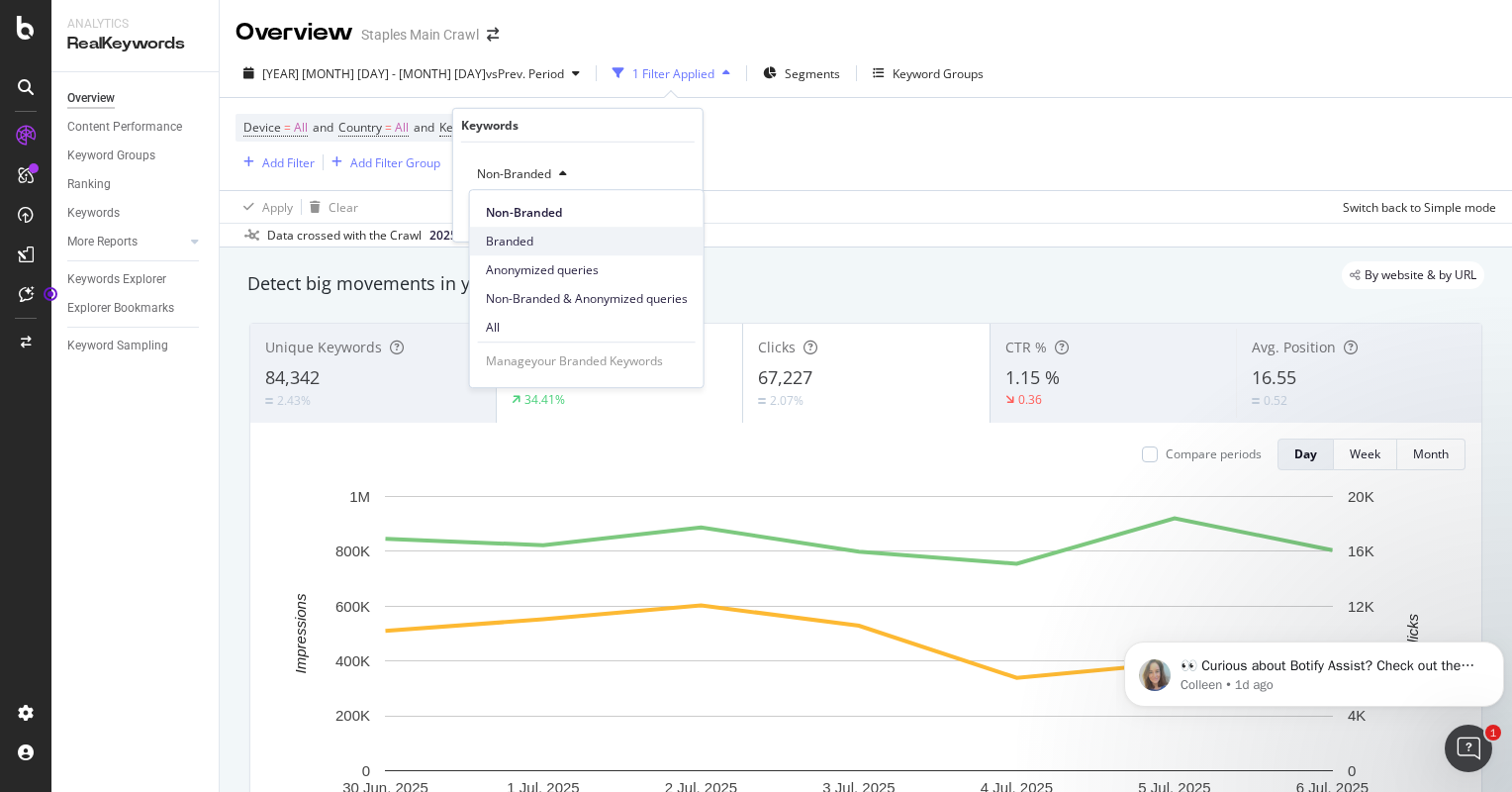 click on "Branded" at bounding box center [587, 242] 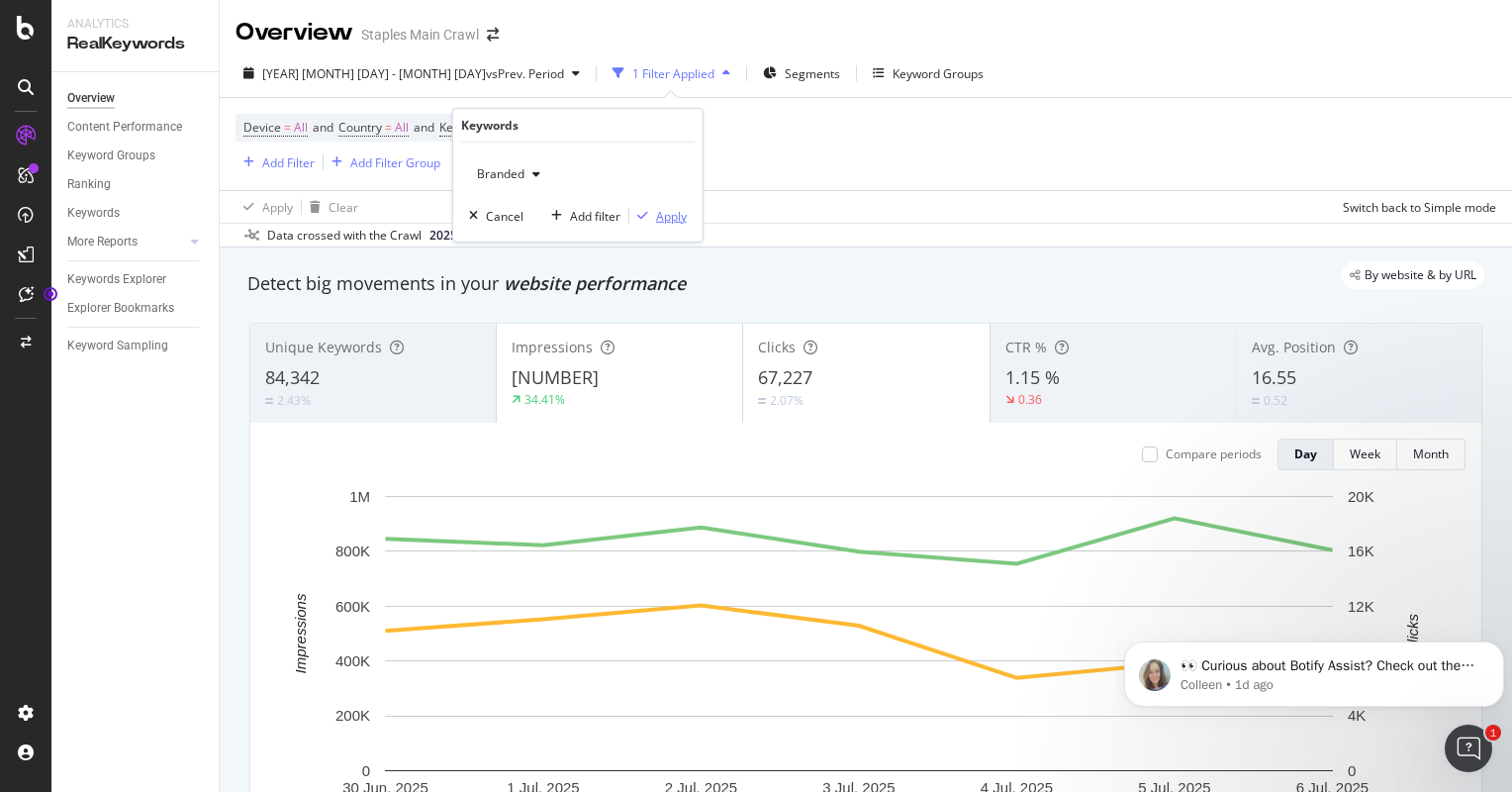 click on "Apply" at bounding box center (671, 215) 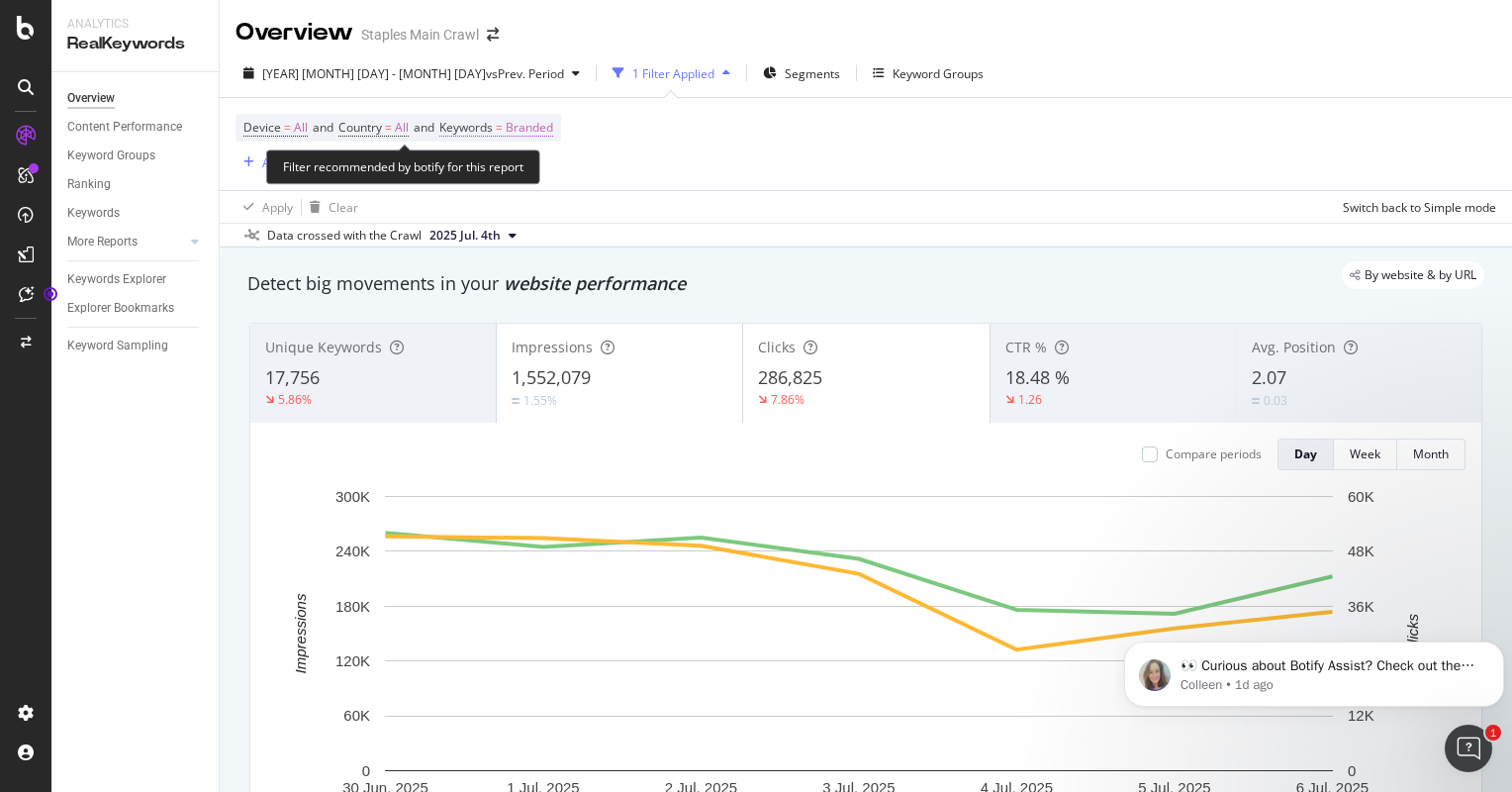 click on "Branded" at bounding box center [529, 128] 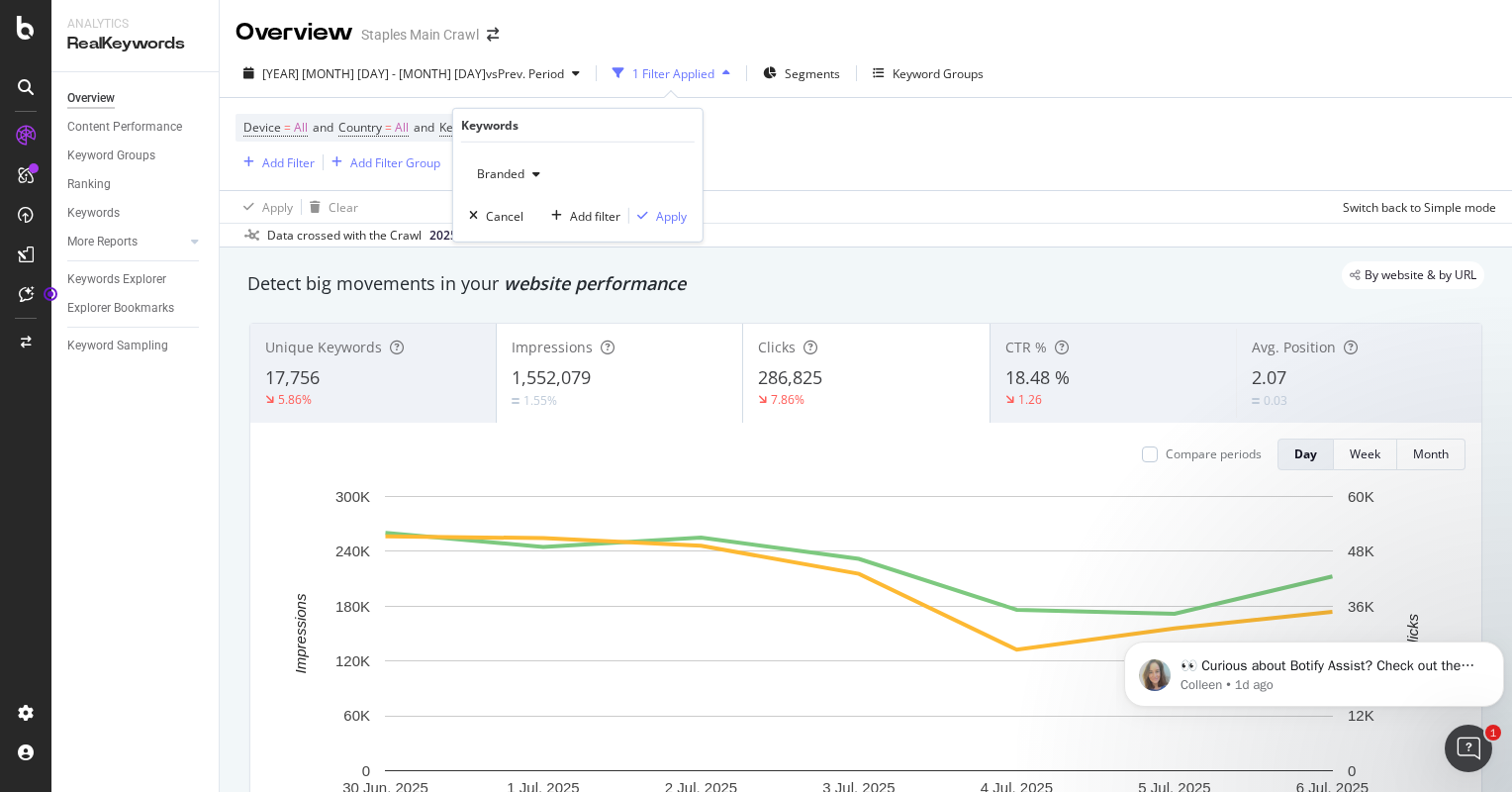 click on "Branded" at bounding box center (497, 173) 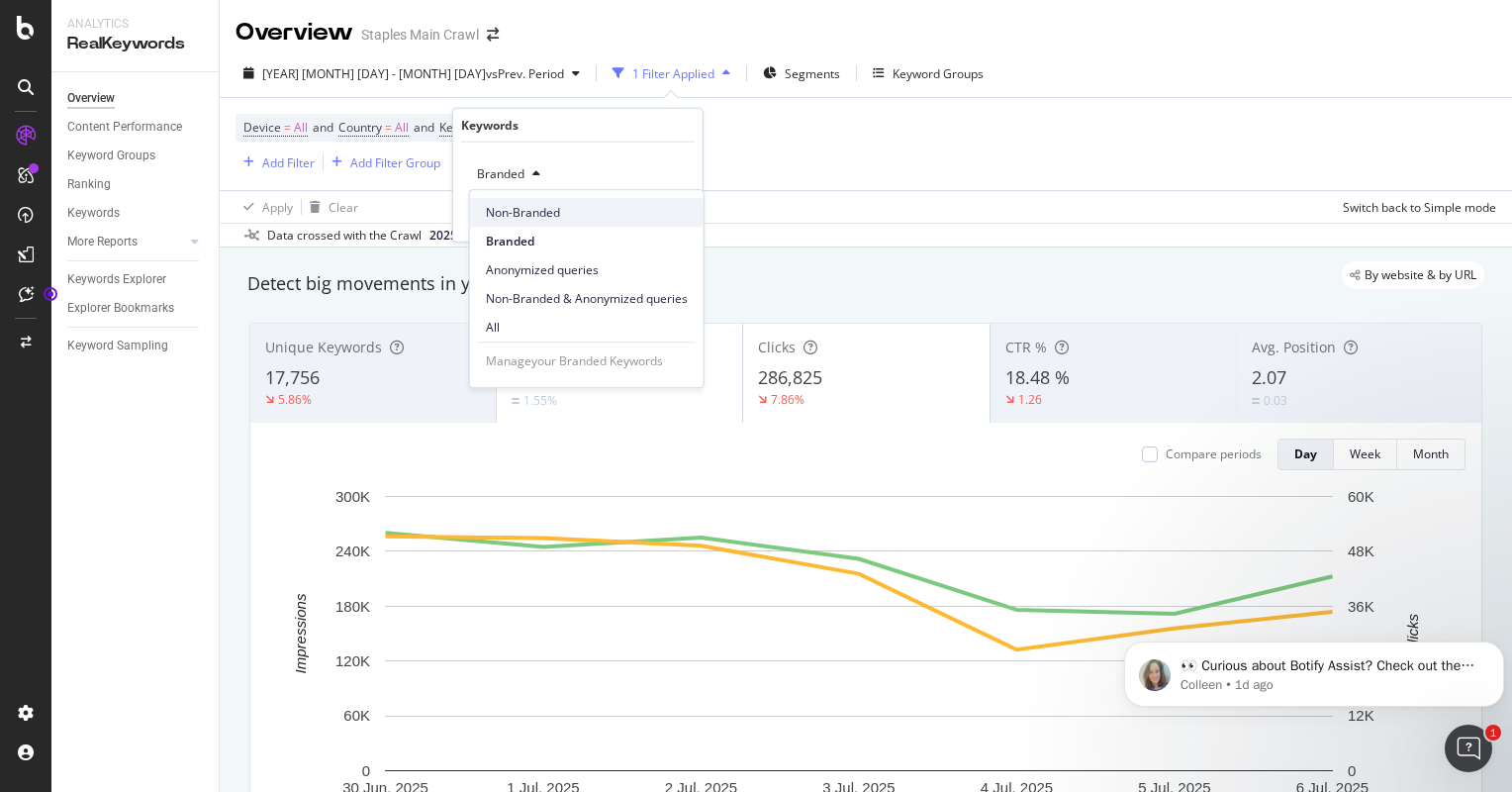 click on "Non-Branded" at bounding box center (587, 213) 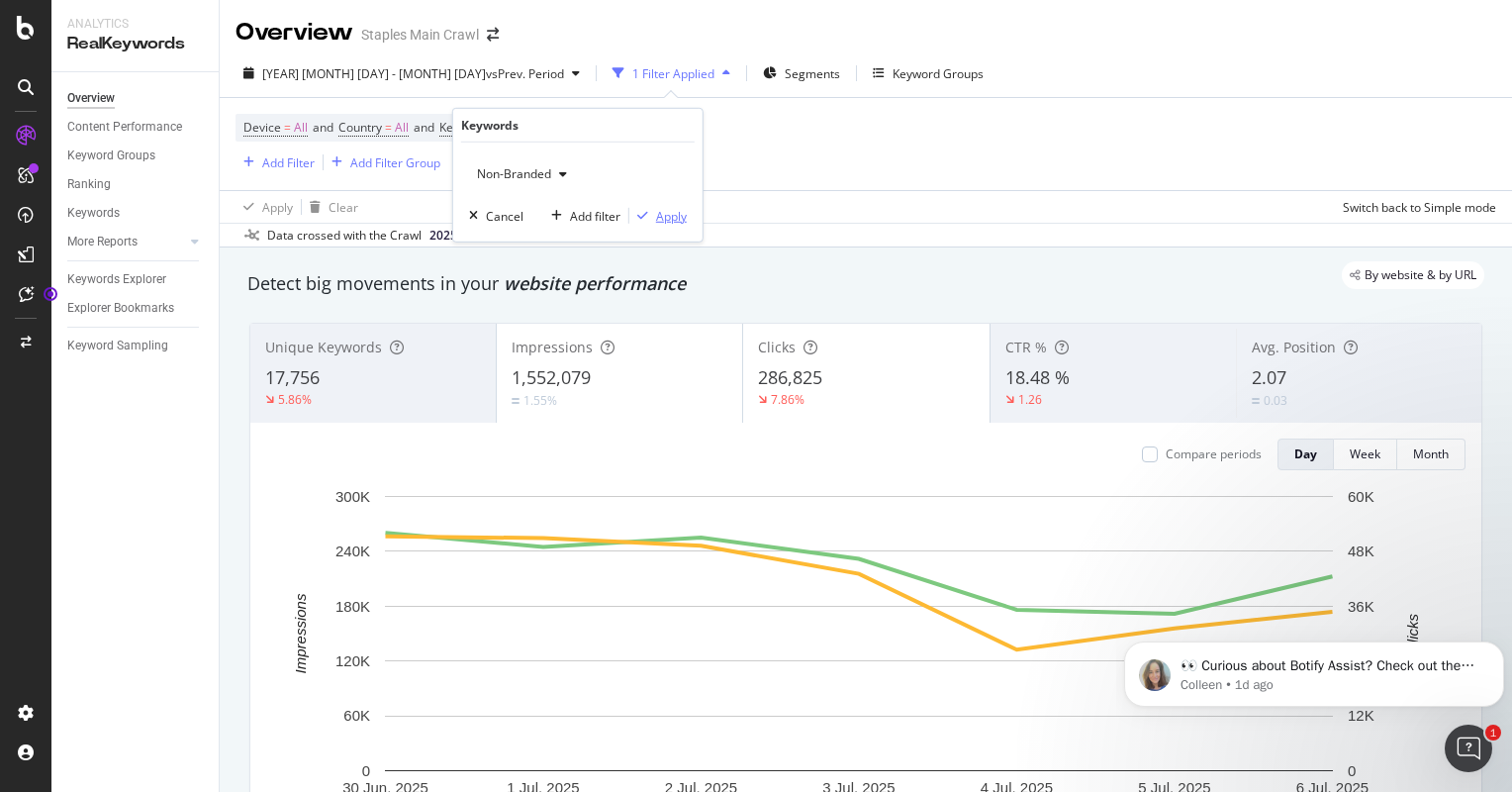 click on "Apply" at bounding box center [671, 215] 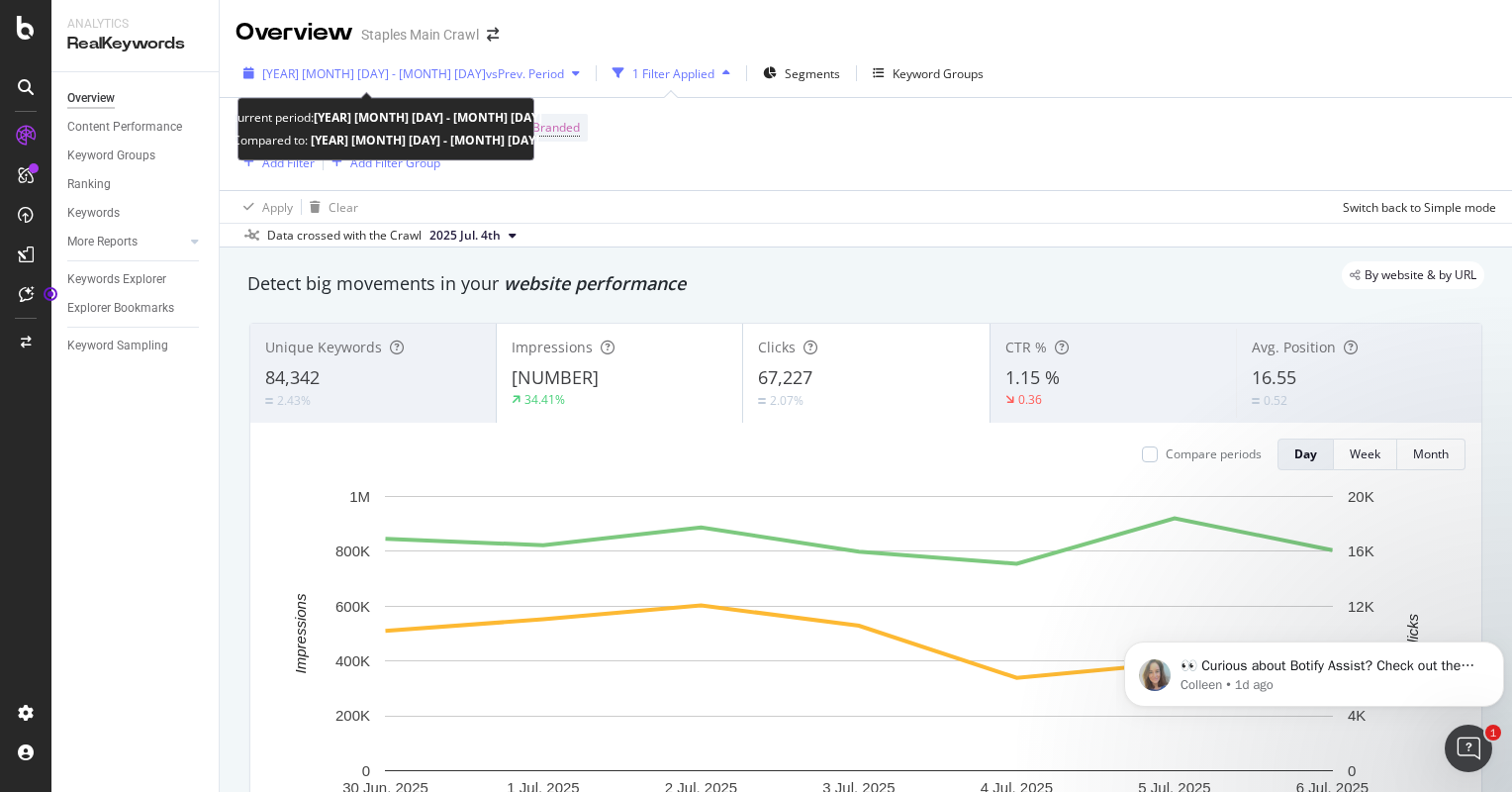 click on "vs  Prev. Period" at bounding box center [524, 73] 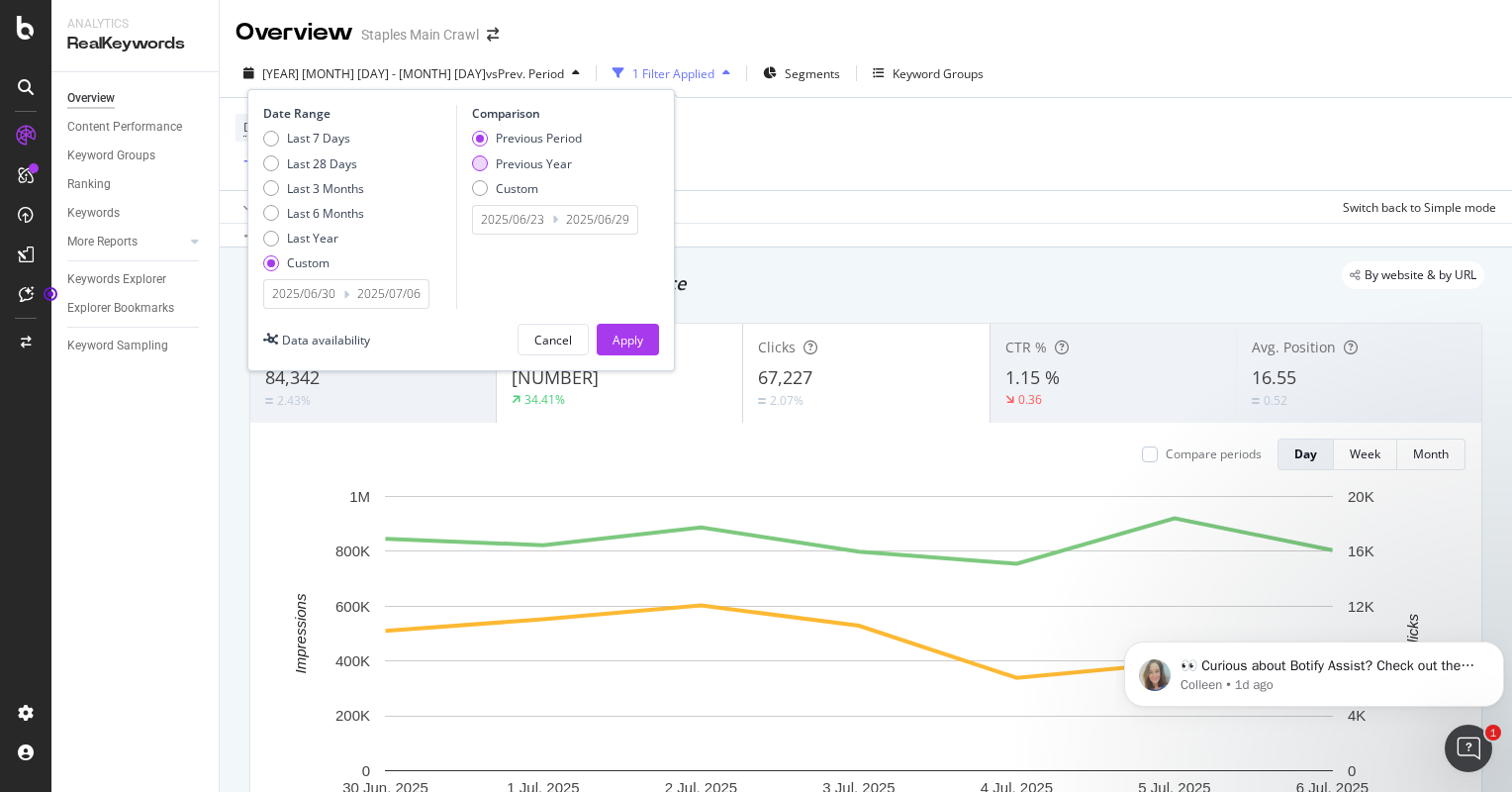 click on "Previous Year" at bounding box center (533, 163) 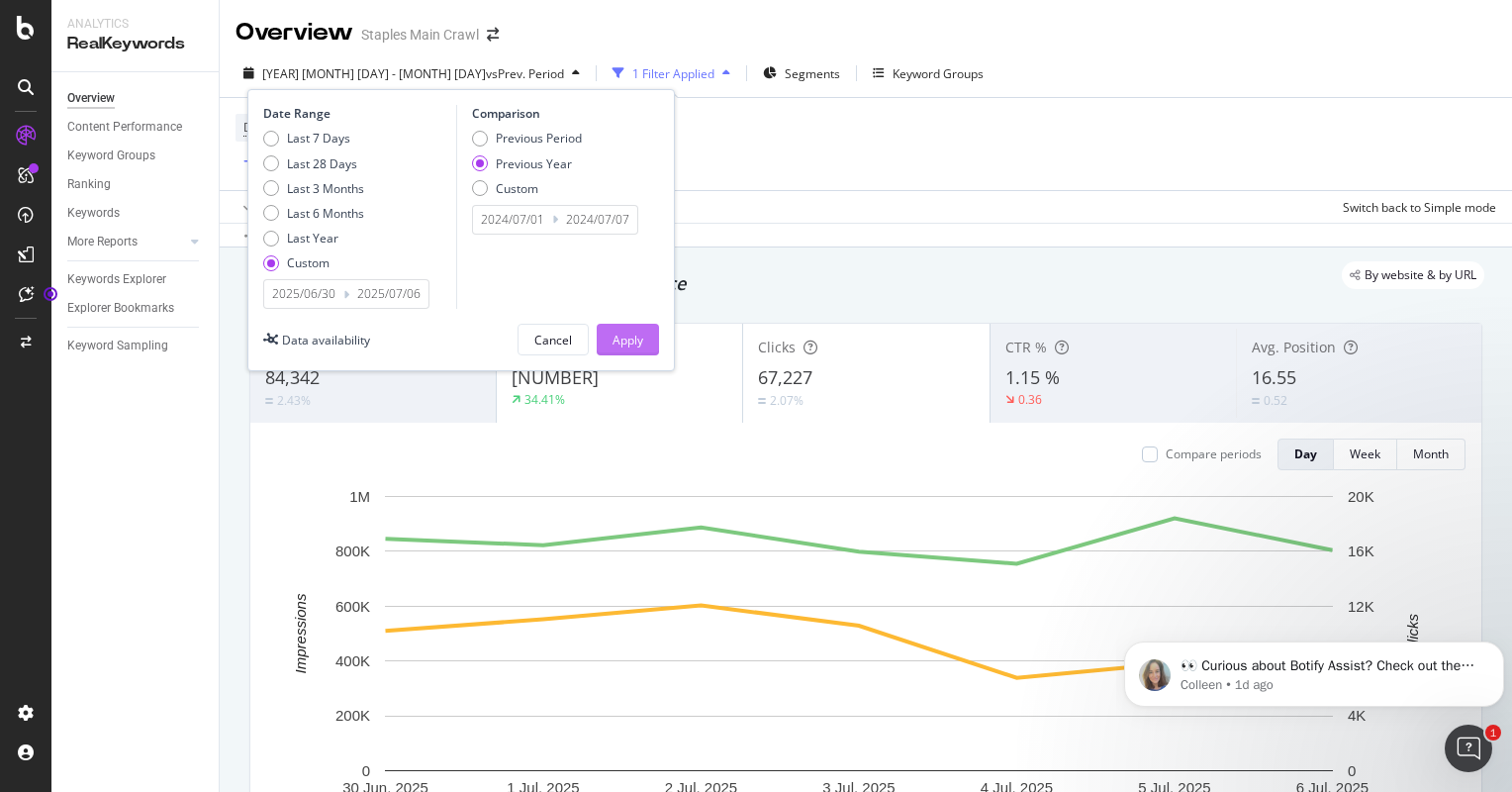 click on "Apply" at bounding box center [627, 340] 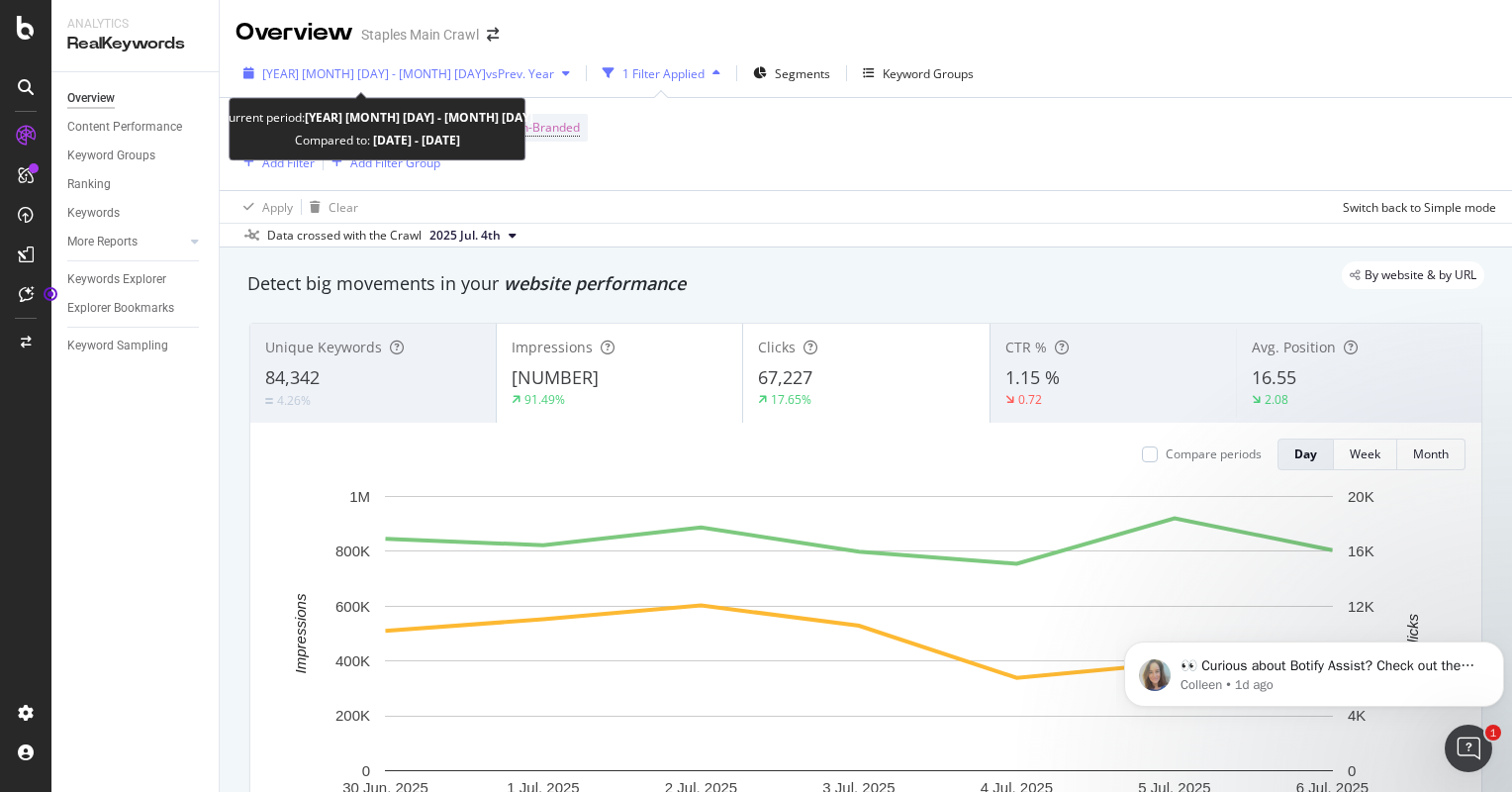 click on "[YEAR] [MONTH] [DAY] - [MONTH] [DAY]" at bounding box center (374, 73) 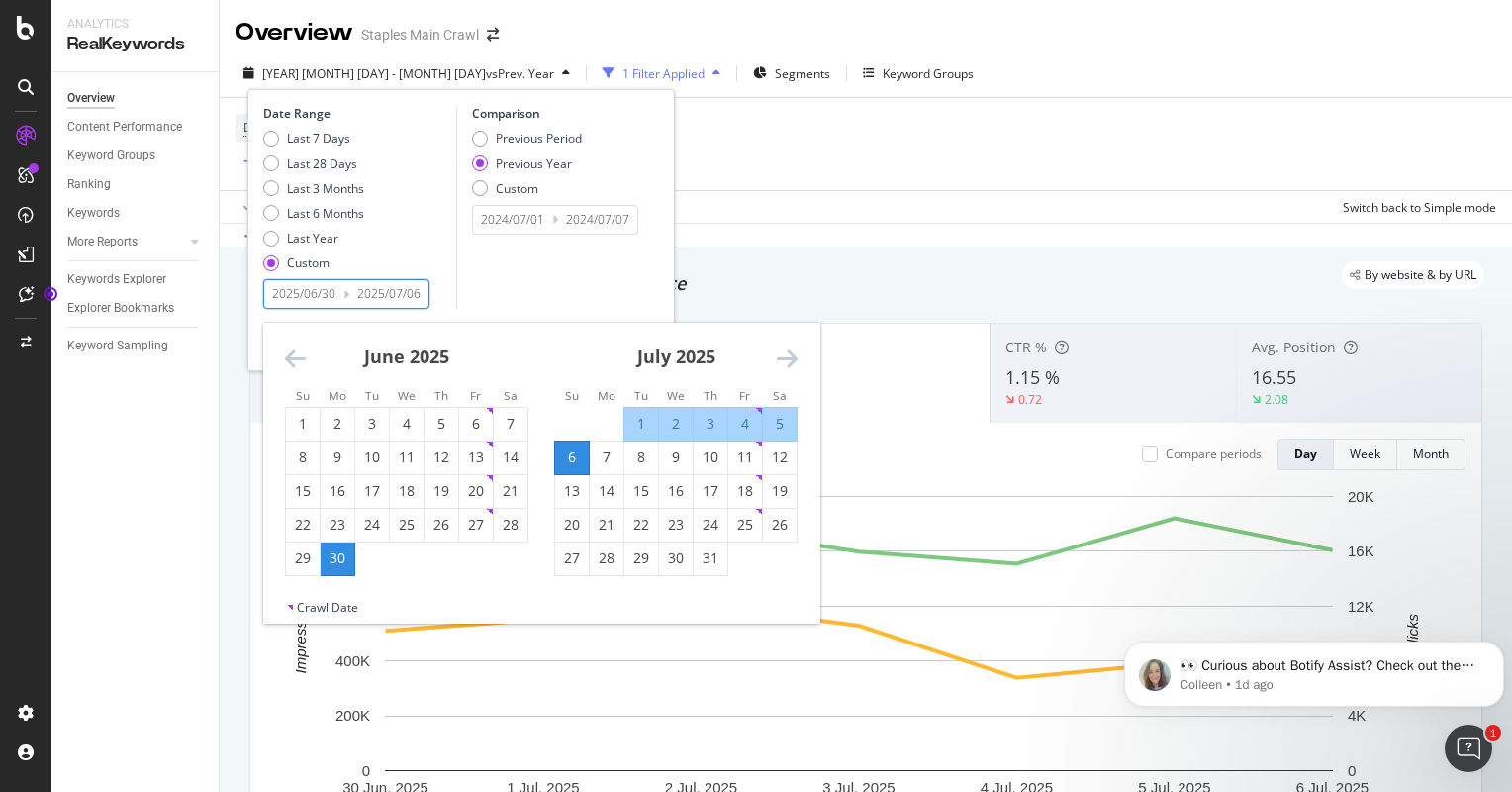click on "2025/06/30" at bounding box center (304, 294) 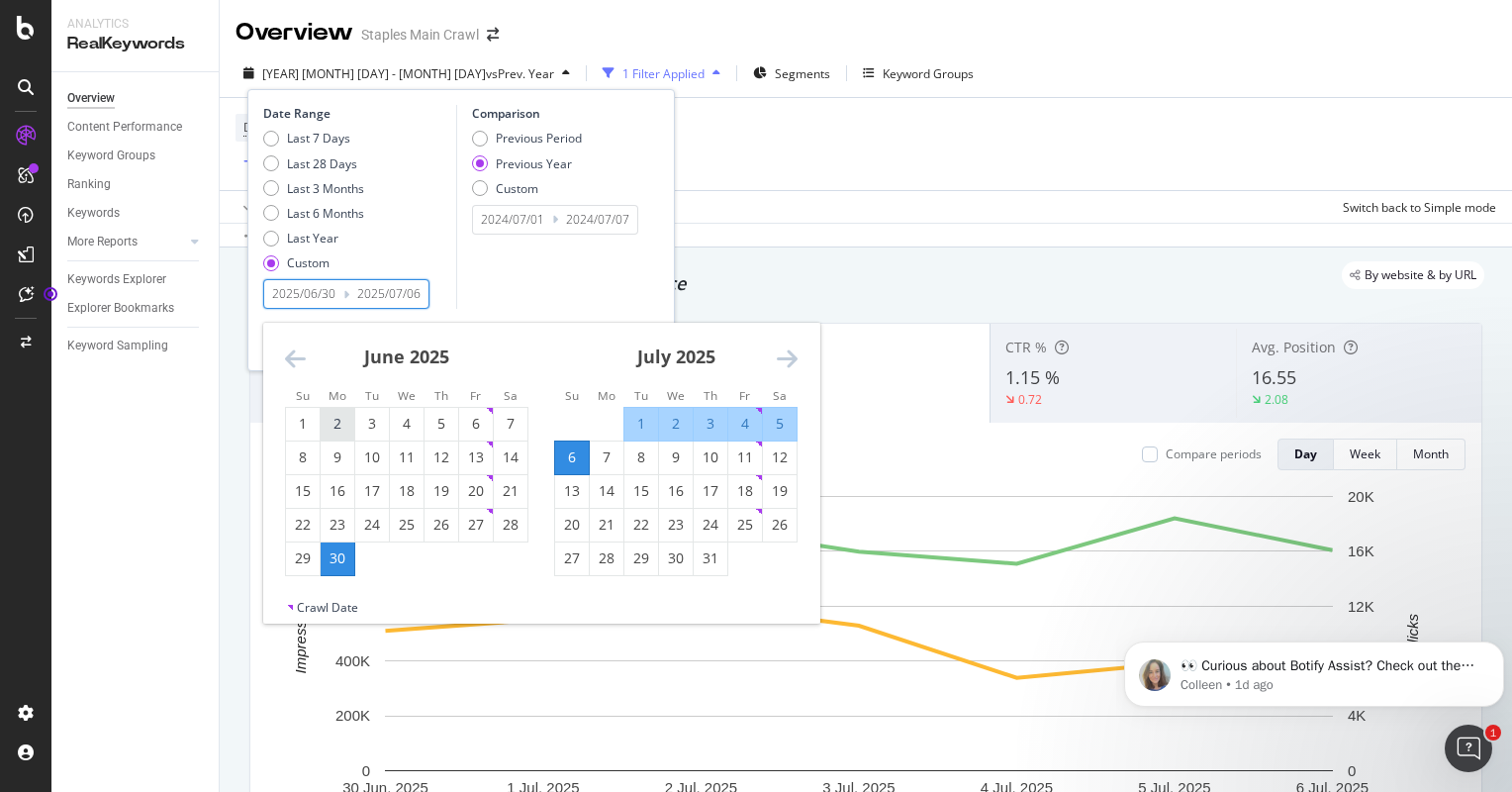 click on "2" at bounding box center [337, 424] 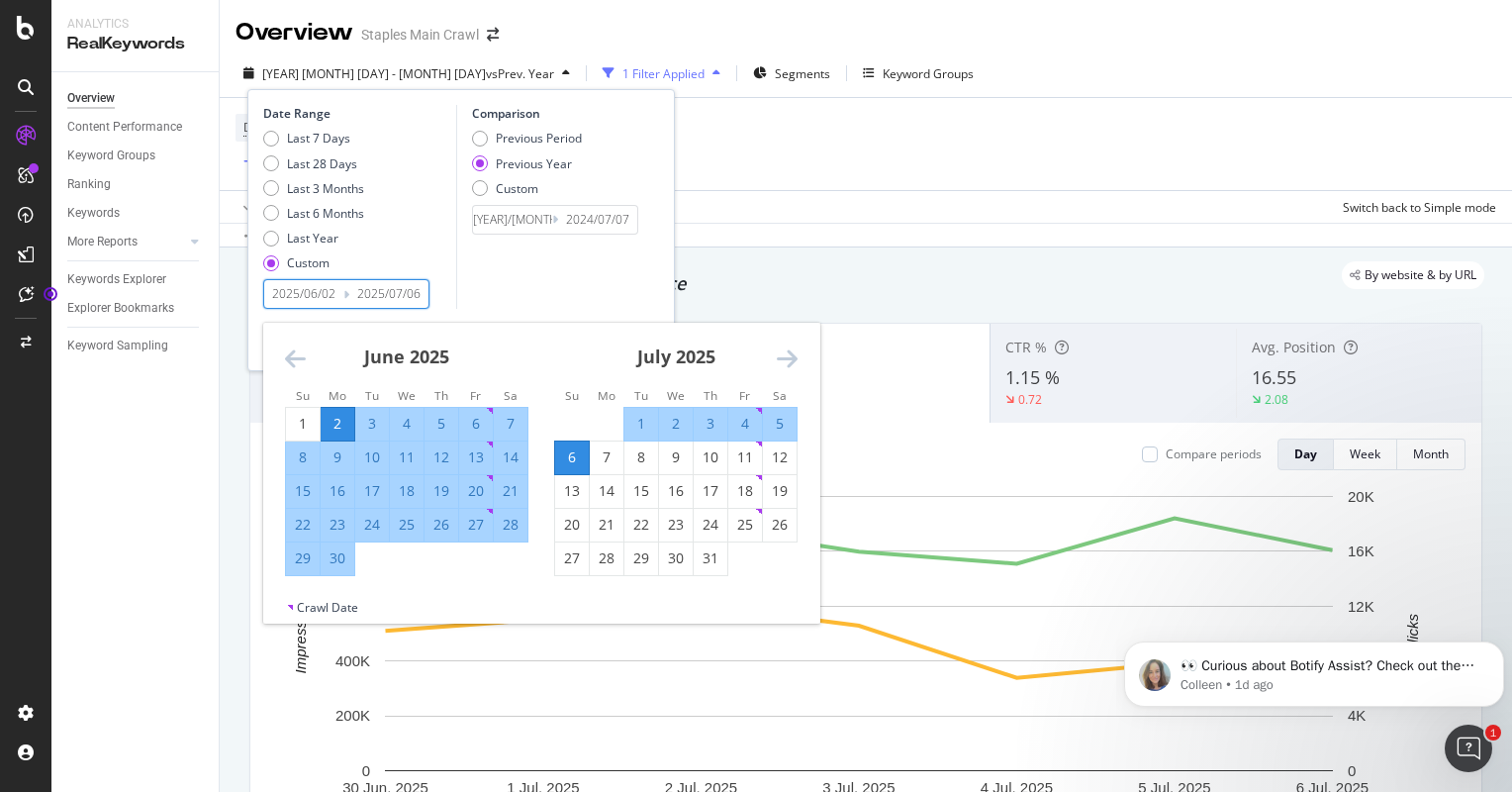 click on "8" at bounding box center (303, 457) 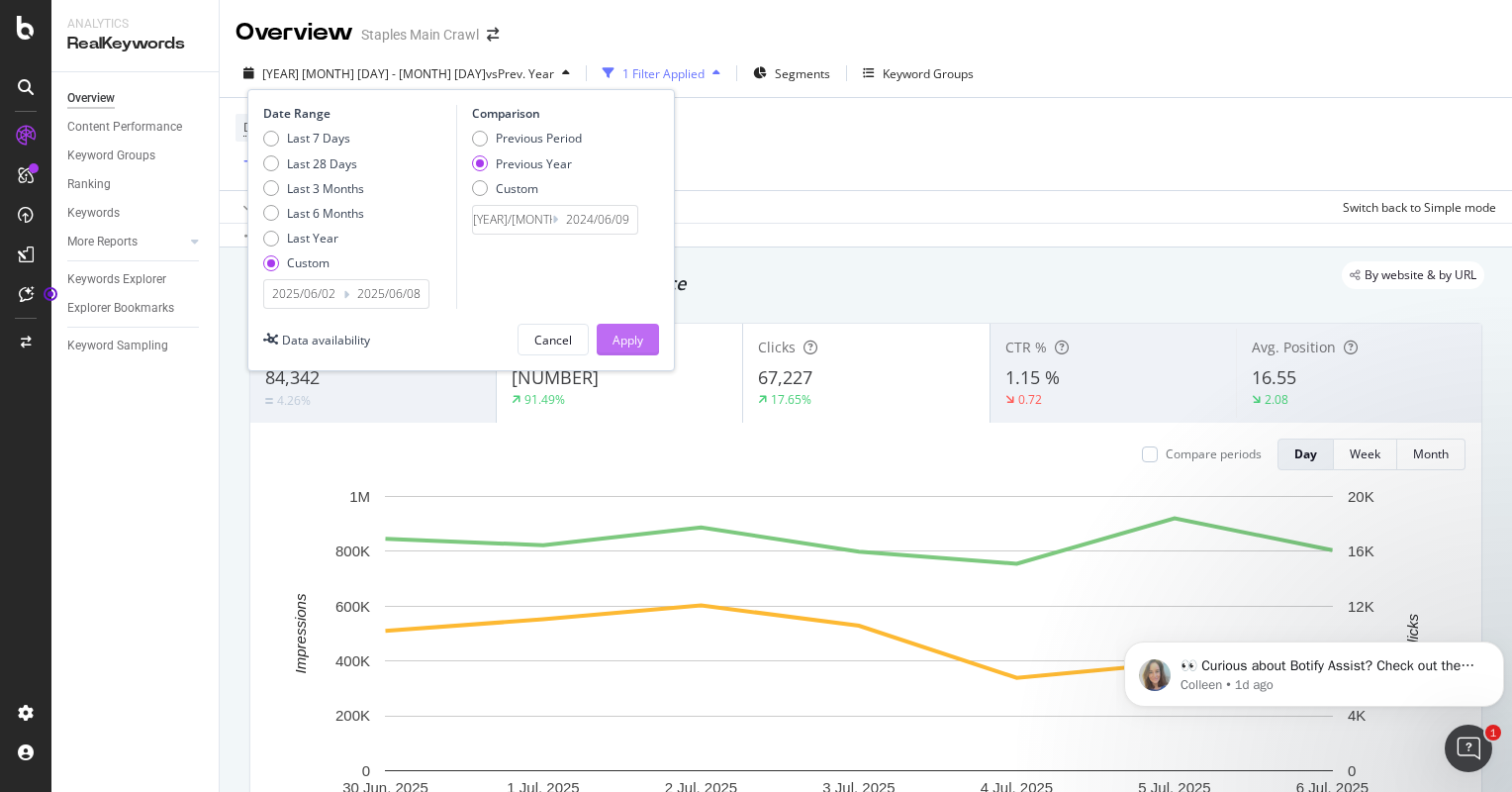 click on "Apply" at bounding box center (627, 340) 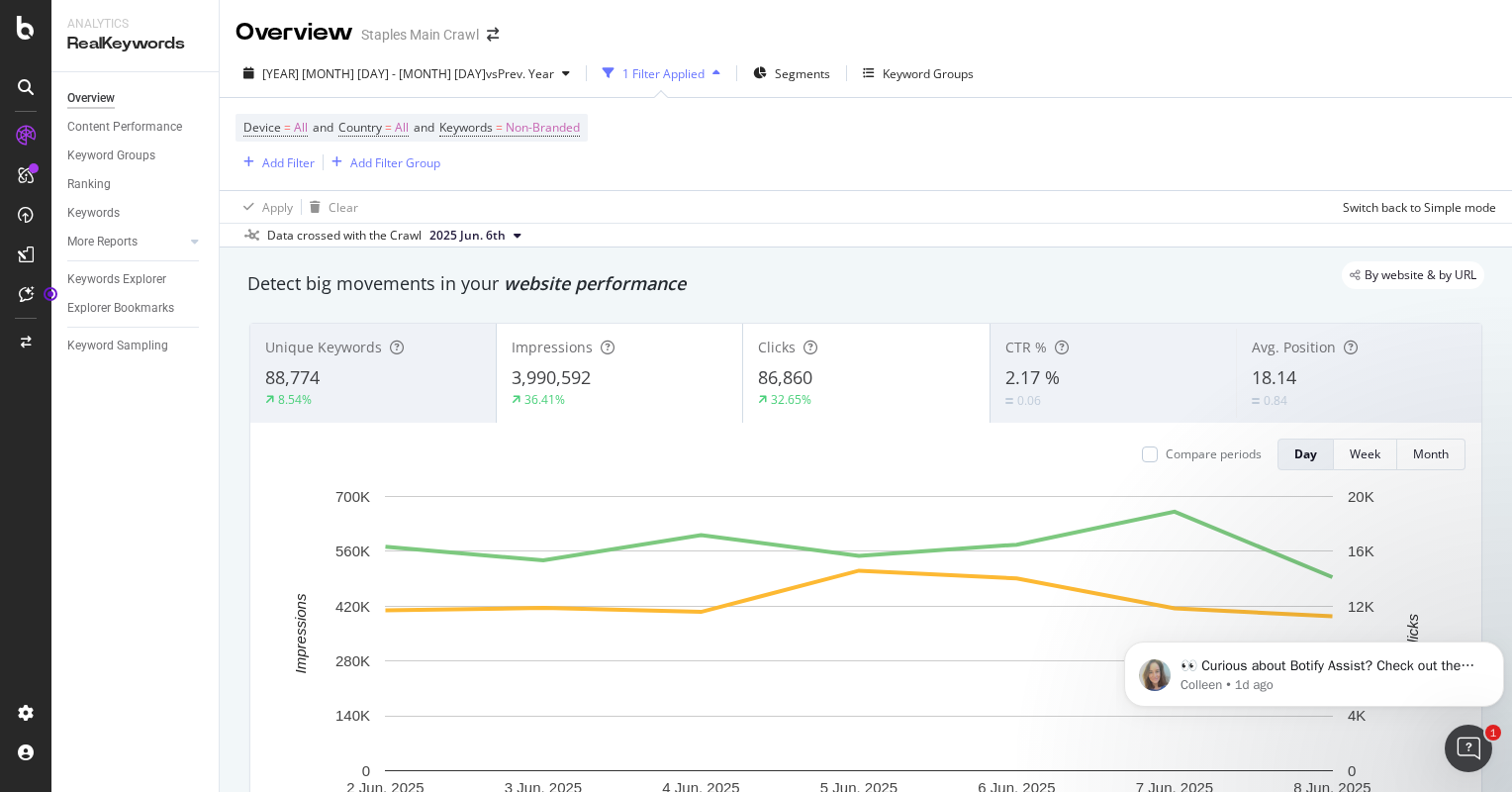 click on "1 Filter Applied" at bounding box center (663, 73) 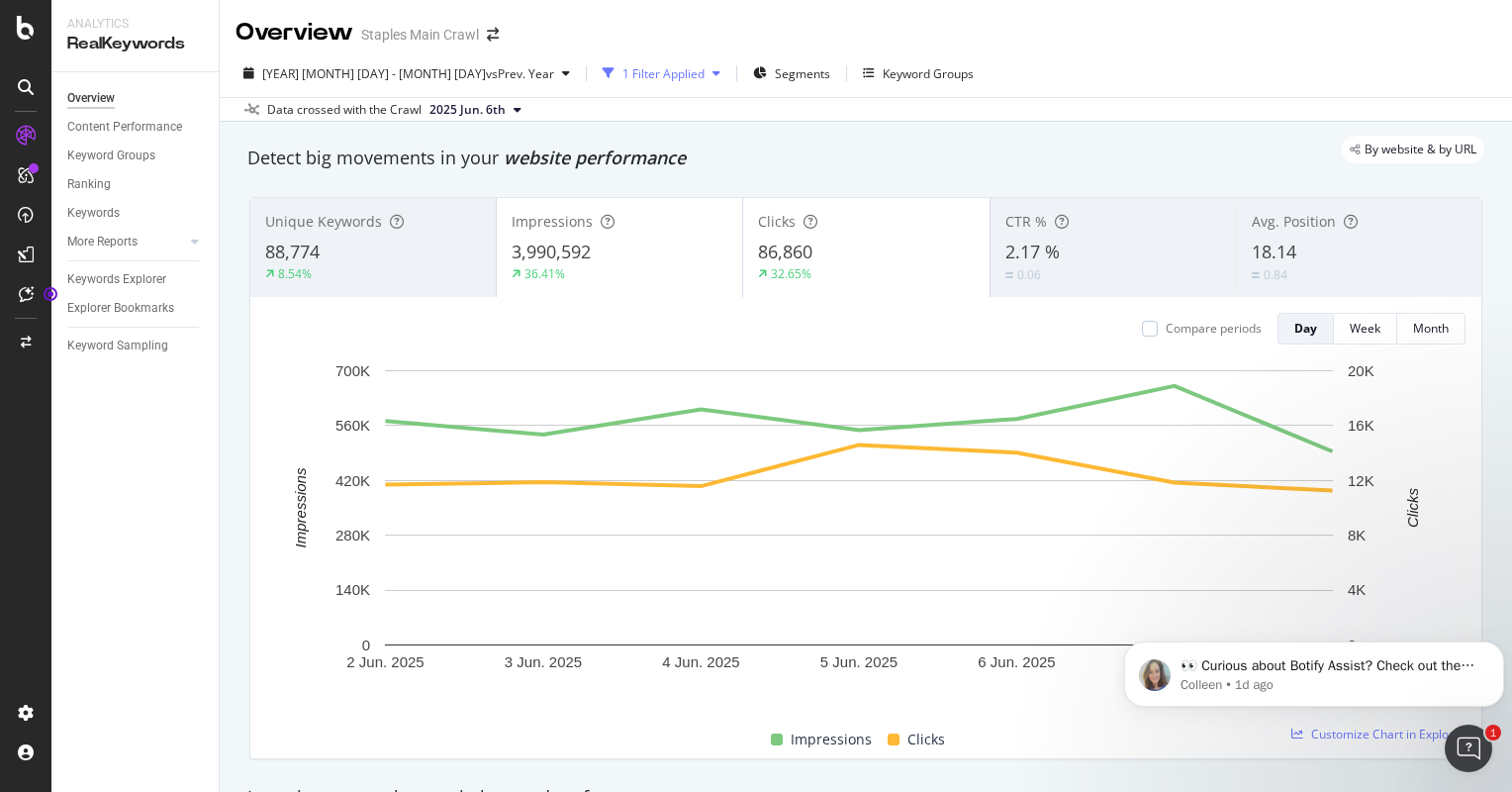 click on "1 Filter Applied" at bounding box center (663, 73) 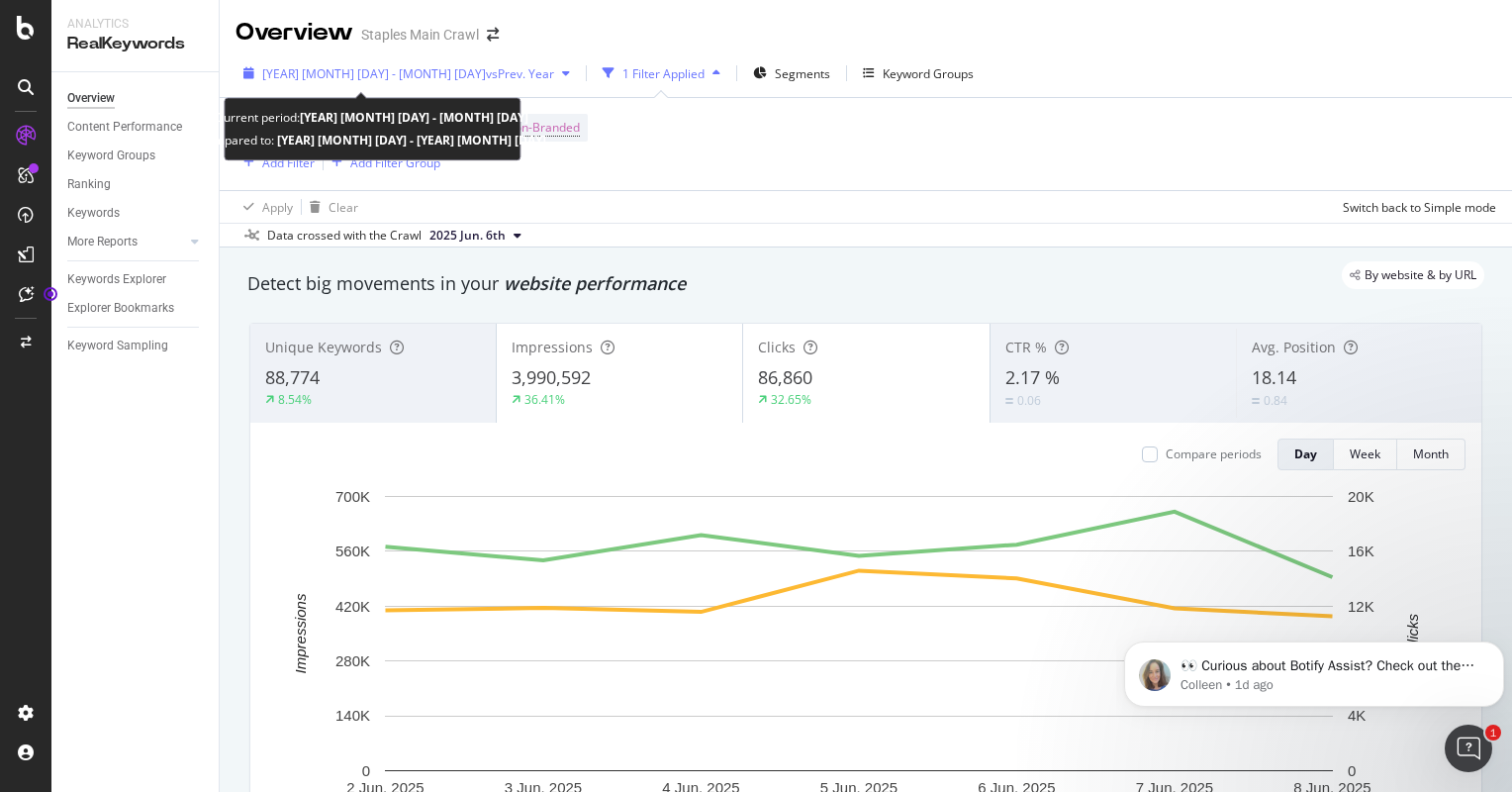 click on "[YEAR] [MONTH] [DAY] - [MONTH] [DAY]" at bounding box center [374, 73] 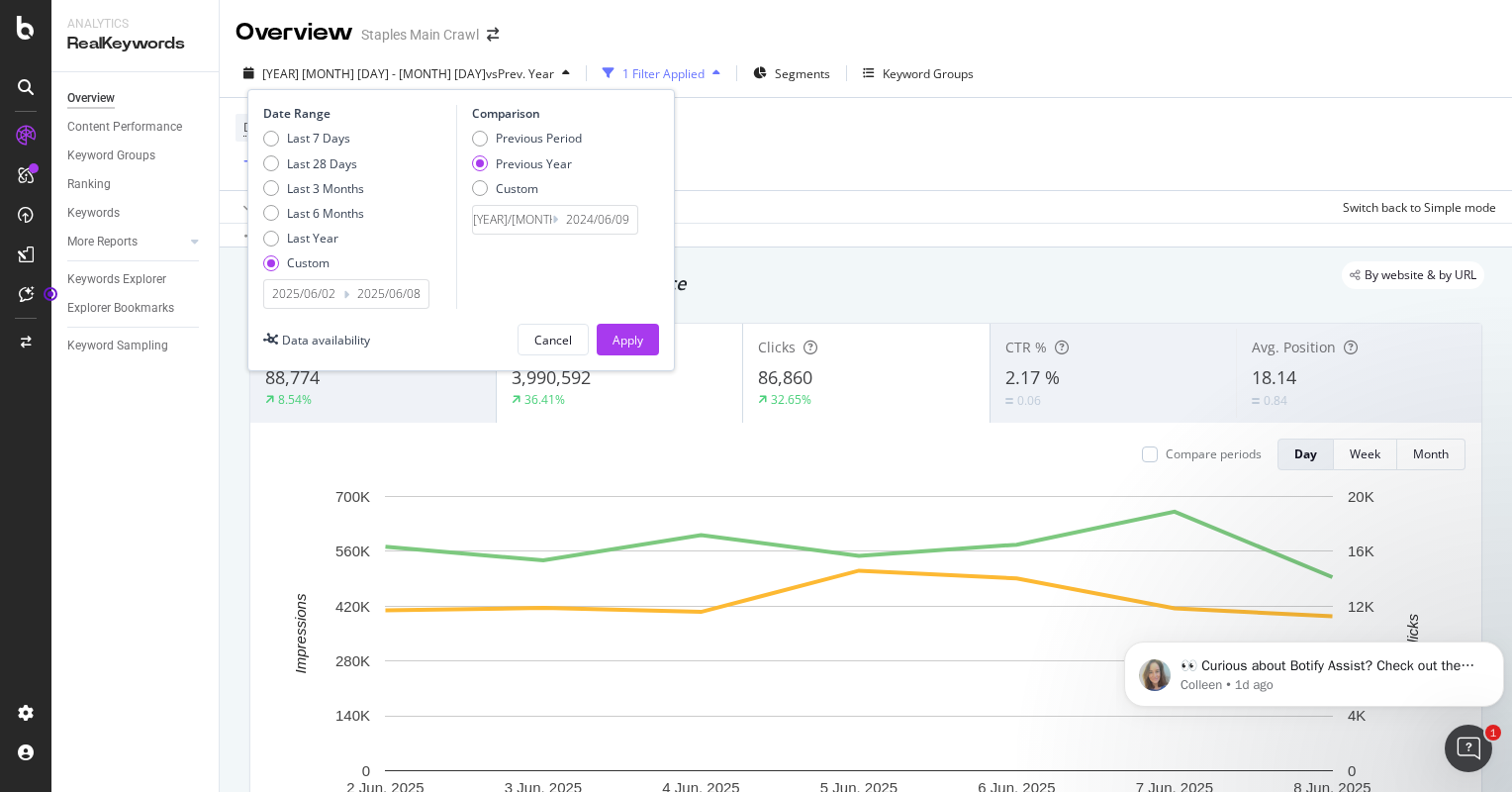 click on "2025/06/02" at bounding box center (304, 294) 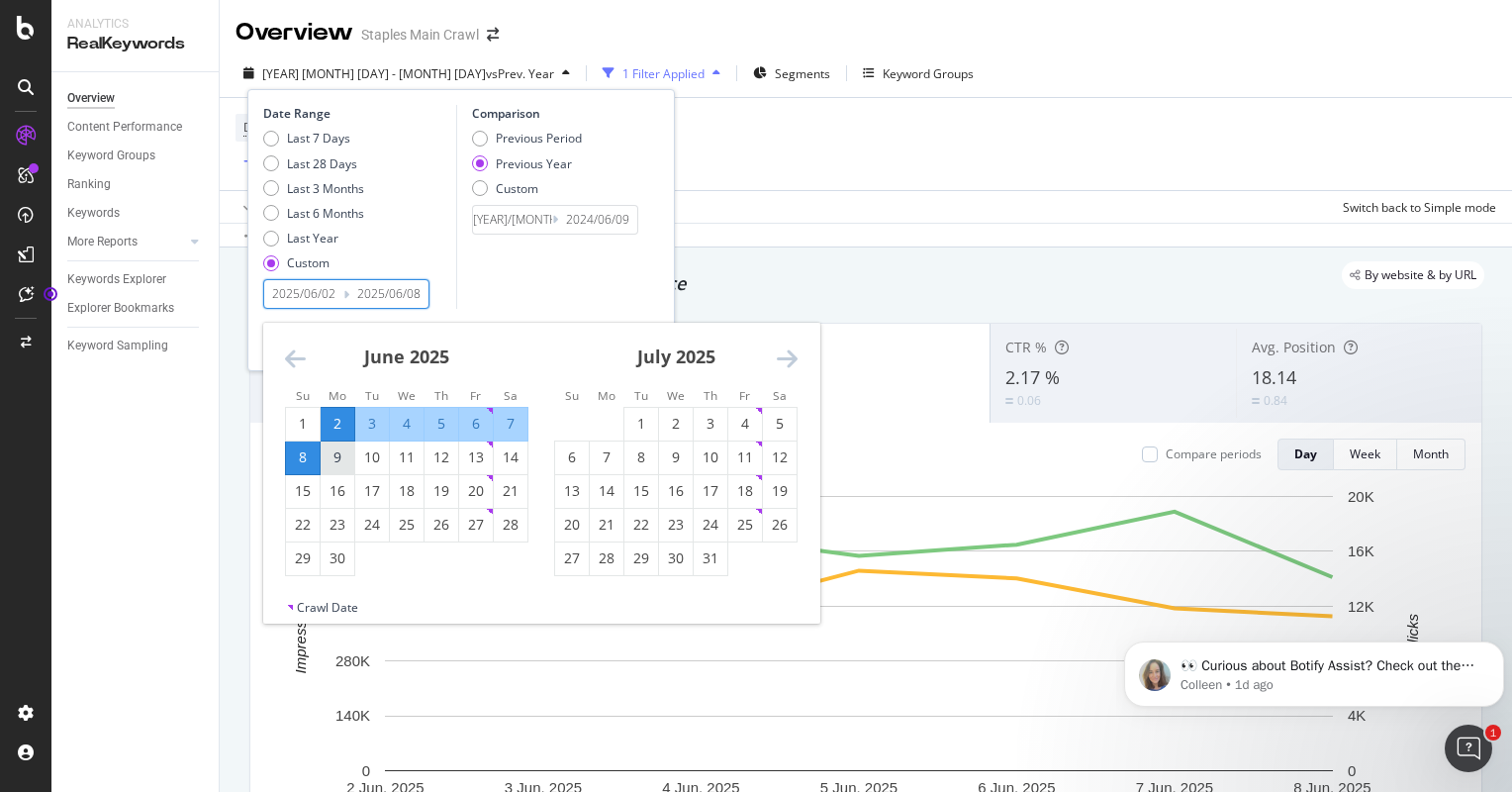 click on "9" at bounding box center [337, 457] 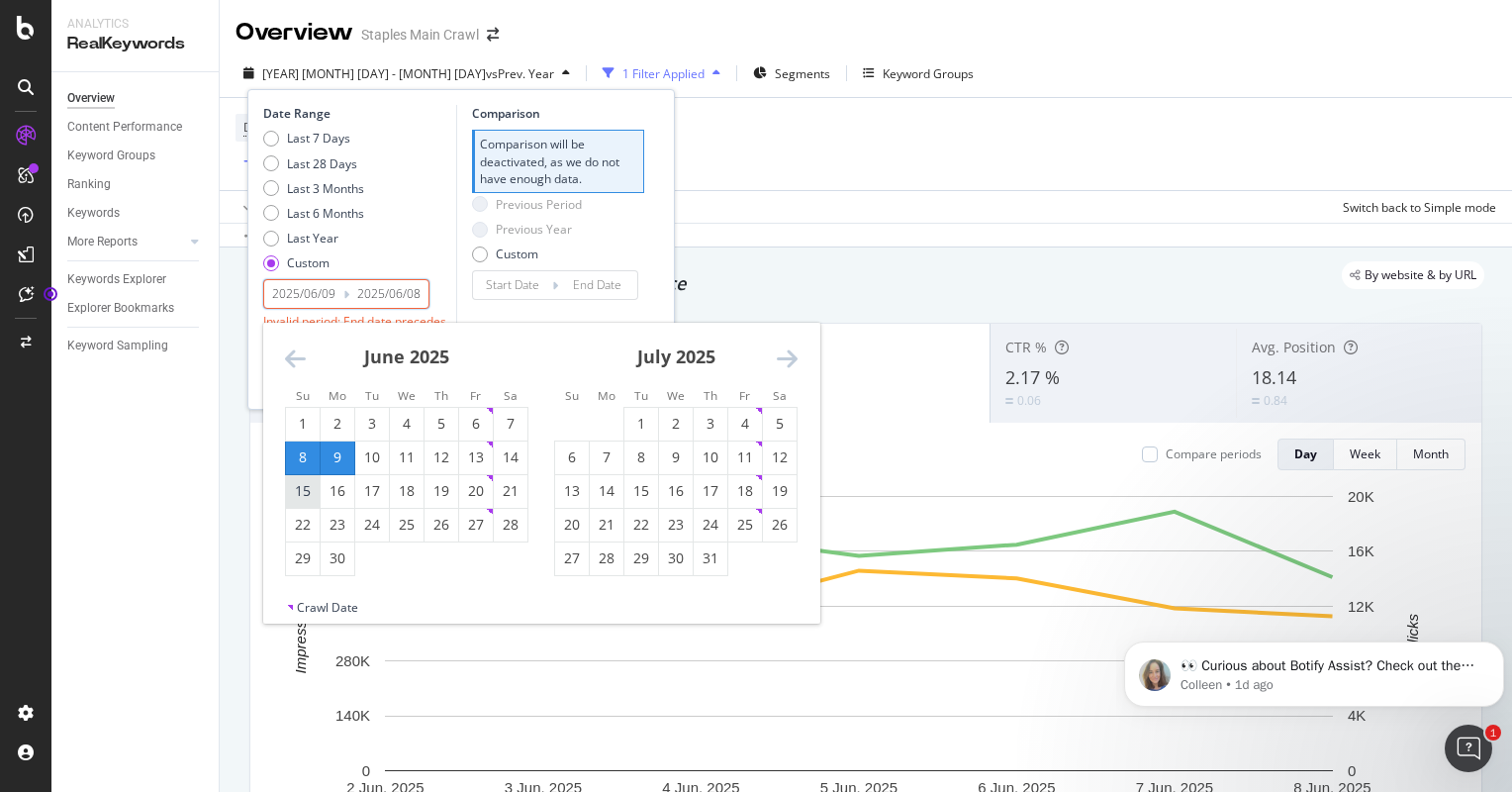 click on "15" at bounding box center (303, 491) 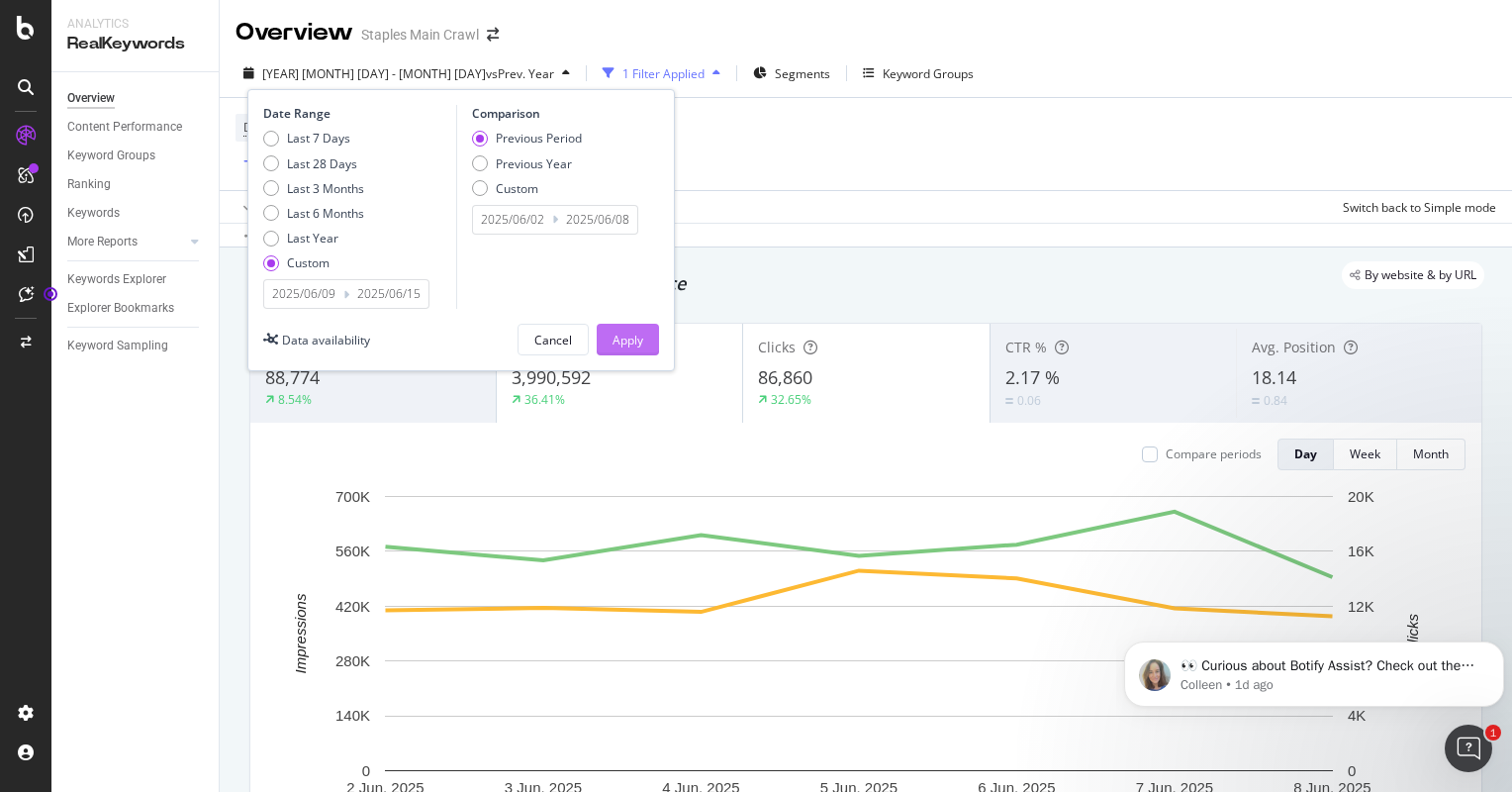 click on "Apply" at bounding box center [627, 340] 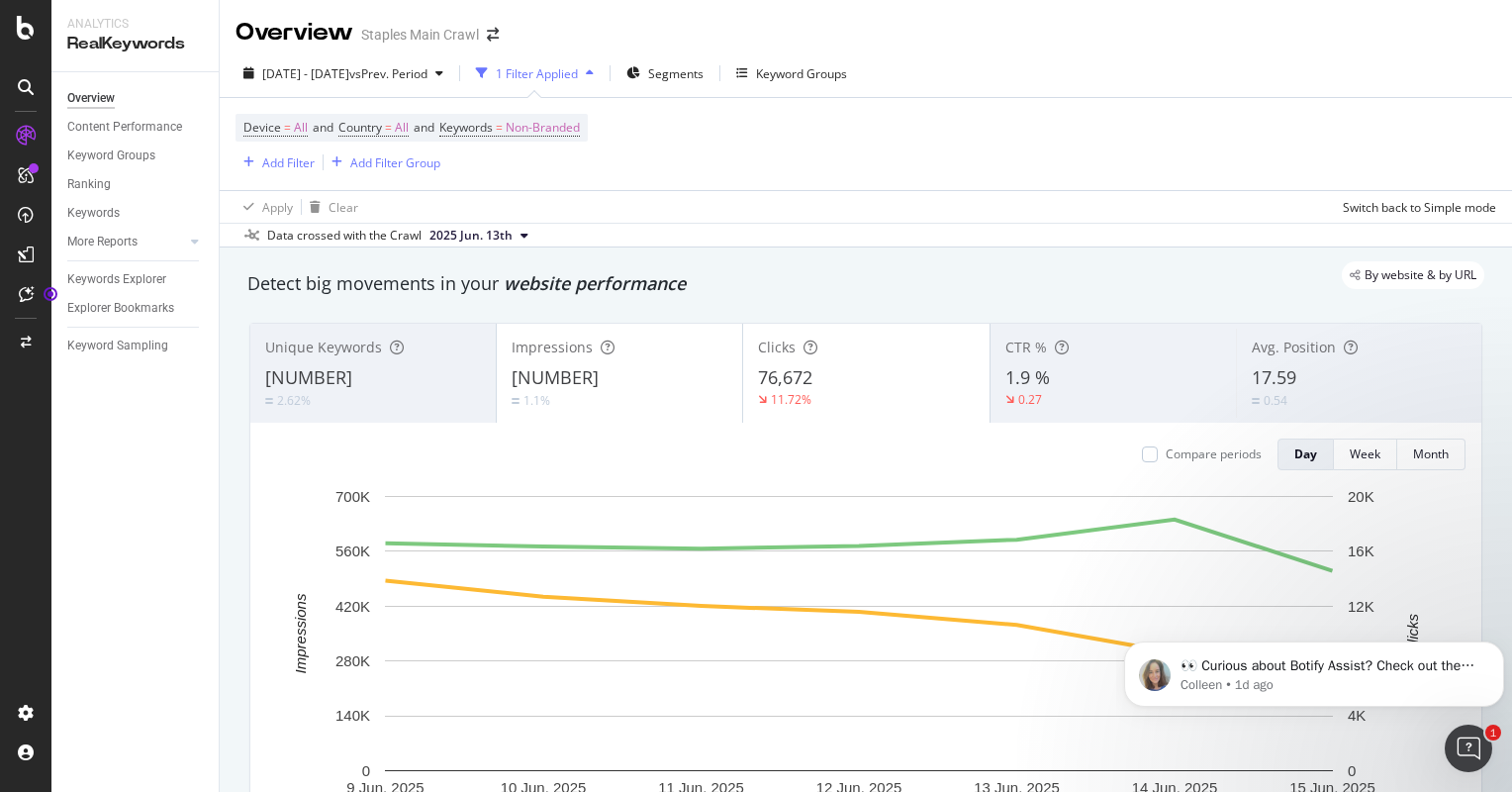 click on "2025 Jun. 13th" at bounding box center [471, 236] 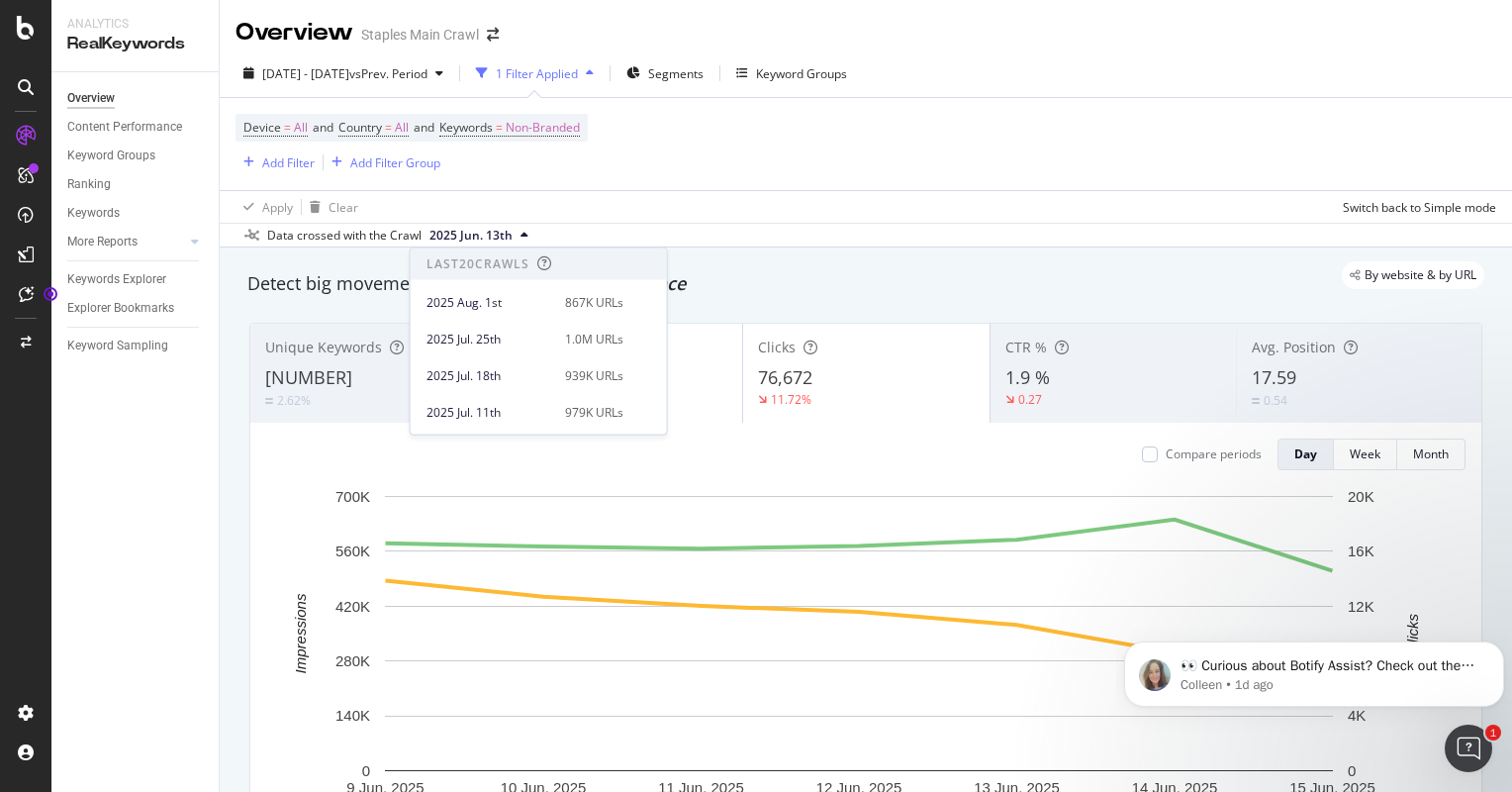 click on "By website & by URL Detect big movements in your website website performance Unique Keywords 86,445 2.62% Impressions 4,034,690 1.1% Clicks 76,672 11.72% CTR % 1.9 % 0.27 Avg. Position 17.59 0.54 Compare periods Day Week Month 9 Jun. [YEAR] 10 Jun. [YEAR] 11 Jun. [YEAR] 12 Jun. [YEAR] 13 Jun. [YEAR] 14 Jun. [YEAR] 15 Jun. [YEAR] 0 140K 280K 420K 560K 700K 0 4K 8K 12K 16K 20K Impressions Clicks Date Impressions Clicks 9 Jun. [YEAR] 580,311 13,857 10 Jun. [YEAR] 572,612 12,693 11 Jun. [YEAR] 566,796 12,018 12 Jun. [YEAR] 573,776 11,581 13 Jun. [YEAR] 589,711 10,635 14 Jun. [YEAR] 641,255 8,614 15 Jun. [YEAR] 510,229 7,274 20K Impressions Clicks Customize Chart in Explorer Investigate your changes in keyword performance Hypotheses to Investigate - Over Time Seasonality Branded Keywords Device Top print-type Level 1 Top Keywords Current: 2025 Jun. 9th - 2025 Jun. 15th vs Previous : 2024 Jun. 10th - 2024 Jun. 16th Day Week Month Clicks 9 Jun. [YEAR] 10 Jun. [YEAR] 11 Jun. [YEAR] 12 Jun. [YEAR] 13 Jun. [YEAR] 14 Jun. [YEAR] 15 Jun. [YEAR] 0 2K 4K 6K 8K" at bounding box center (866, 2129) 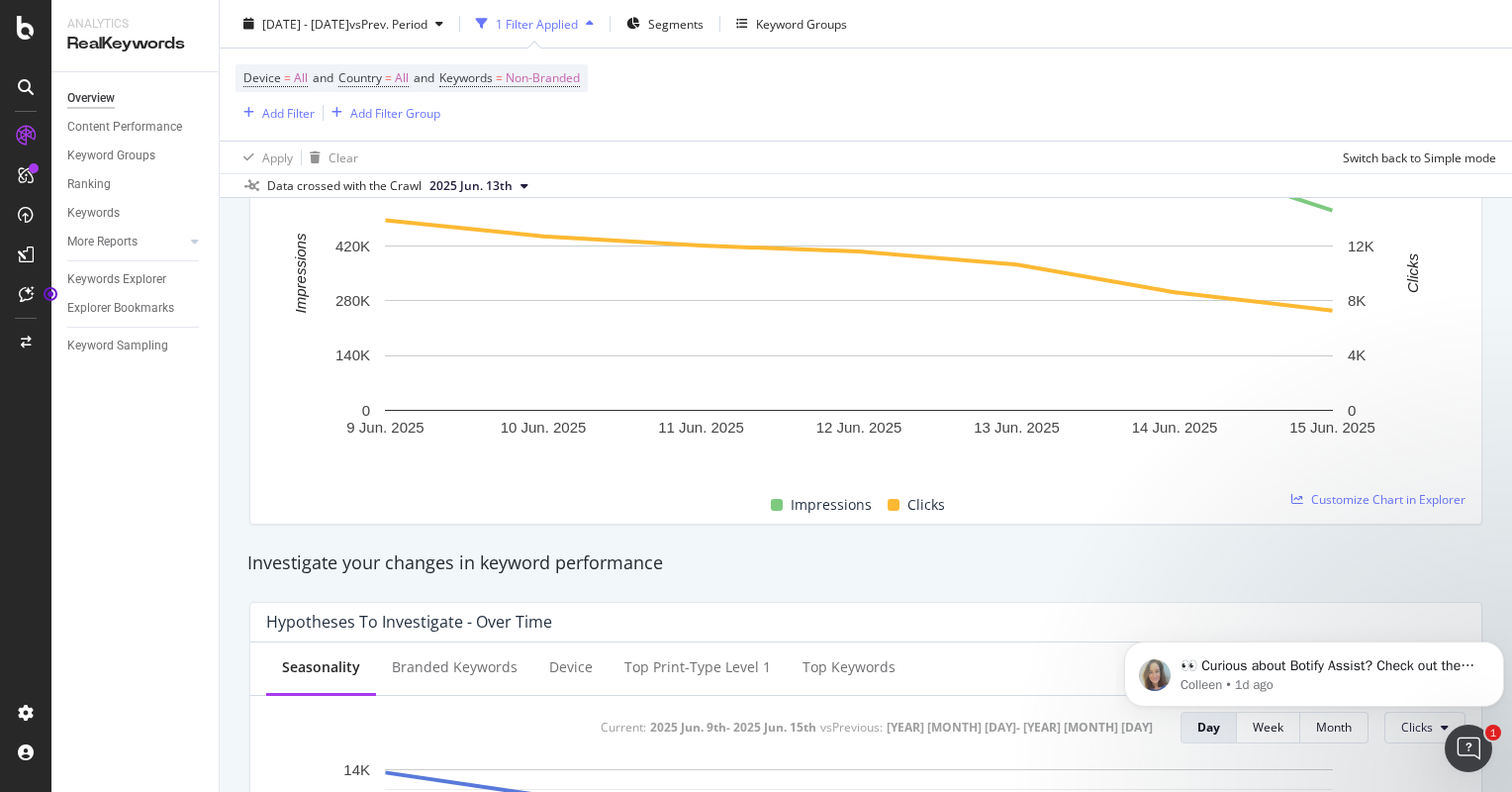 scroll, scrollTop: 21, scrollLeft: 0, axis: vertical 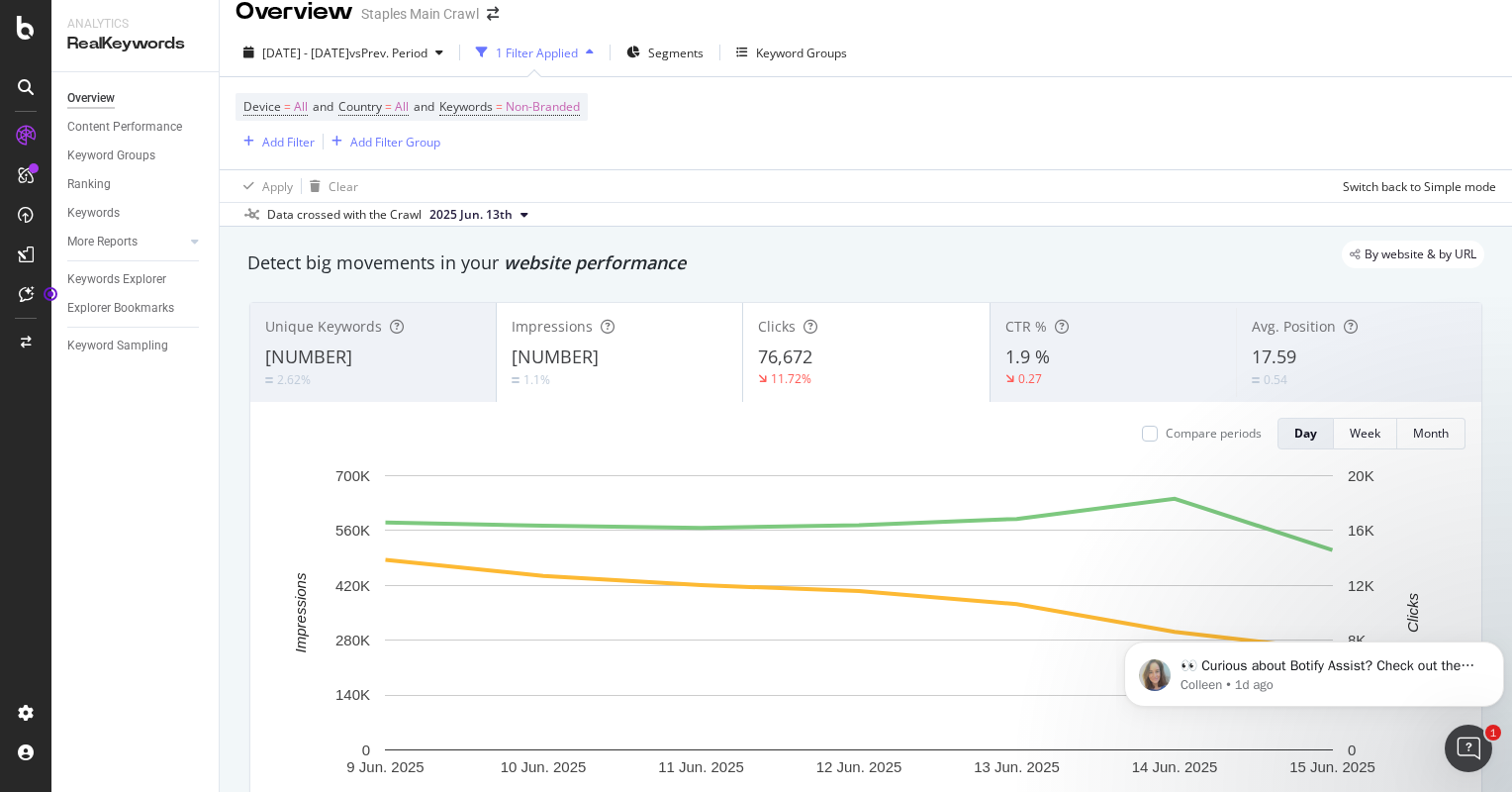 click on "By website & by URL Detect big movements in your website website performance Unique Keywords 86,445 2.62% Impressions 4,034,690 1.1% Clicks 76,672 11.72% CTR % 1.9 % 0.27 Avg. Position 17.59 0.54 Compare periods Day Week Month 9 Jun. [YEAR] 10 Jun. [YEAR] 11 Jun. [YEAR] 12 Jun. [YEAR] 13 Jun. [YEAR] 14 Jun. [YEAR] 15 Jun. [YEAR] 0 140K 280K 420K 560K 700K 0 4K 8K 12K 16K 20K Impressions Clicks Date Impressions Clicks 9 Jun. [YEAR] 580,311 13,857 10 Jun. [YEAR] 572,612 12,693 11 Jun. [YEAR] 566,796 12,018 12 Jun. [YEAR] 573,776 11,581 13 Jun. [YEAR] 589,711 10,635 14 Jun. [YEAR] 641,255 8,614 15 Jun. [YEAR] 510,229 7,274 20K Impressions Clicks Customize Chart in Explorer Investigate your changes in keyword performance Hypotheses to Investigate - Over Time Seasonality Branded Keywords Device Top print-type Level 1 Top Keywords Current: 2025 Jun. 9th - 2025 Jun. 15th vs Previous : 2024 Jun. 10th - 2024 Jun. 16th Day Week Month Clicks 9 Jun. [YEAR] 10 Jun. [YEAR] 11 Jun. [YEAR] 12 Jun. [YEAR] 13 Jun. [YEAR] 14 Jun. [YEAR] 15 Jun. [YEAR] 0 2K 4K 6K 8K" at bounding box center (866, 2109) 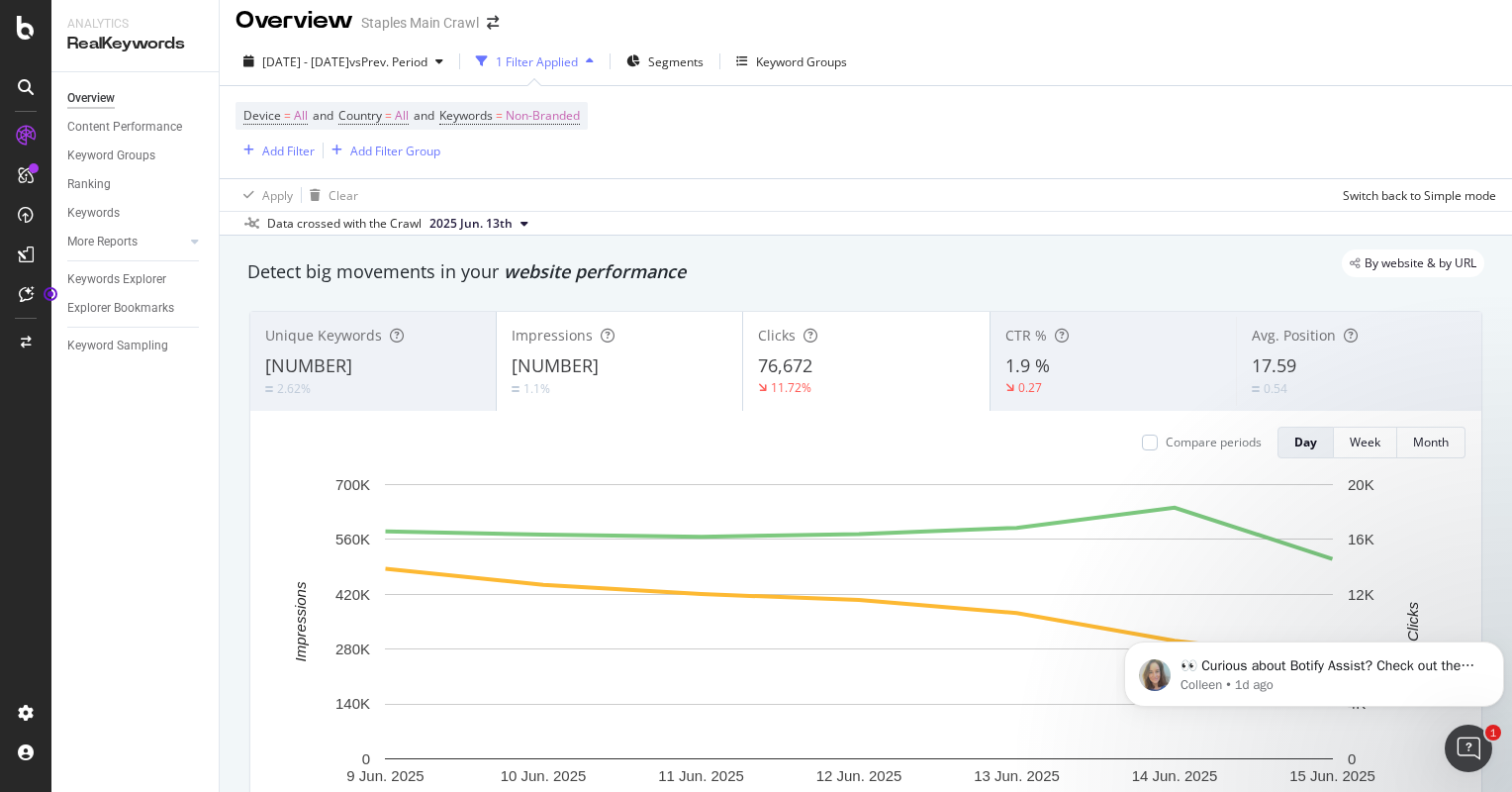 scroll, scrollTop: 0, scrollLeft: 0, axis: both 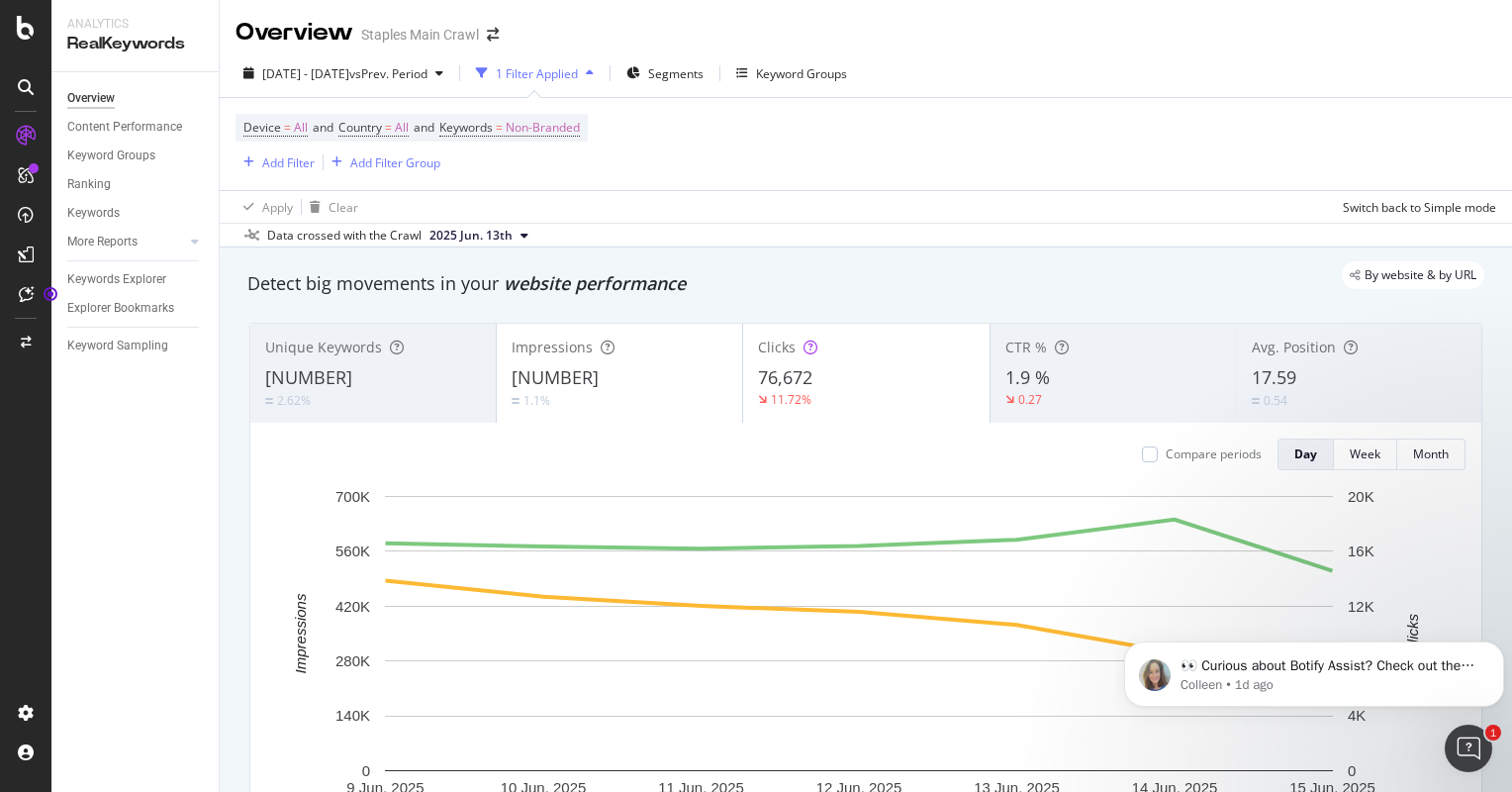 click on "Clicks 76,672 11.72%" at bounding box center (866, 373) 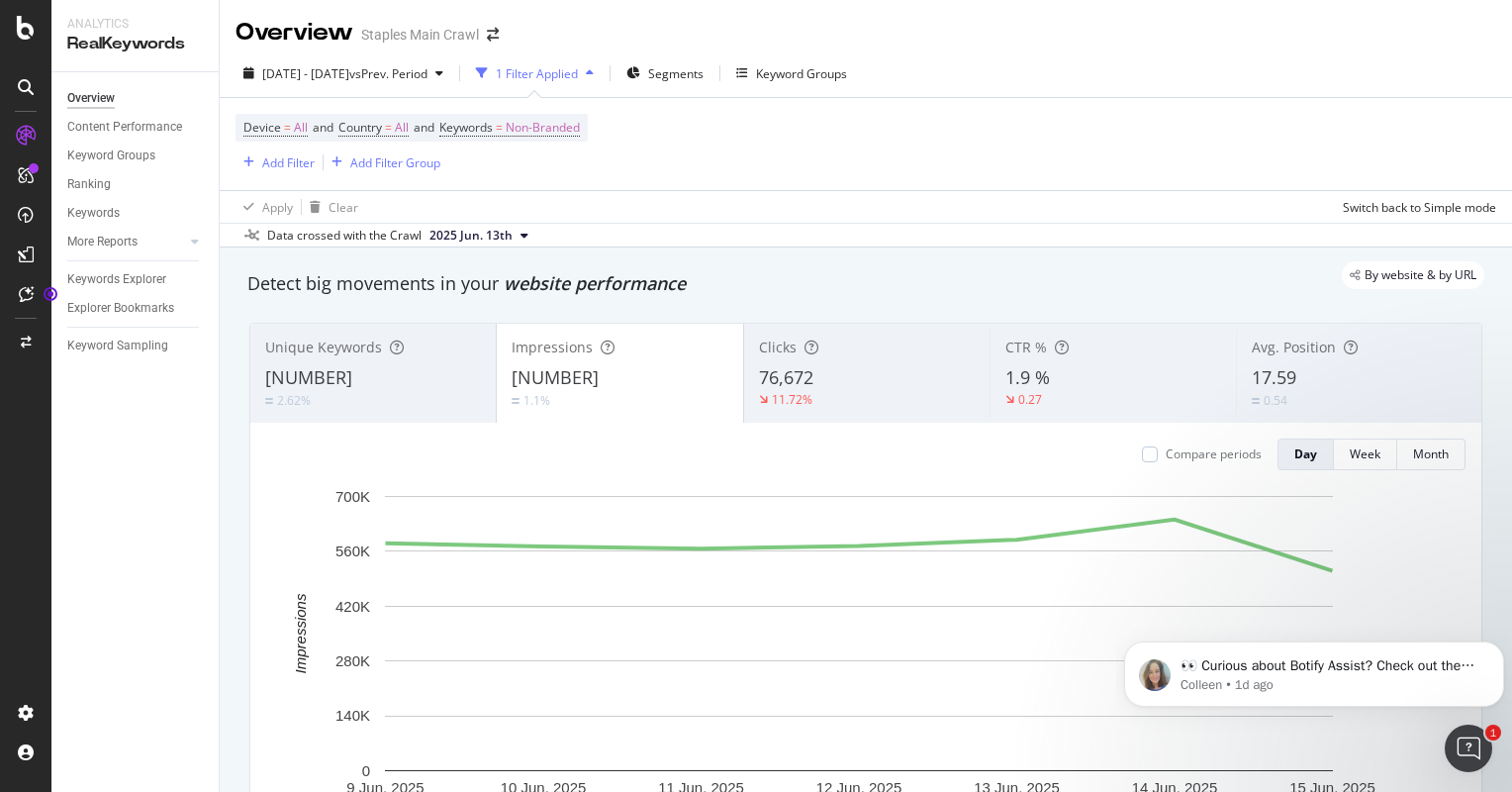 click on "76,672" at bounding box center (786, 377) 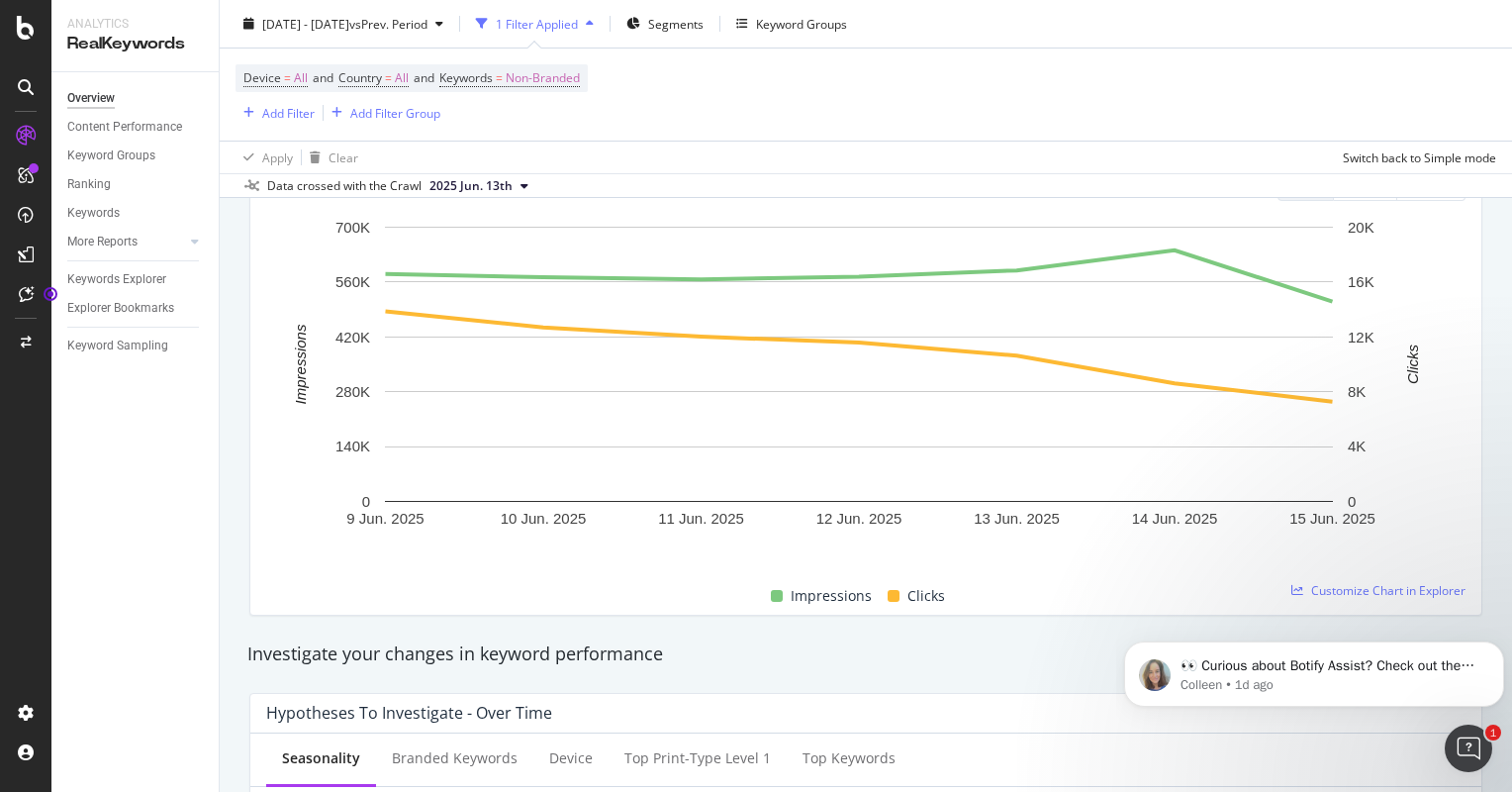 scroll, scrollTop: 274, scrollLeft: 0, axis: vertical 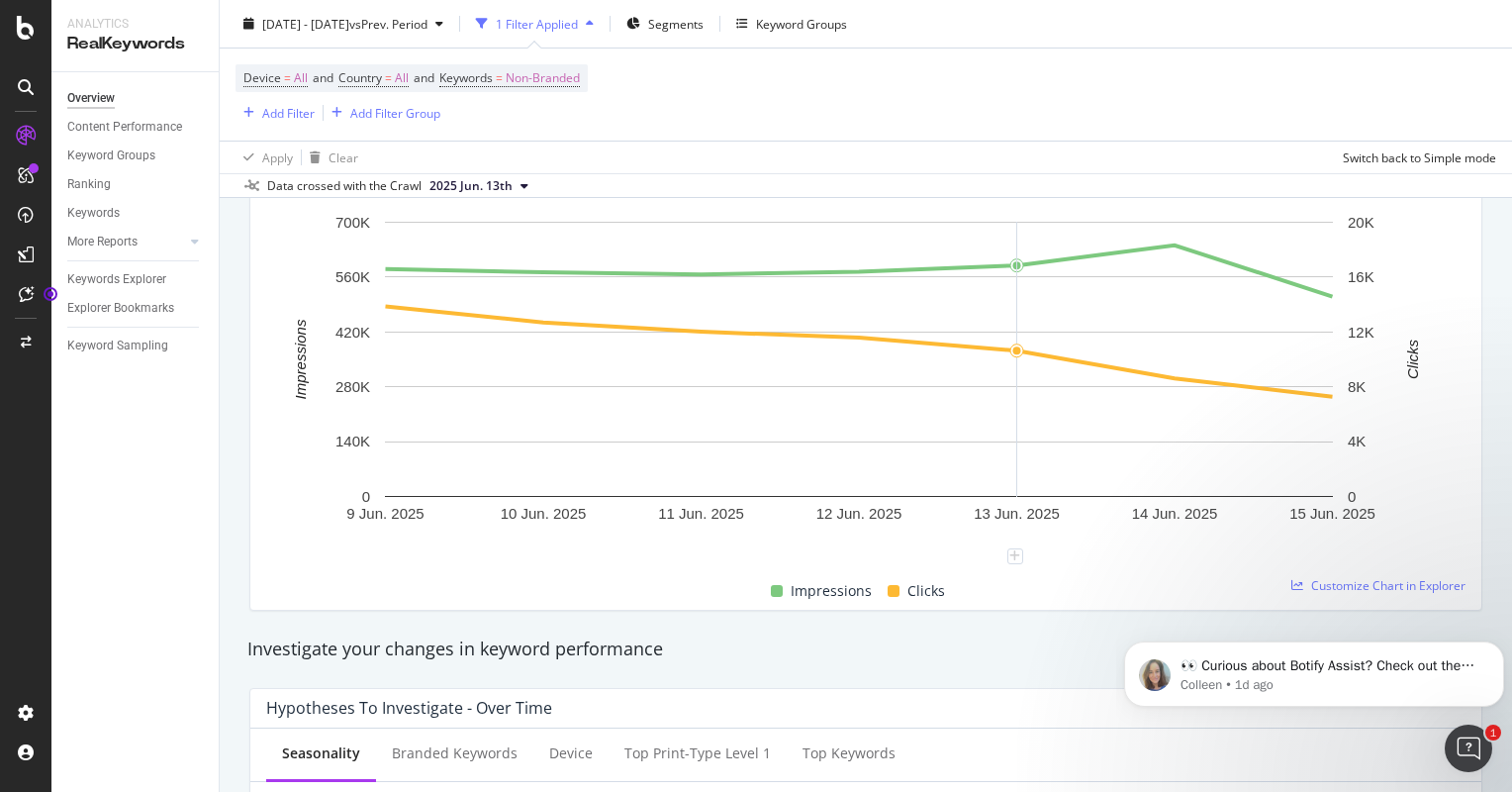 click 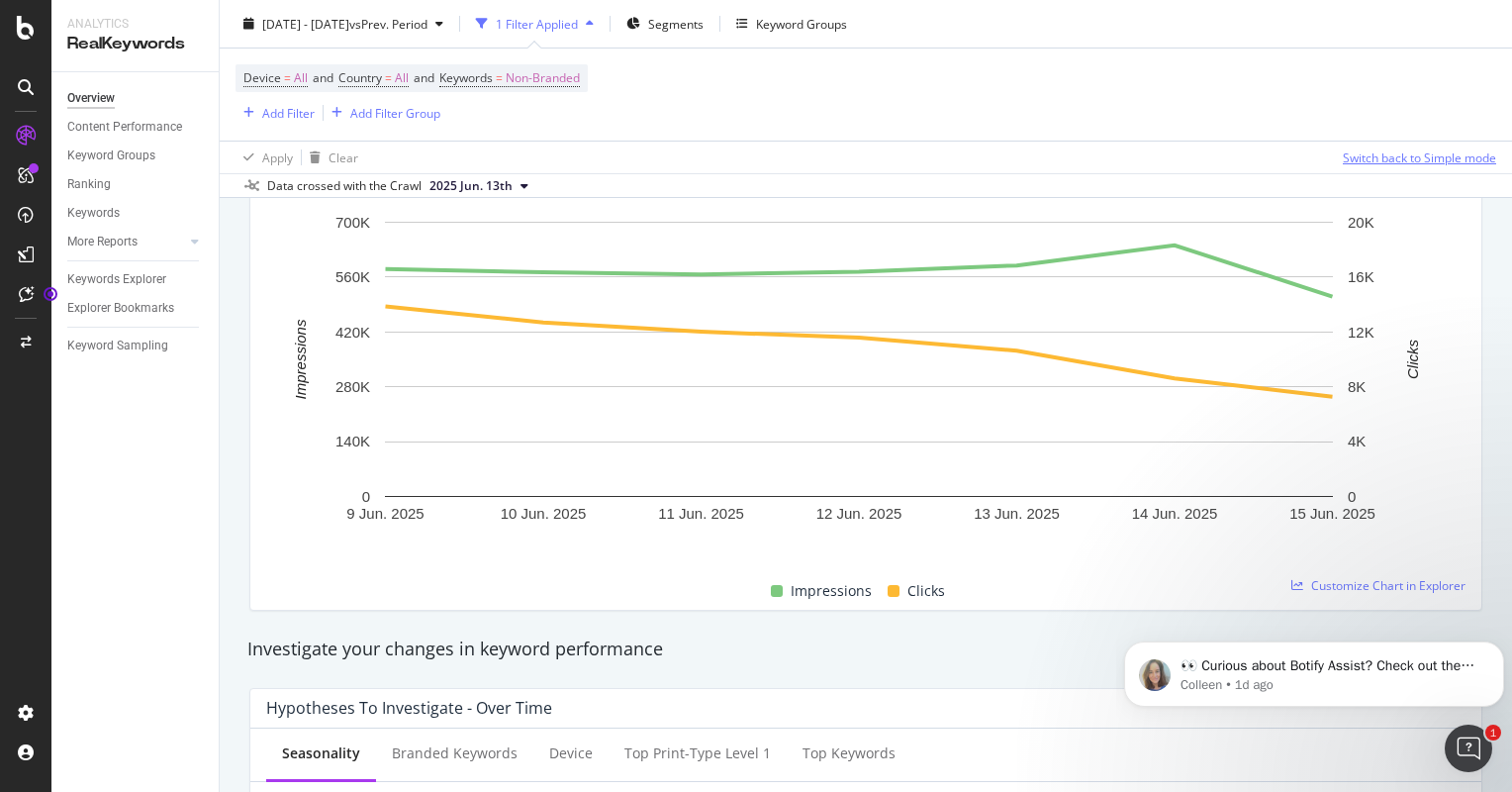 click on "Switch back to Simple mode" at bounding box center [1419, 157] 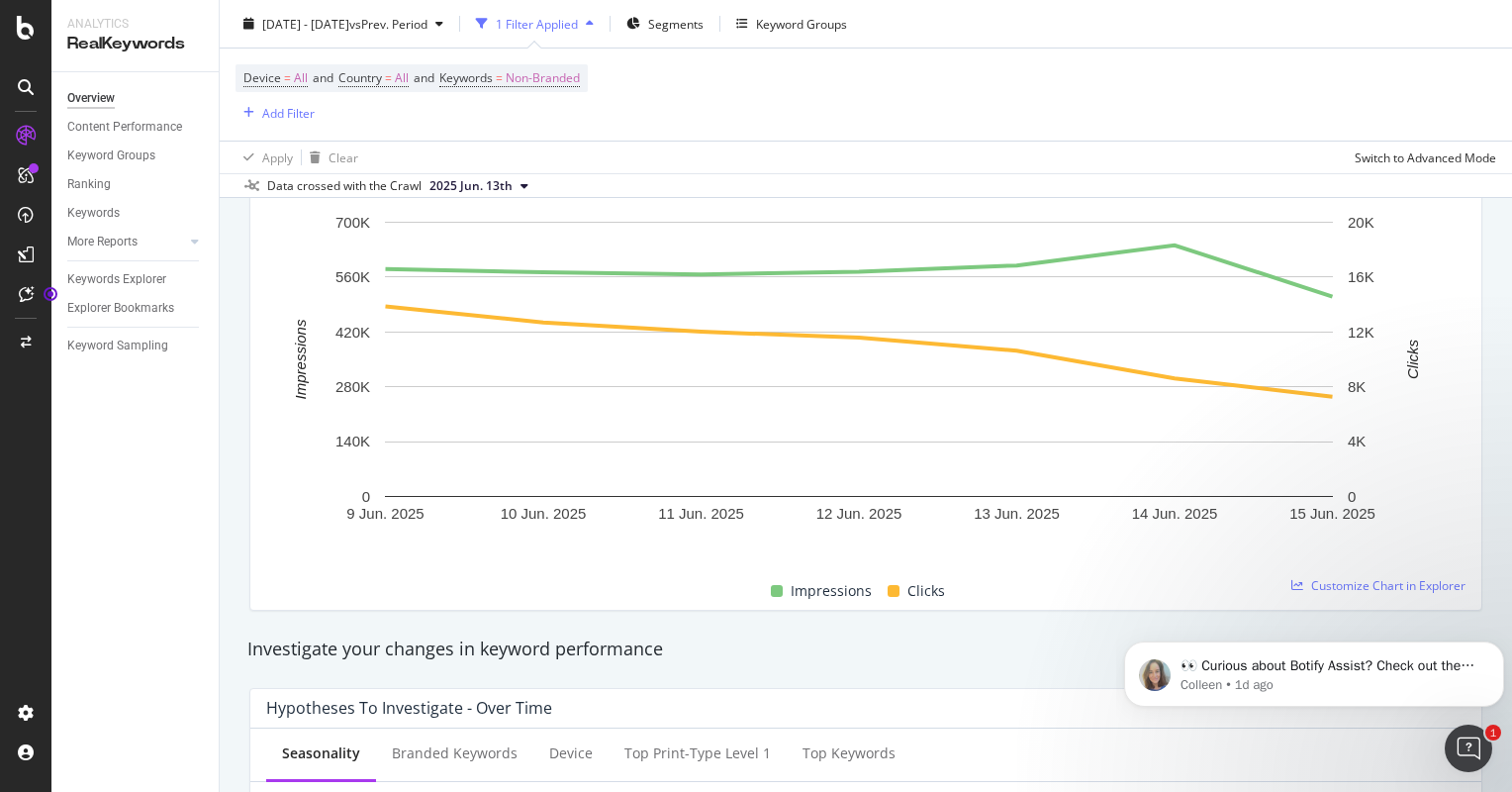 click on "Overview Staples Main Crawl [YEAR] [MONTH] [DAY] - [YEAR] [MONTH] [DAY] 1 Filter Applied Segments Keyword Groups Device = All and Country = All and Keywords = Non-Branded Add Filter Apply Clear Switch to Advanced Mode Data crossed with the Crawl [YEAR] [MONTH] [DAY] By website & by URL Detect big movements in your website website performance Unique Keywords 86,445 2.62% Impressions 4,034,690 1.1% Clicks 76,672 11.72% CTR % 1.9 % 0.27 Avg. Position 17.59 0.54 Compare periods Day Week Month 9 Jun. [YEAR] 10 Jun. [YEAR] 11 Jun. [YEAR] 12 Jun. [YEAR] 13 Jun. [YEAR] 14 Jun. [YEAR] 15 Jun. [YEAR] 0 140K 280K 420K 560K 700K 0 4K 8K 12K 16K 20K Impressions Clicks Date Impressions Clicks 9 Jun. [YEAR] 580,311 13,857 10 Jun. [YEAR] 572,612 12,693 11 Jun. [YEAR] 566,796 12,018 12 Jun. [YEAR] 573,776 11,581 13 Jun. [YEAR] 589,711 10,635 14 Jun. [YEAR] 641,255 8,614 15 Jun. [YEAR] 510,229 7,274 20K Impressions Clicks Customize Chart in Explorer Investigate your changes in keyword performance Hypotheses to Investigate - Over Time Device -" at bounding box center (866, 396) 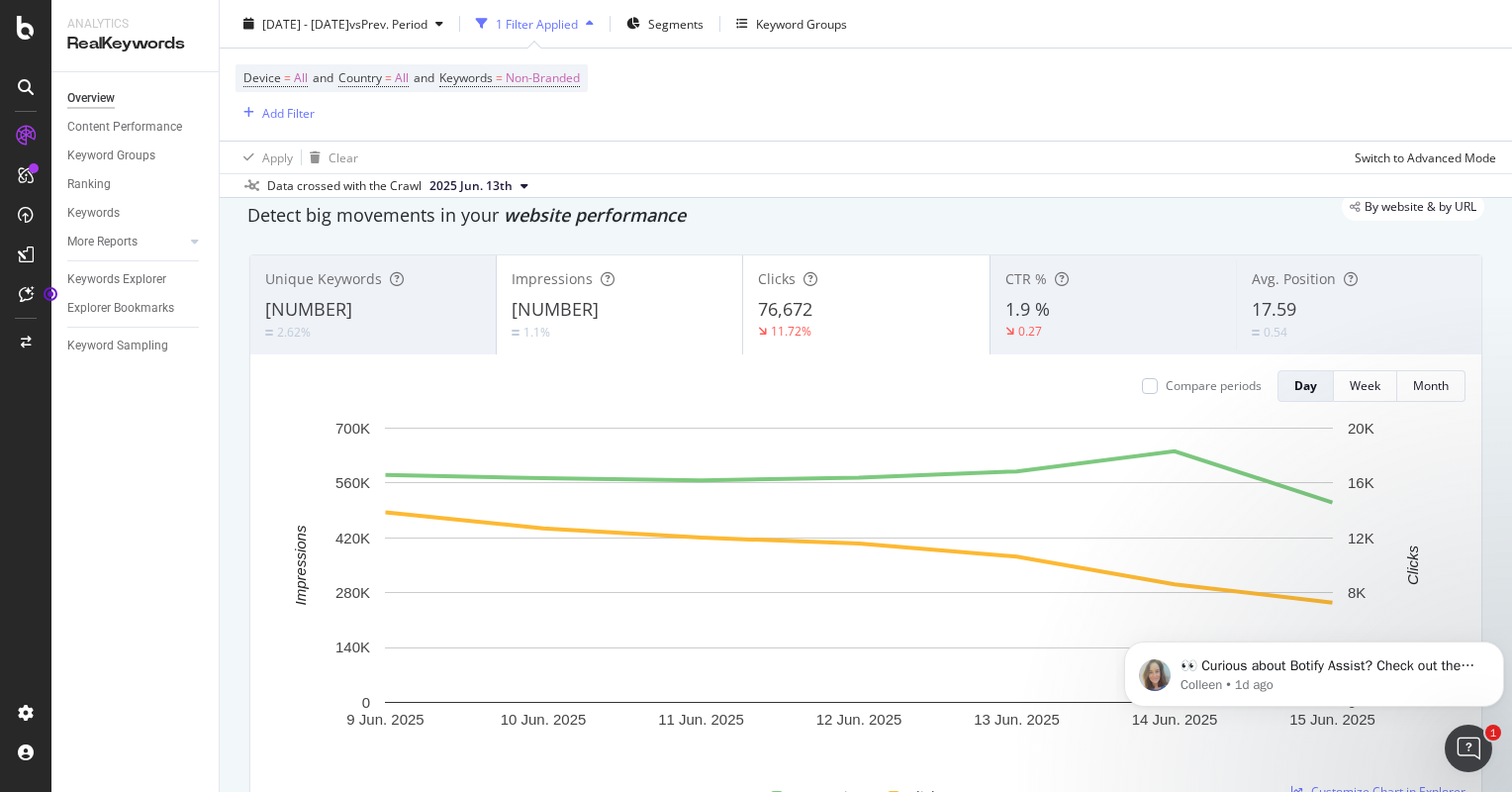 scroll, scrollTop: 0, scrollLeft: 0, axis: both 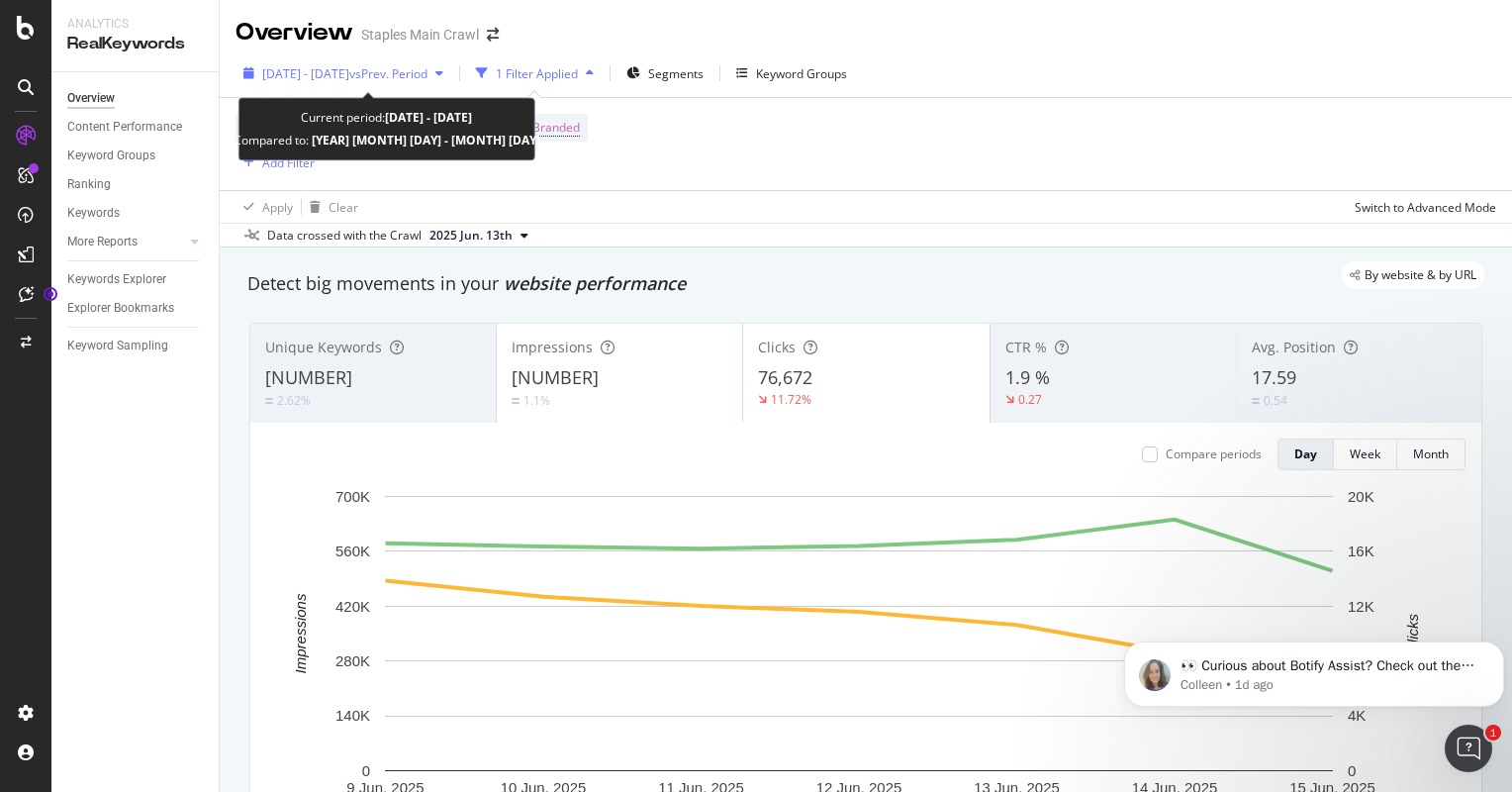 click on "[YEAR] [MONTH] [DAY] - [MONTH] [DAY]  vs  Prev. Period" at bounding box center (343, 73) 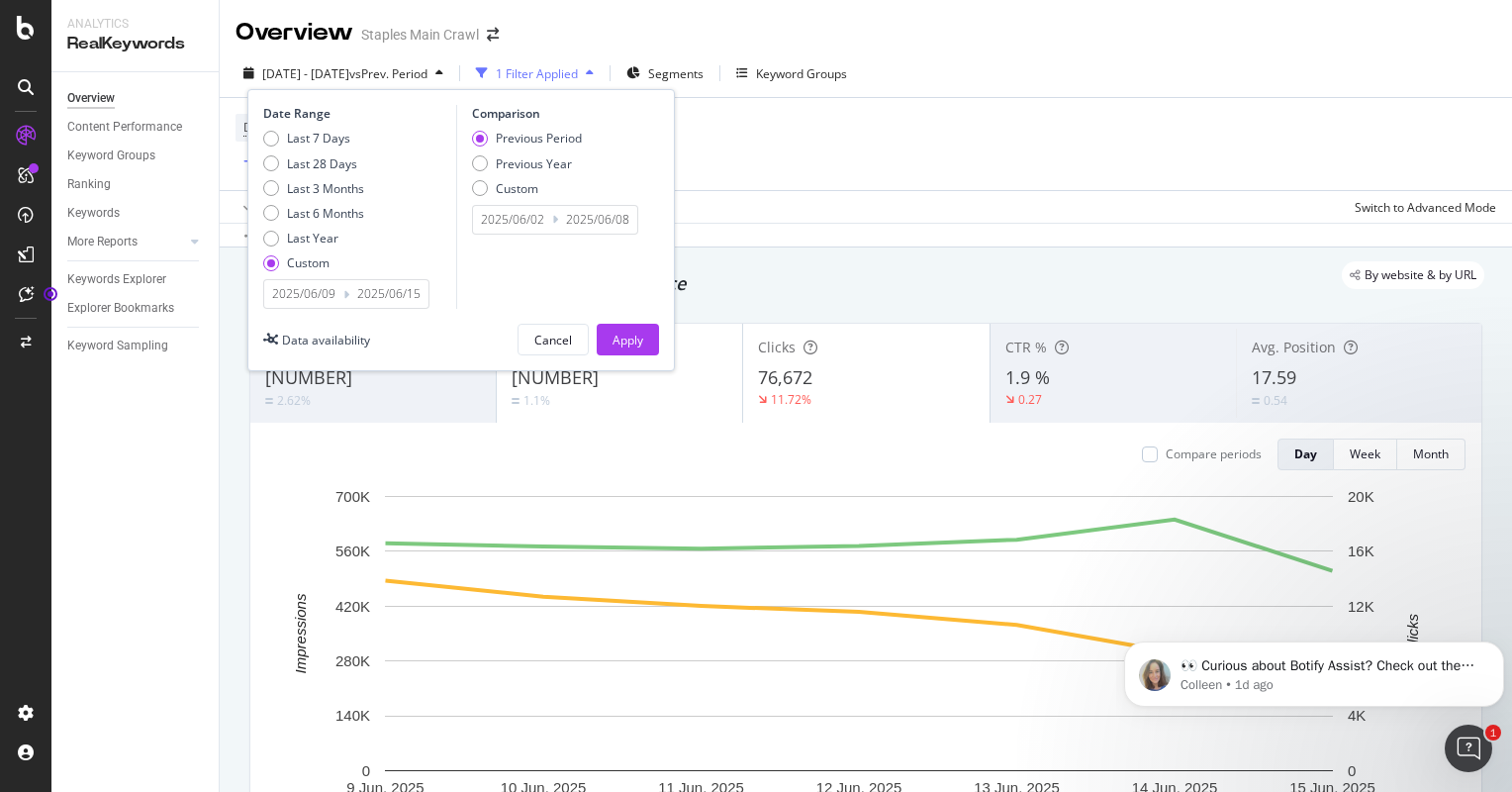 click on "2025/06/09" at bounding box center (304, 294) 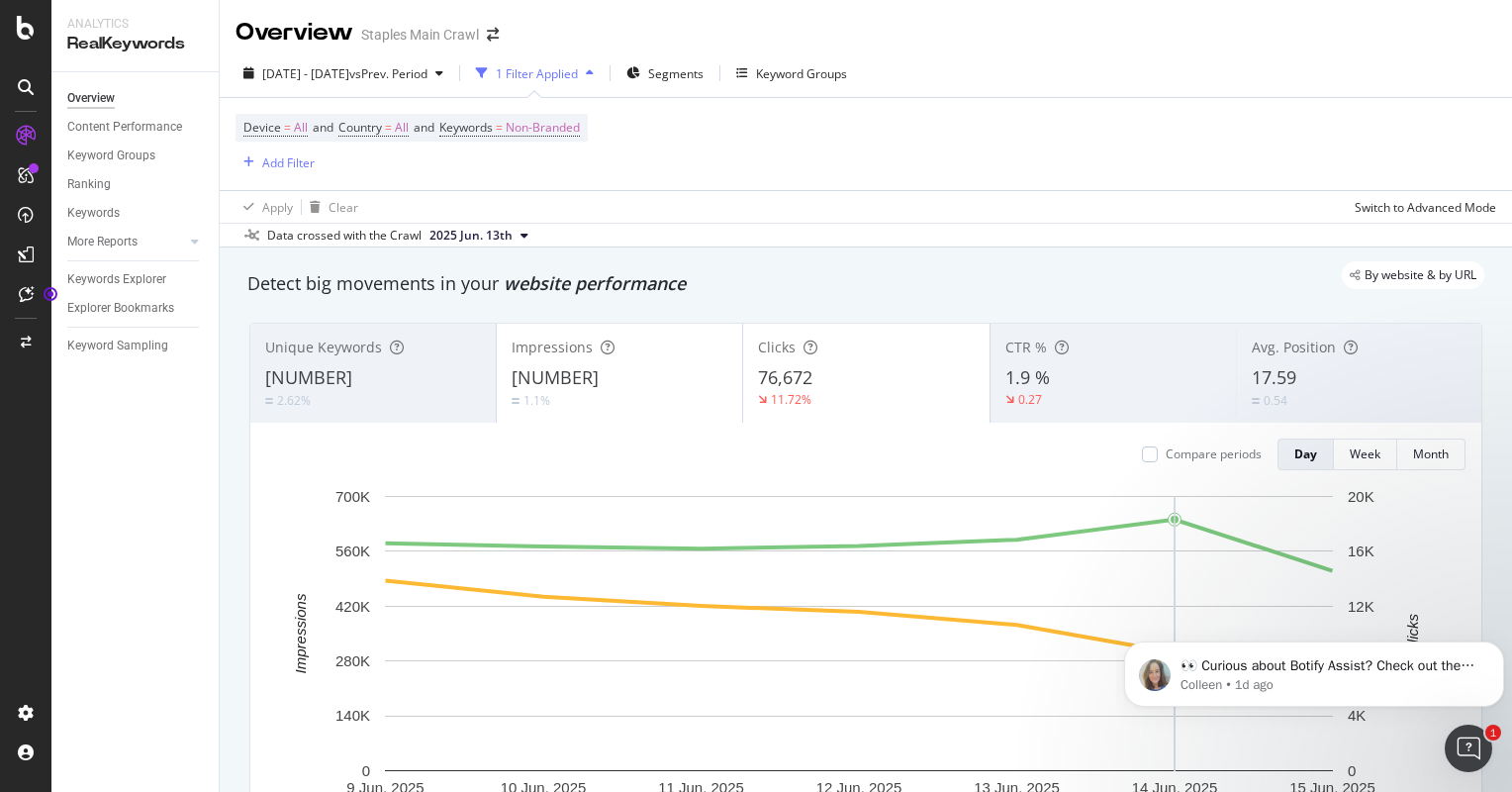 click on "By website & by URL" at bounding box center [856, 275] 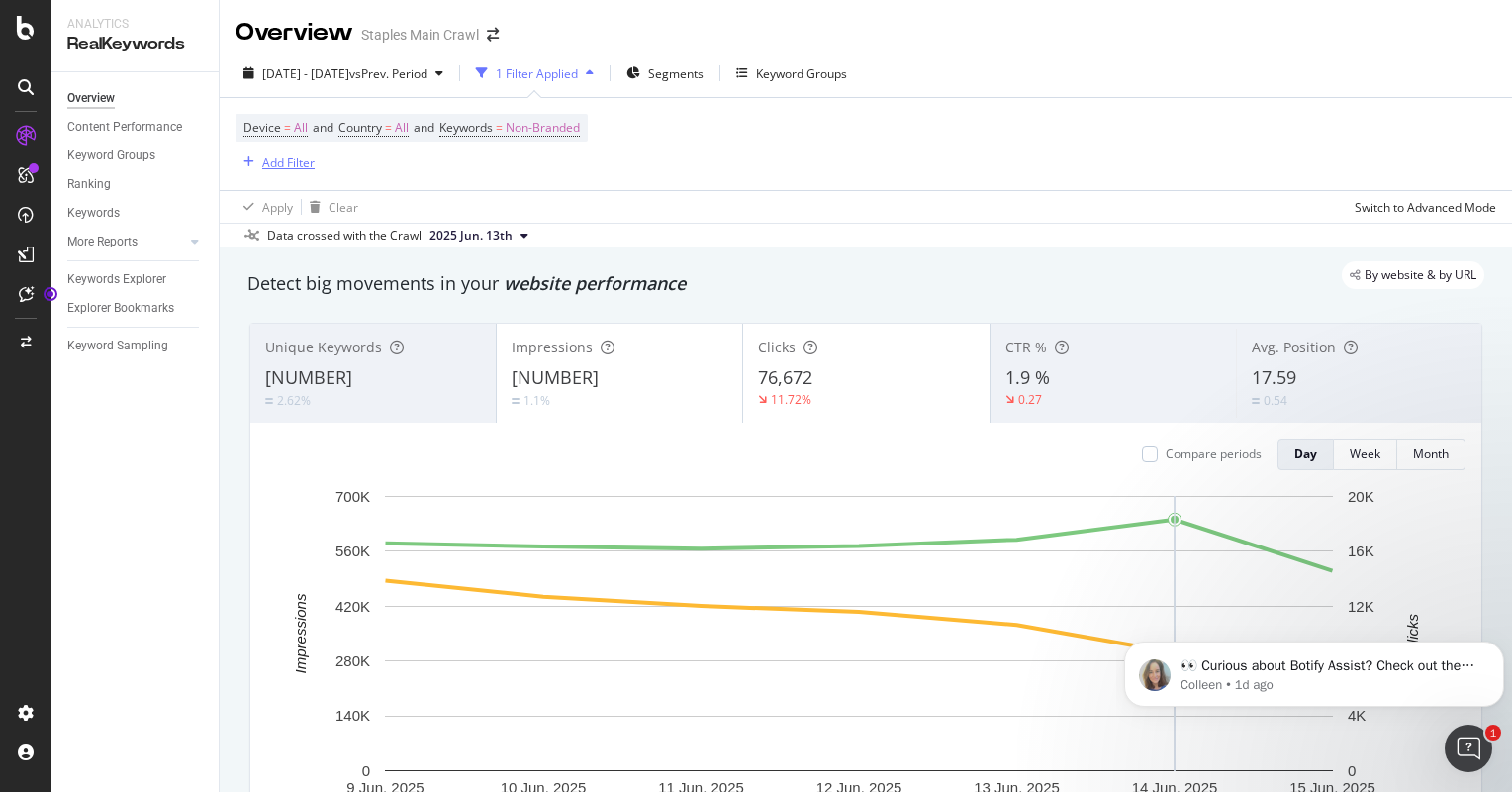 click on "Add Filter" at bounding box center [288, 162] 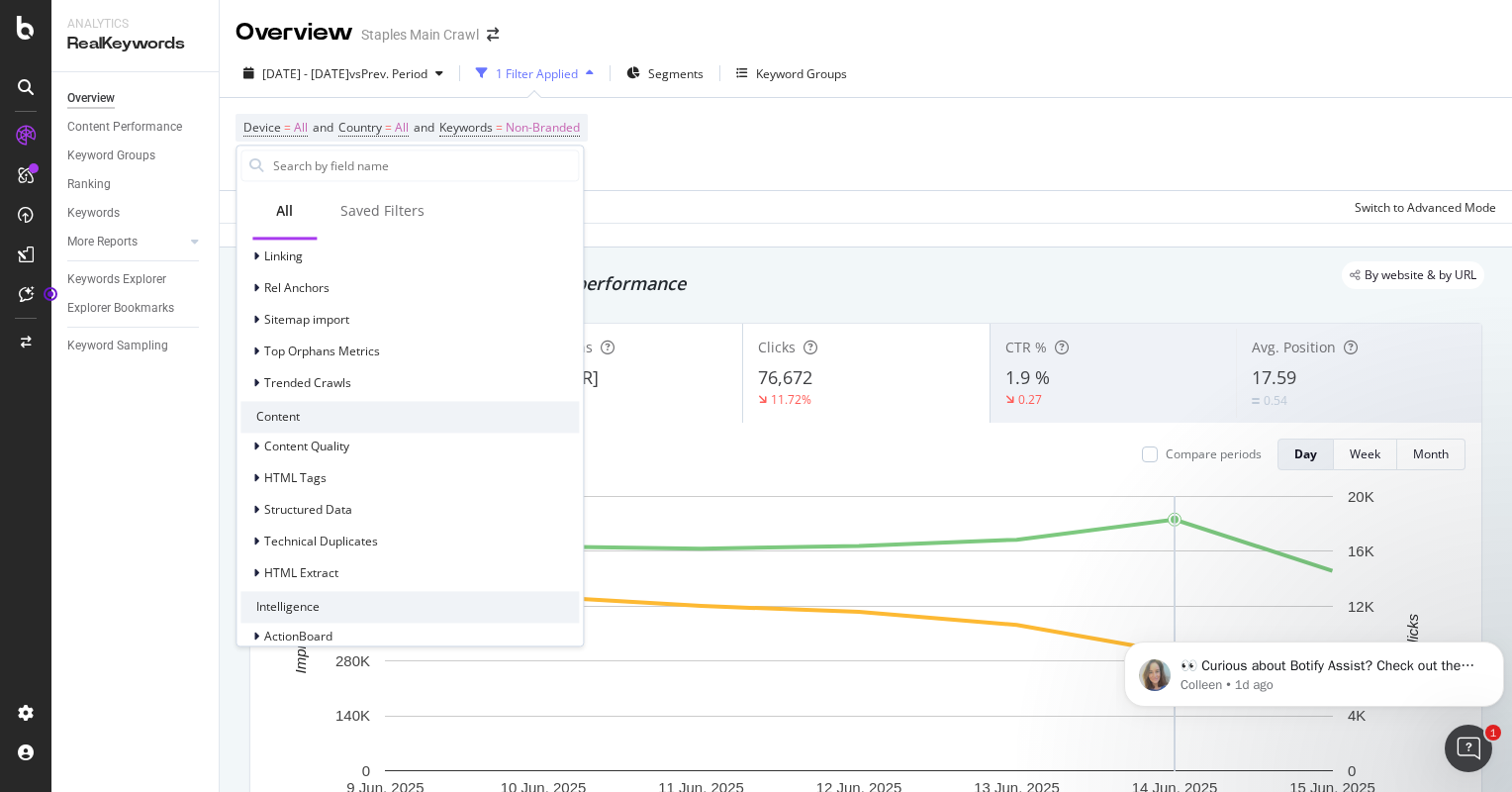 scroll, scrollTop: 669, scrollLeft: 0, axis: vertical 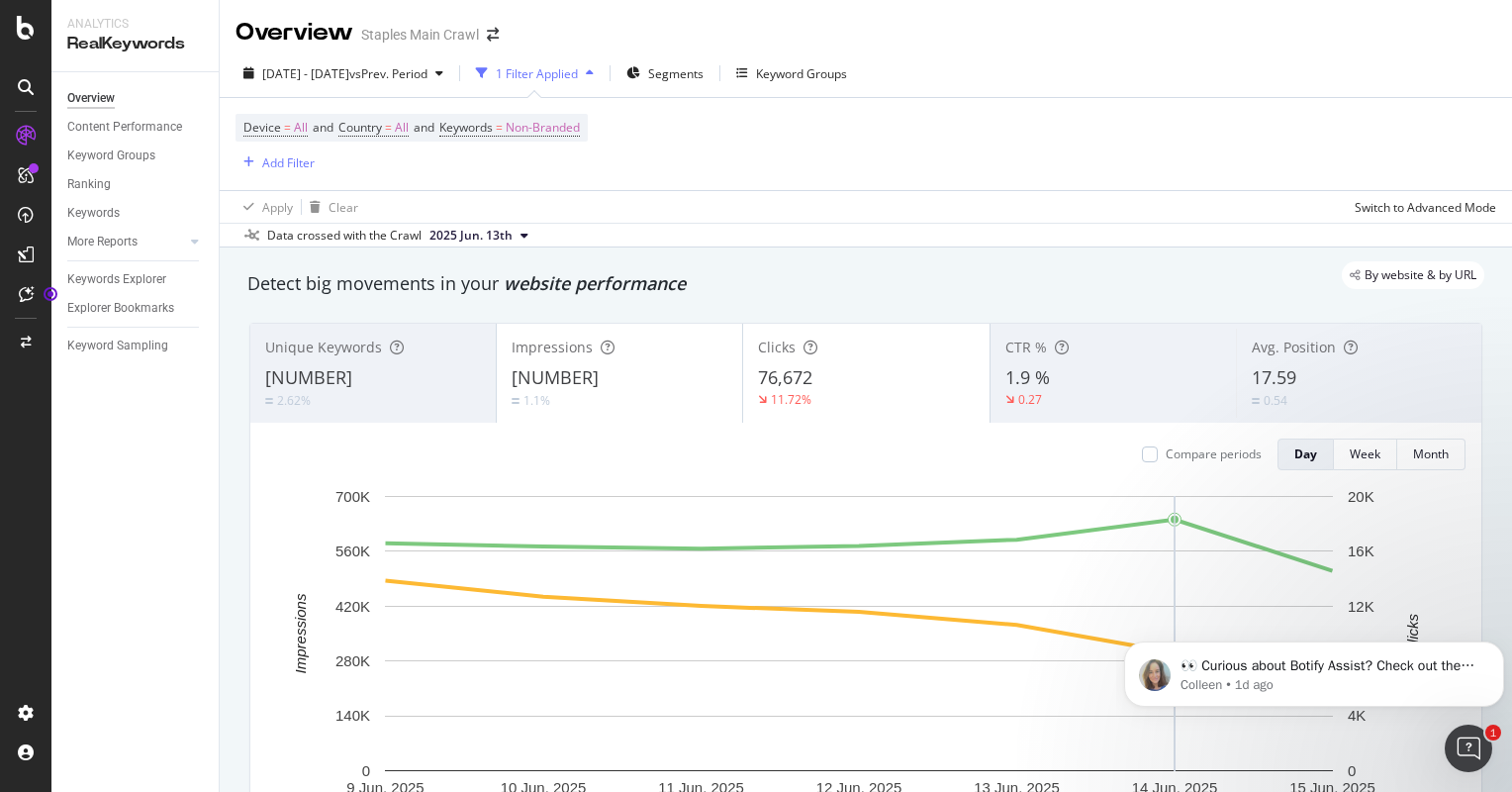 click on "By website & by URL Detect big movements in your website website performance Unique Keywords 86,445 2.62% Impressions 4,034,690 1.1% Clicks 76,672 11.72% CTR % 1.9 % 0.27 Avg. Position 17.59 0.54 Compare periods Day Week Month 9 Jun. [YEAR] 10 Jun. [YEAR] 11 Jun. [YEAR] 12 Jun. [YEAR] 13 Jun. [YEAR] 14 Jun. [YEAR] 15 Jun. [YEAR] 0 140K 280K 420K 560K 700K 0 4K 8K 12K 16K 20K Impressions Clicks Date Impressions Clicks 9 Jun. [YEAR] 580,311 13,857 10 Jun. [YEAR] 572,612 12,693 11 Jun. [YEAR] 566,796 12,018 12 Jun. [YEAR] 573,776 11,581 13 Jun. [YEAR] 589,711 10,635 14 Jun. [YEAR] 641,255 8,614 15 Jun. [YEAR] 510,229 7,274 20K Impressions Clicks Customize Chart in Explorer Investigate your changes in keyword performance Hypotheses to Investigate - Over Time Seasonality Branded Keywords Device Top print-type Level 1 Top Keywords Current: 2025 Jun. 9th - 2025 Jun. 15th vs Previous : 2024 Jun. 10th - 2024 Jun. 16th Day Week Month Clicks 9 Jun. [YEAR] 10 Jun. [YEAR] 11 Jun. [YEAR] 12 Jun. [YEAR] 13 Jun. [YEAR] 14 Jun. [YEAR] 15 Jun. [YEAR] 0 2K 4K 6K 8K" at bounding box center (866, 2129) 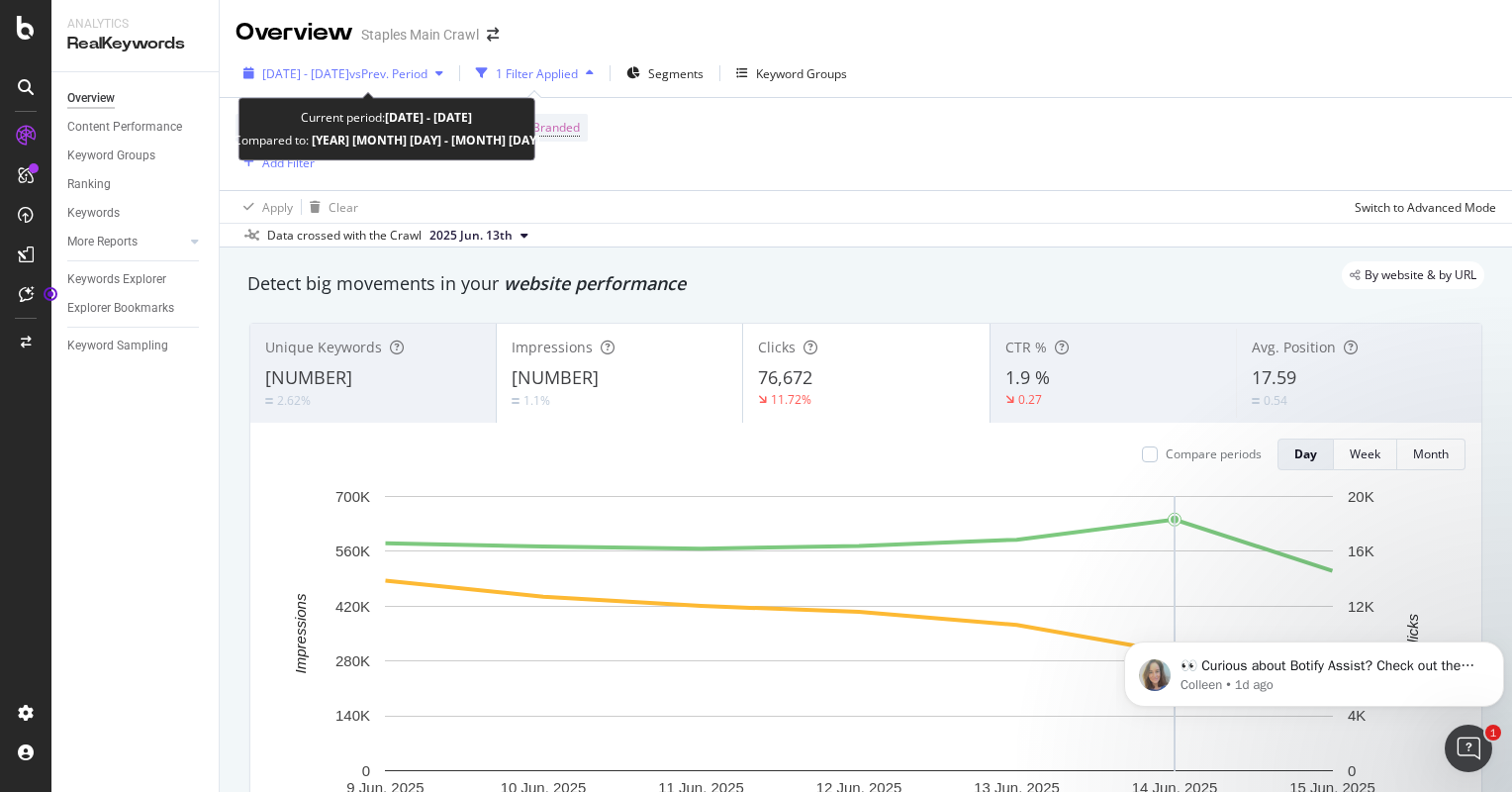 click on "vs  Prev. Period" at bounding box center [388, 73] 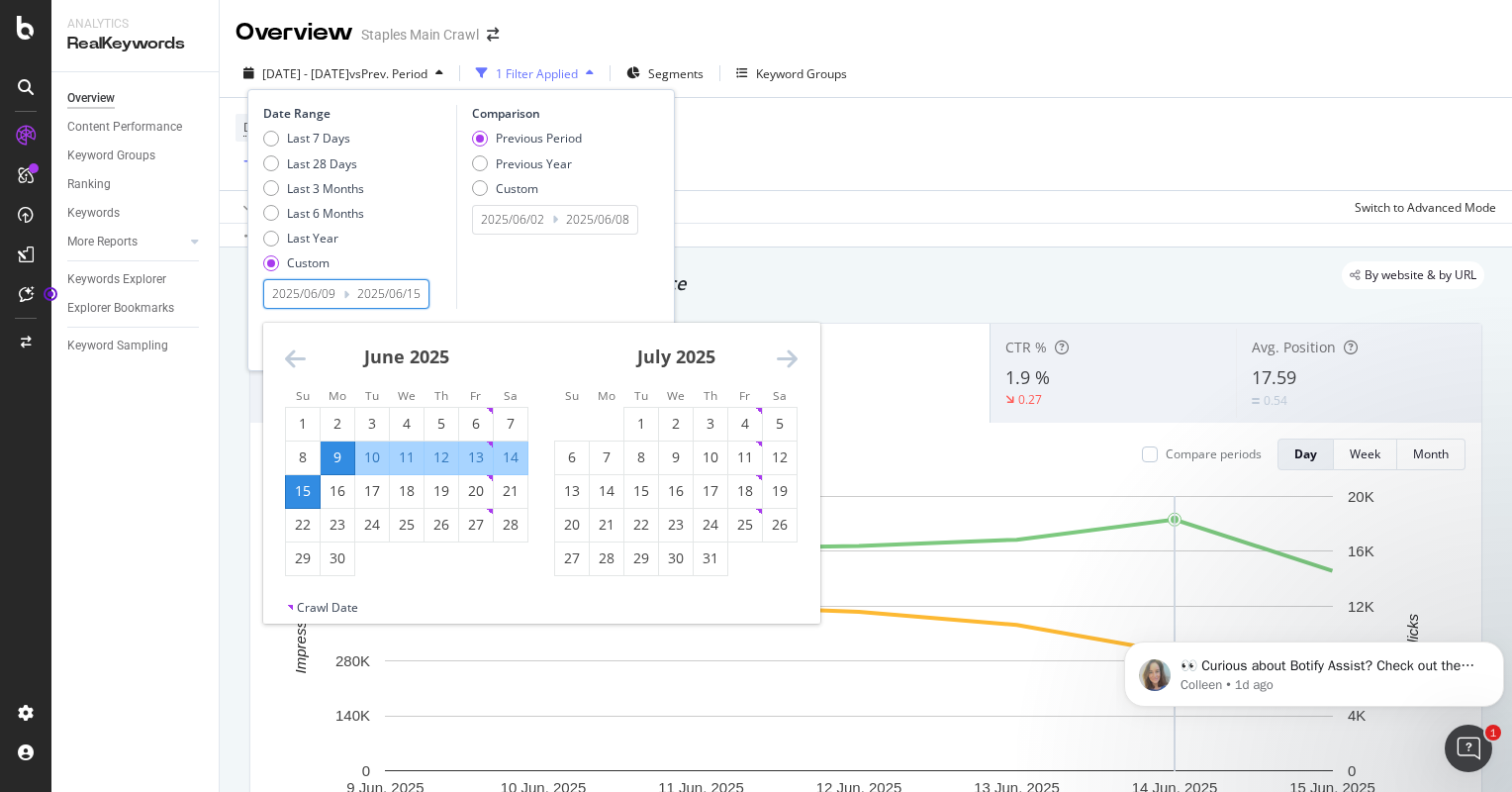 click on "2025/06/09" at bounding box center [304, 294] 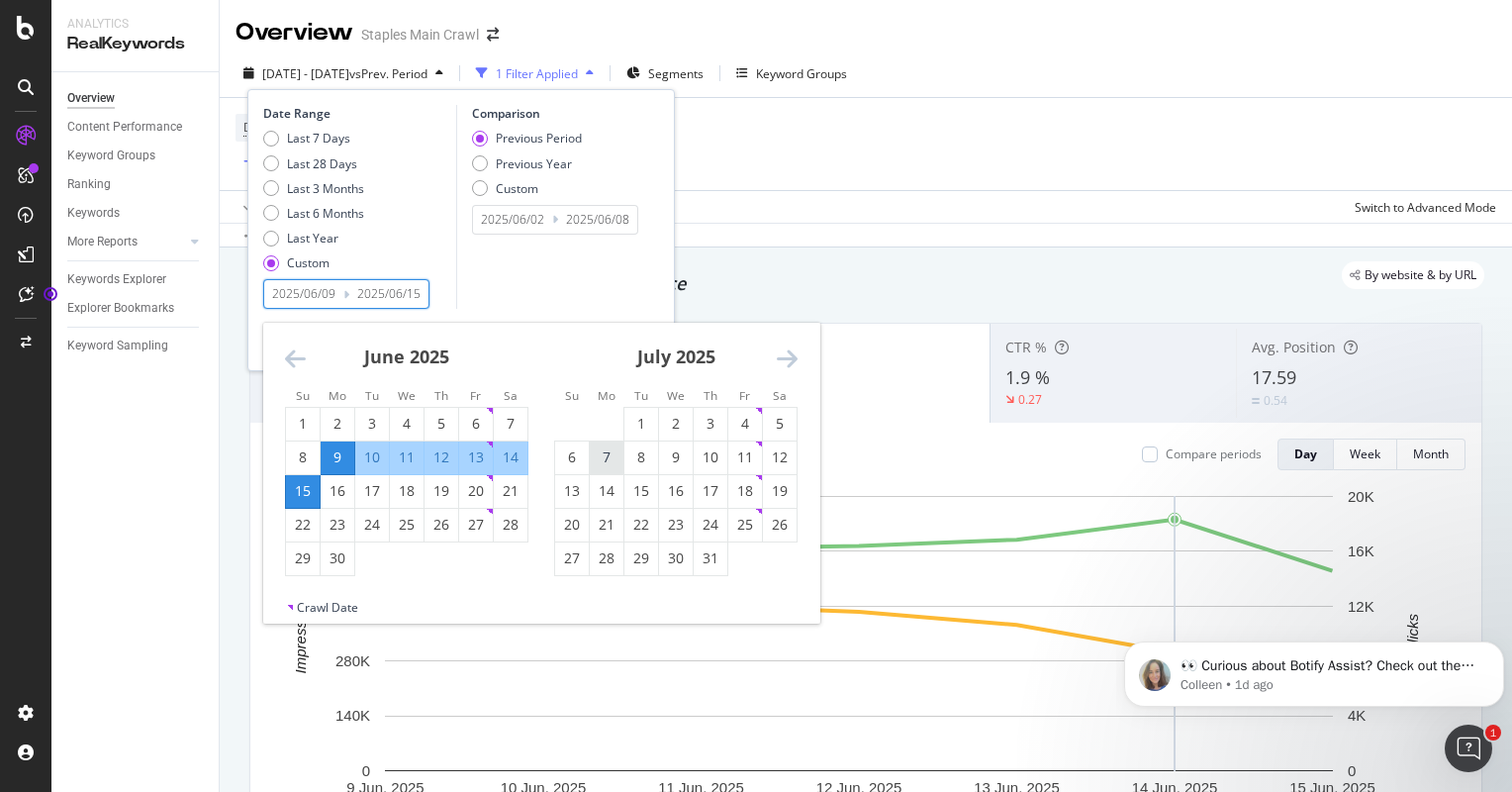 click on "7" at bounding box center [607, 457] 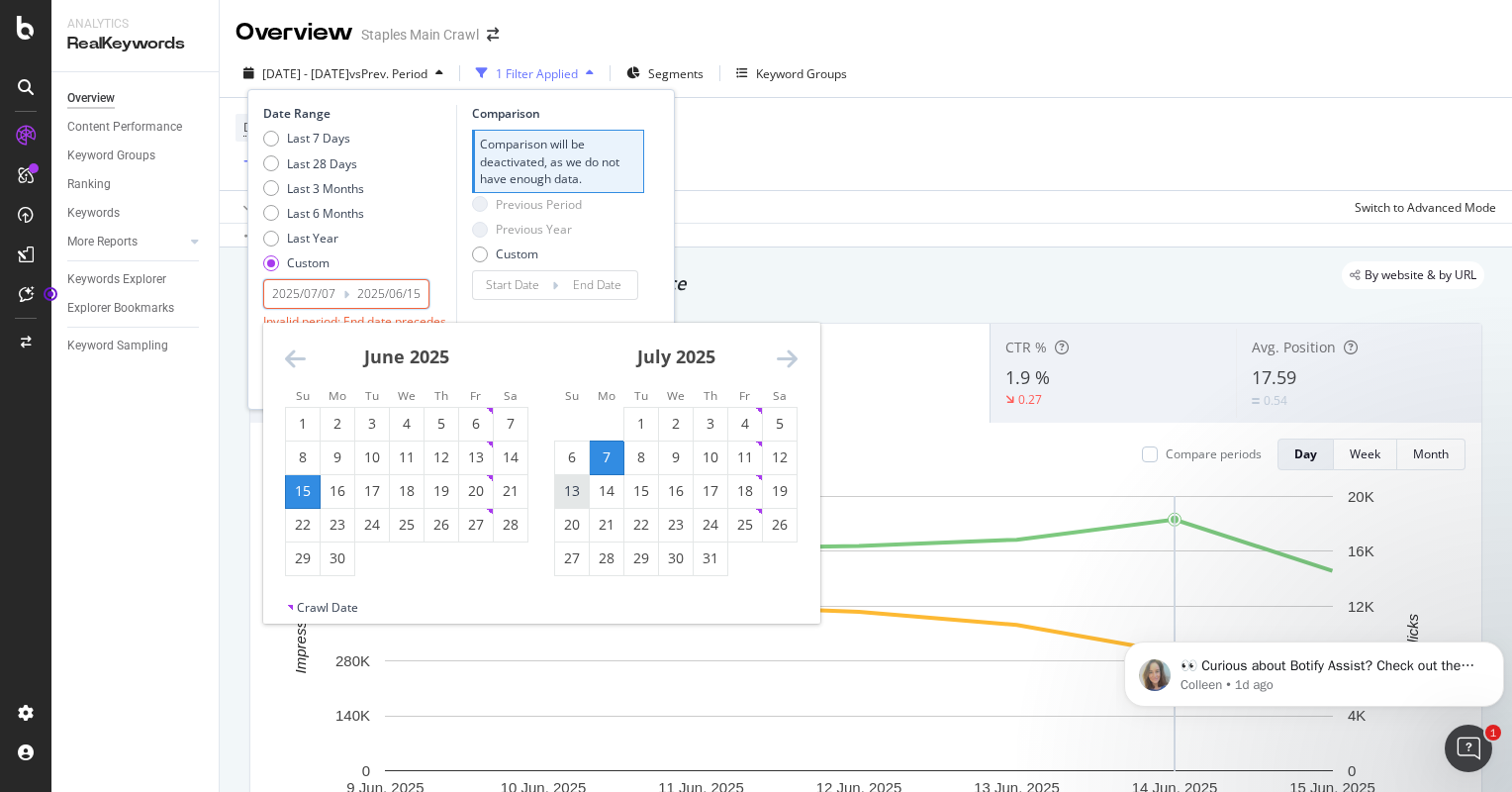 click on "13" at bounding box center (572, 491) 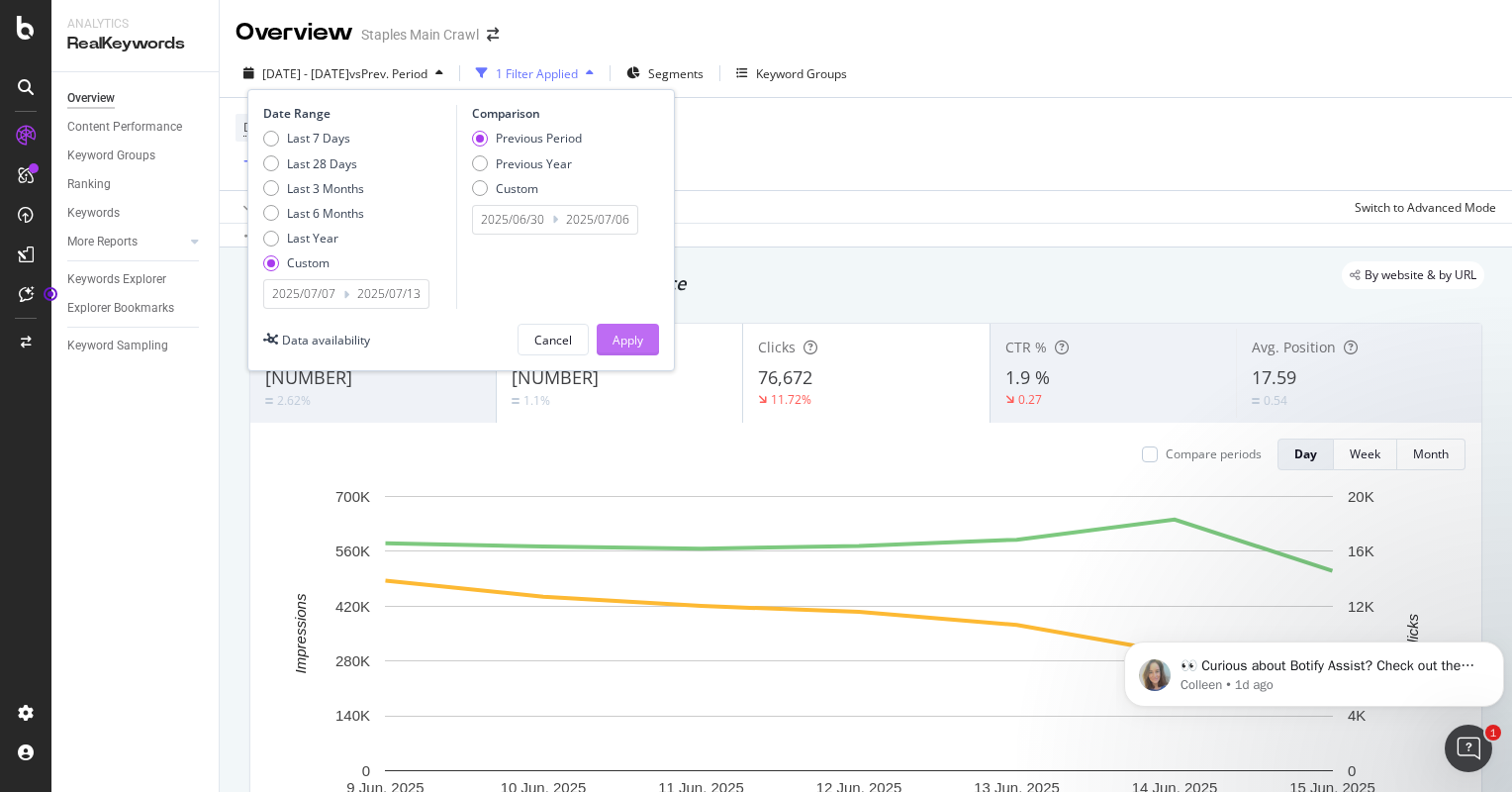 click on "Apply" at bounding box center [627, 340] 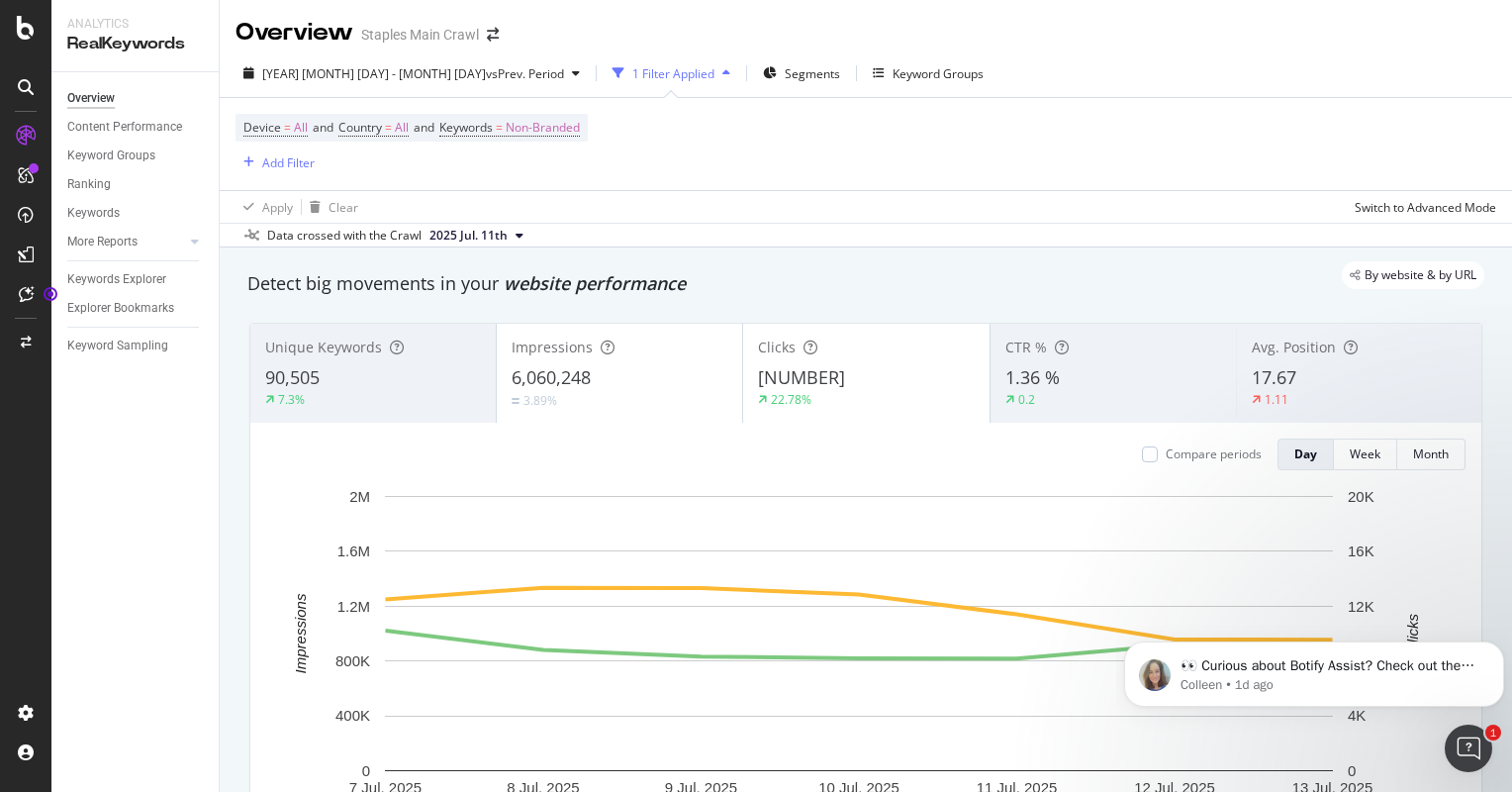 click on "Impressions" at bounding box center [619, 347] 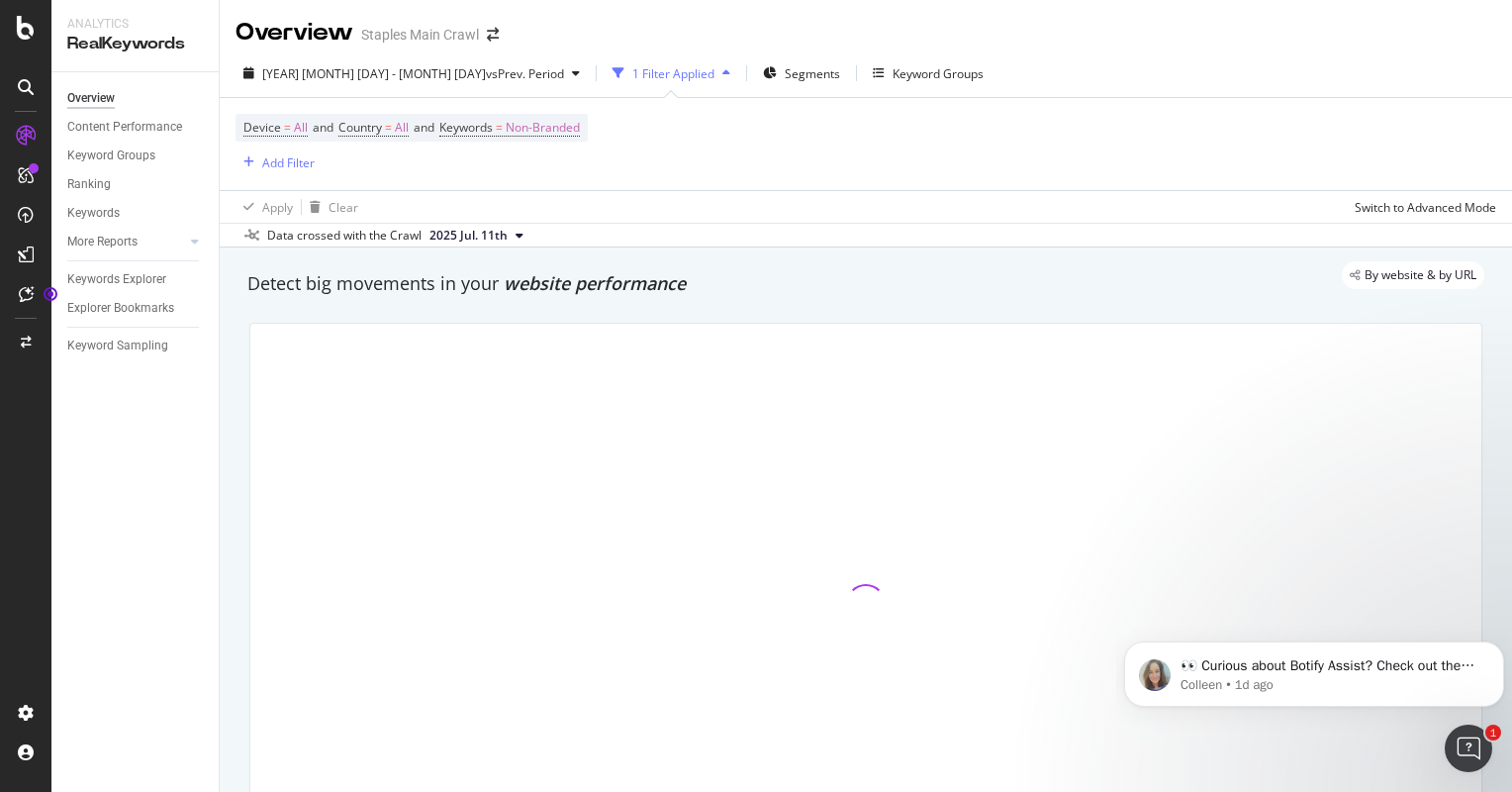 click at bounding box center [866, 604] 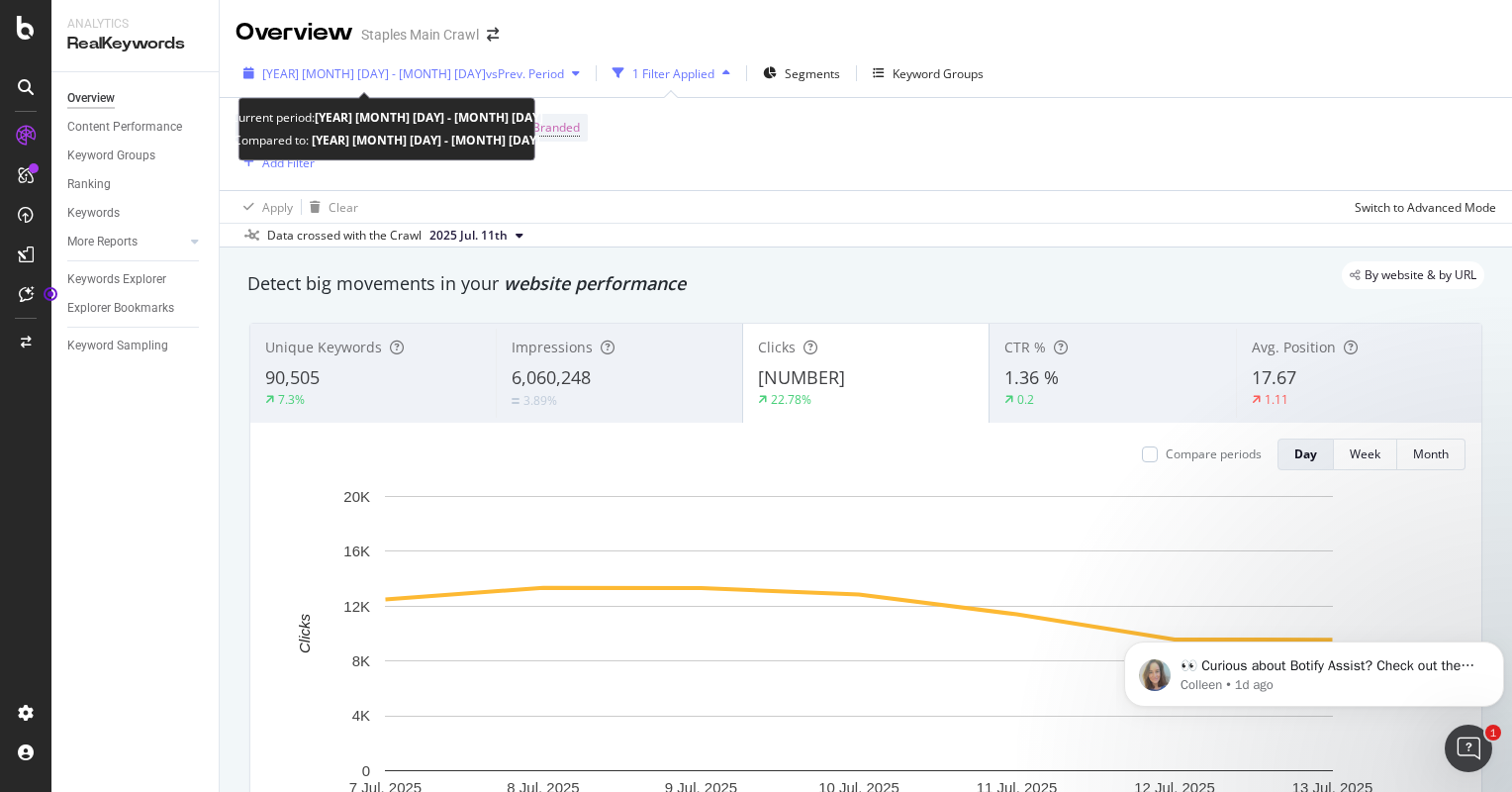 click on "vs  Prev. Period" at bounding box center (524, 73) 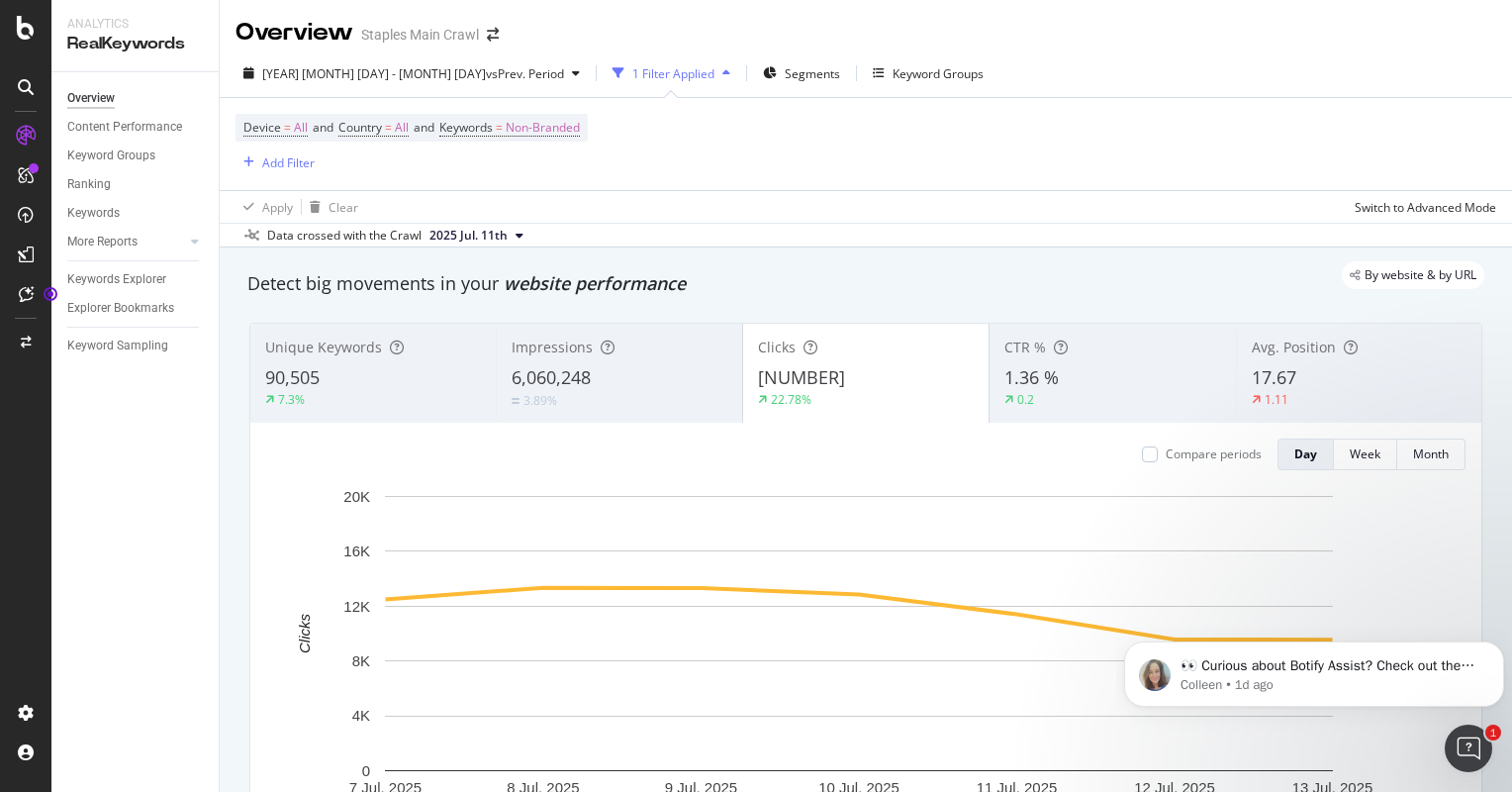 click on "Detect big movements in your   website performance" at bounding box center [866, 284] 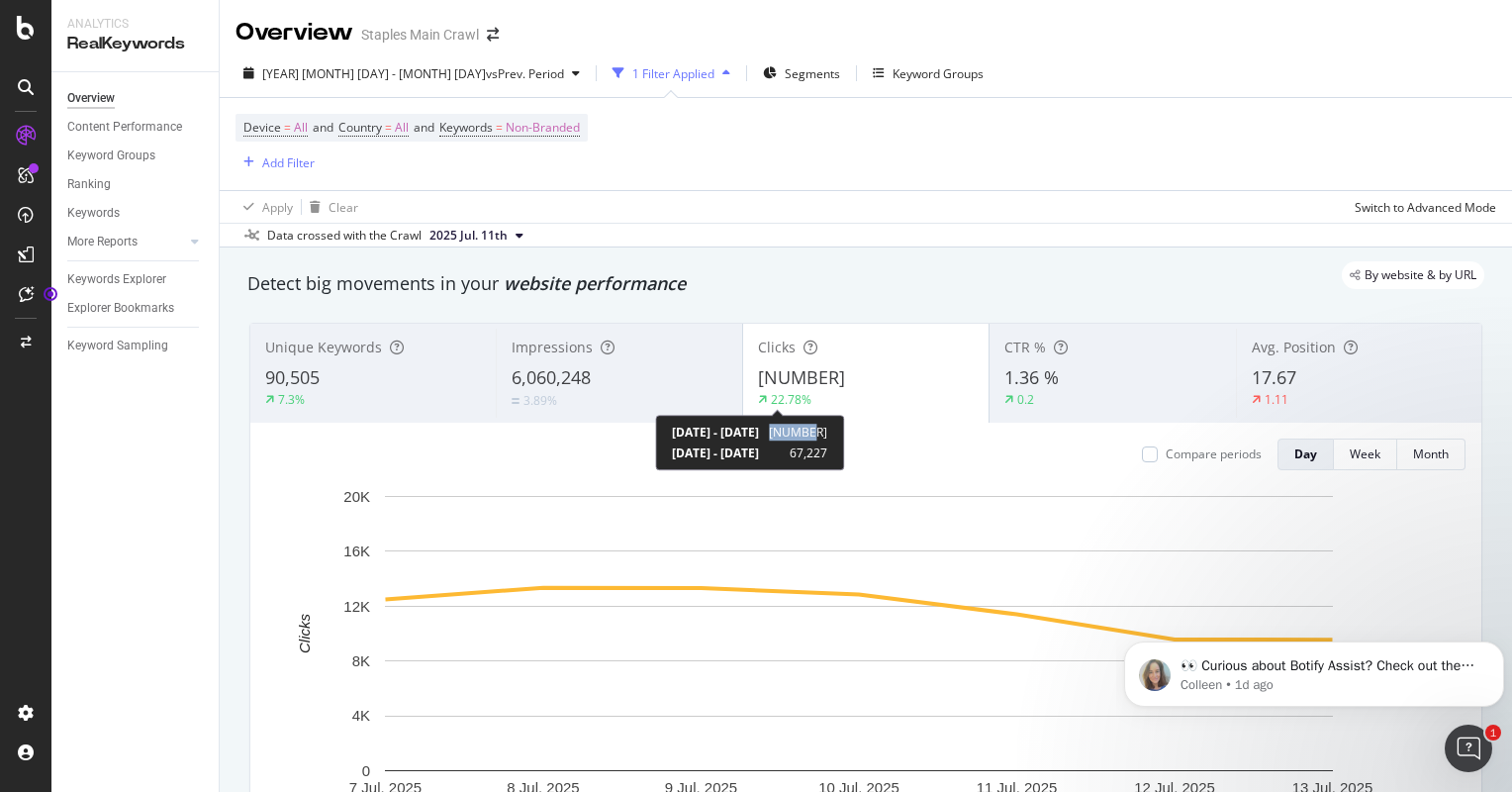 drag, startPoint x: 846, startPoint y: 432, endPoint x: 888, endPoint y: 431, distance: 42.0119 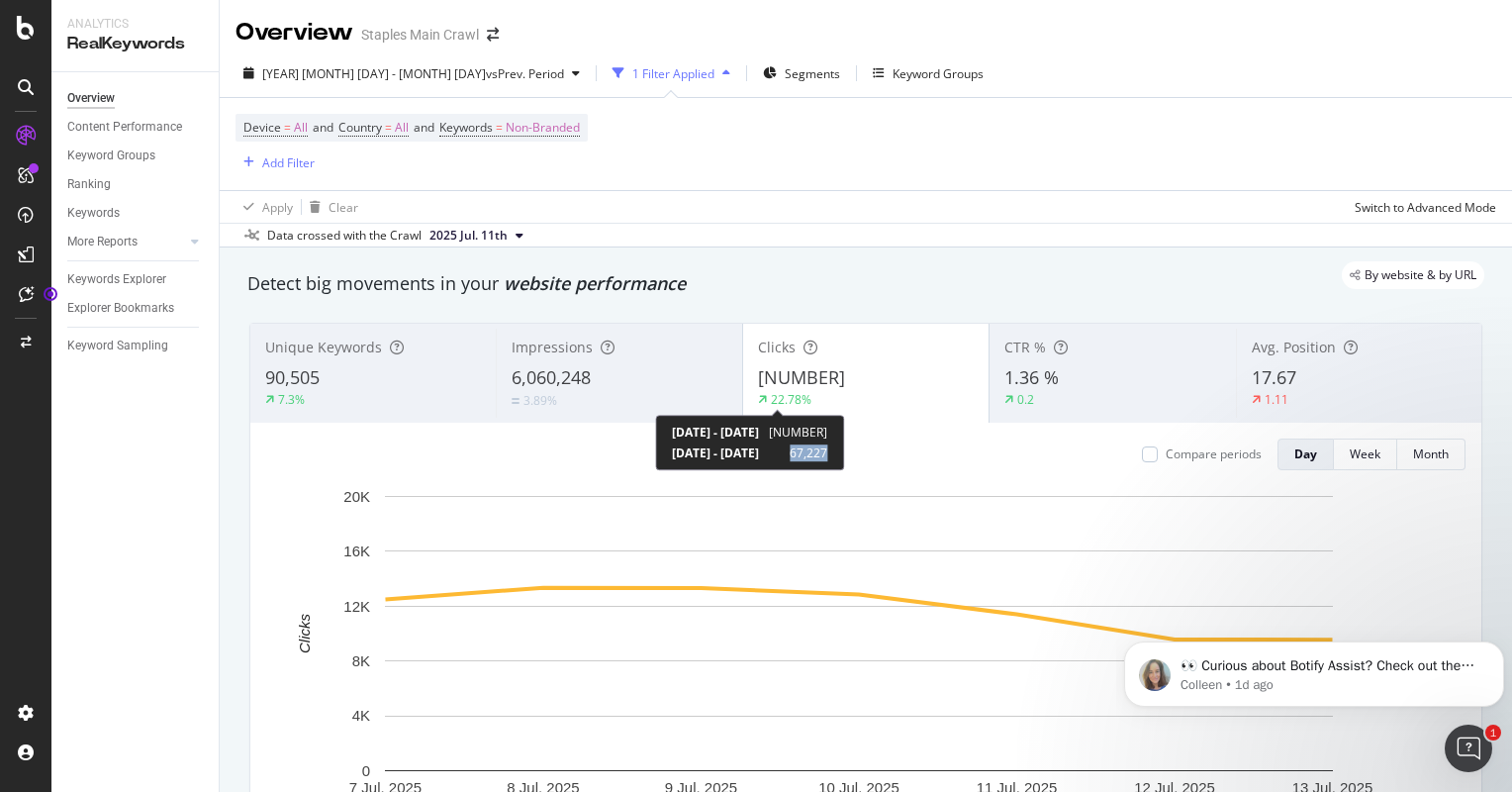 drag, startPoint x: 846, startPoint y: 454, endPoint x: 891, endPoint y: 453, distance: 45.01111 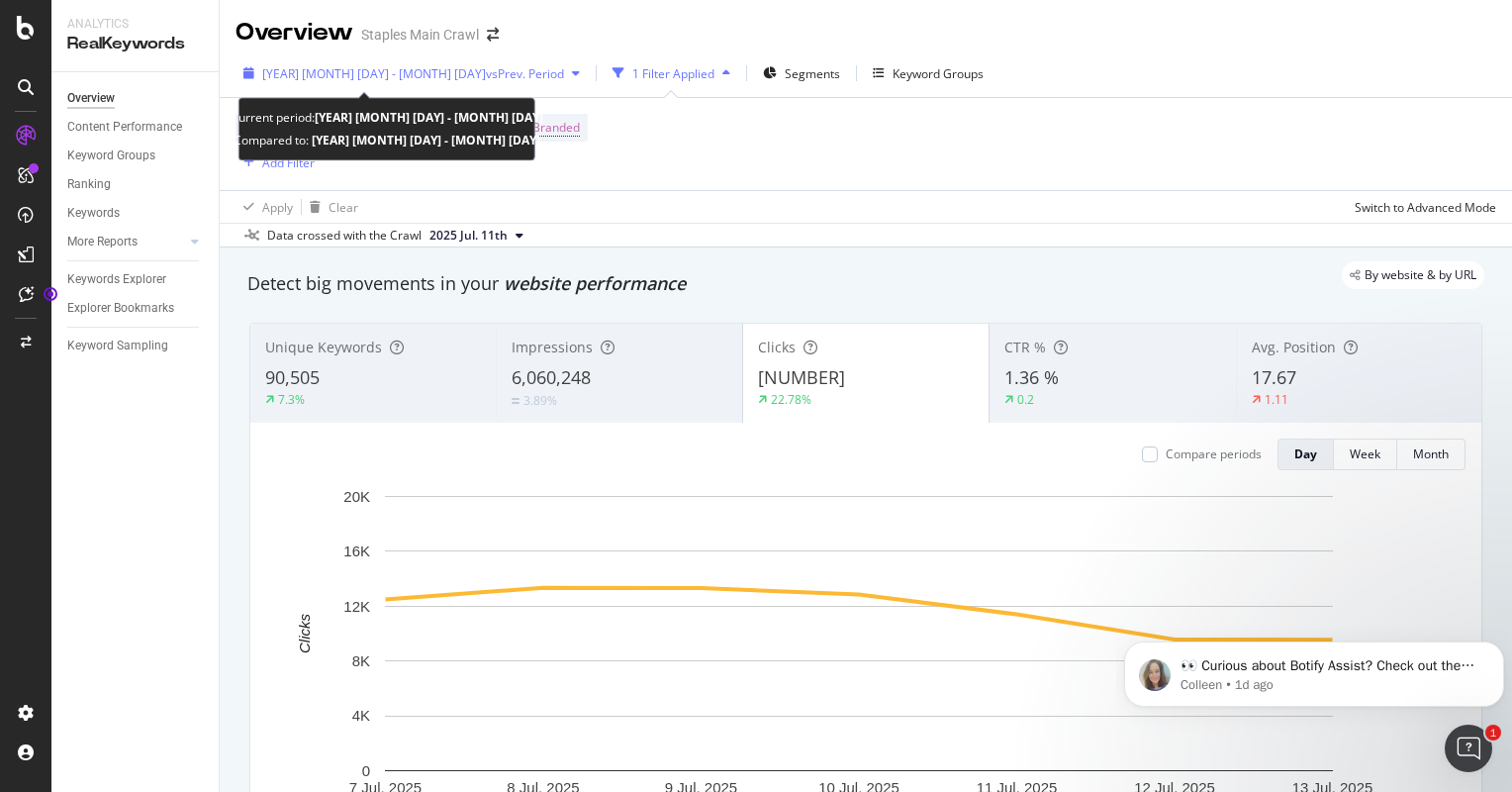 click on "[YEAR] [MONTH] [DAY] - [MONTH] [DAY]" at bounding box center [374, 73] 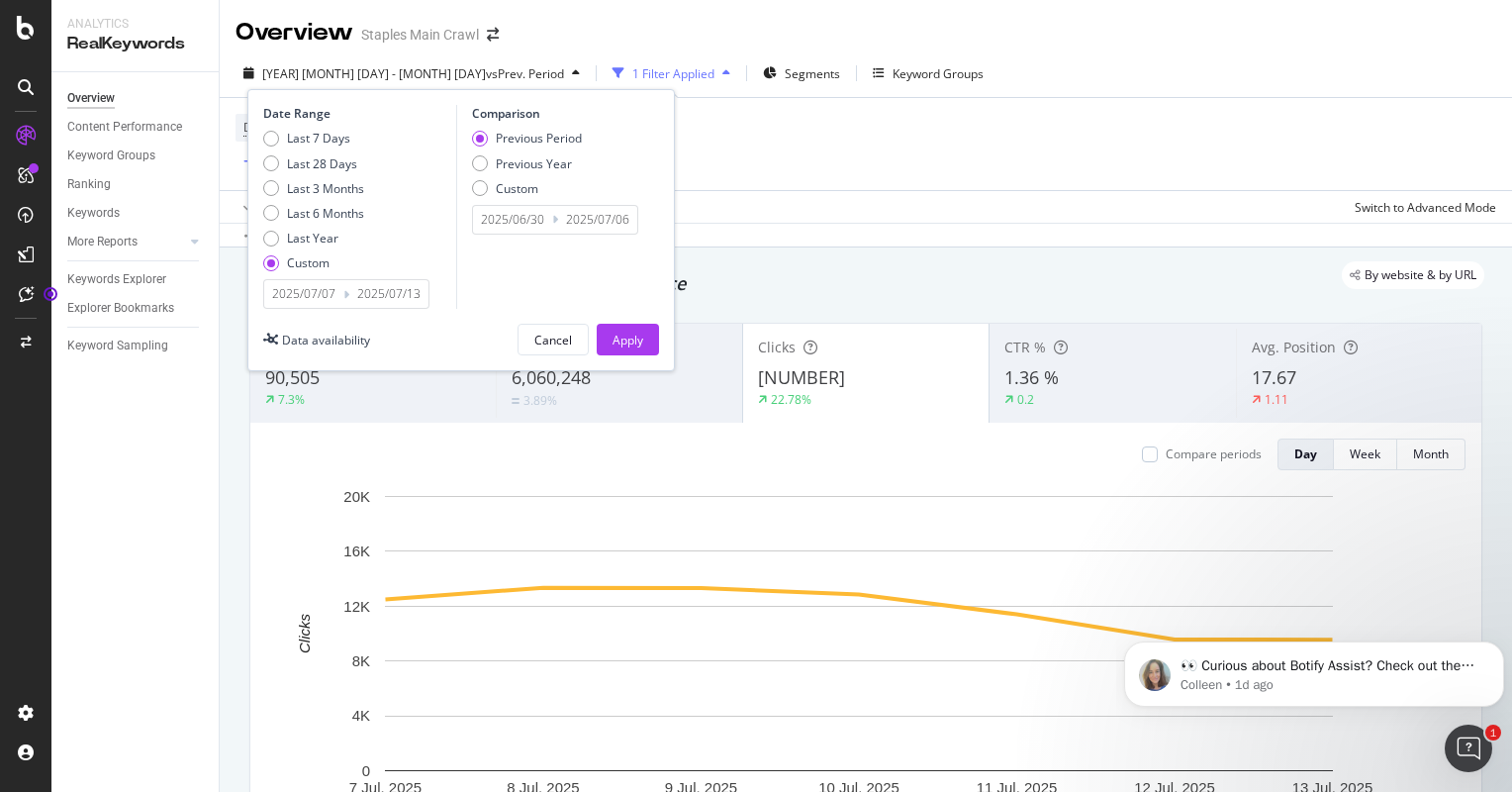click on "2025/07/07" at bounding box center (304, 294) 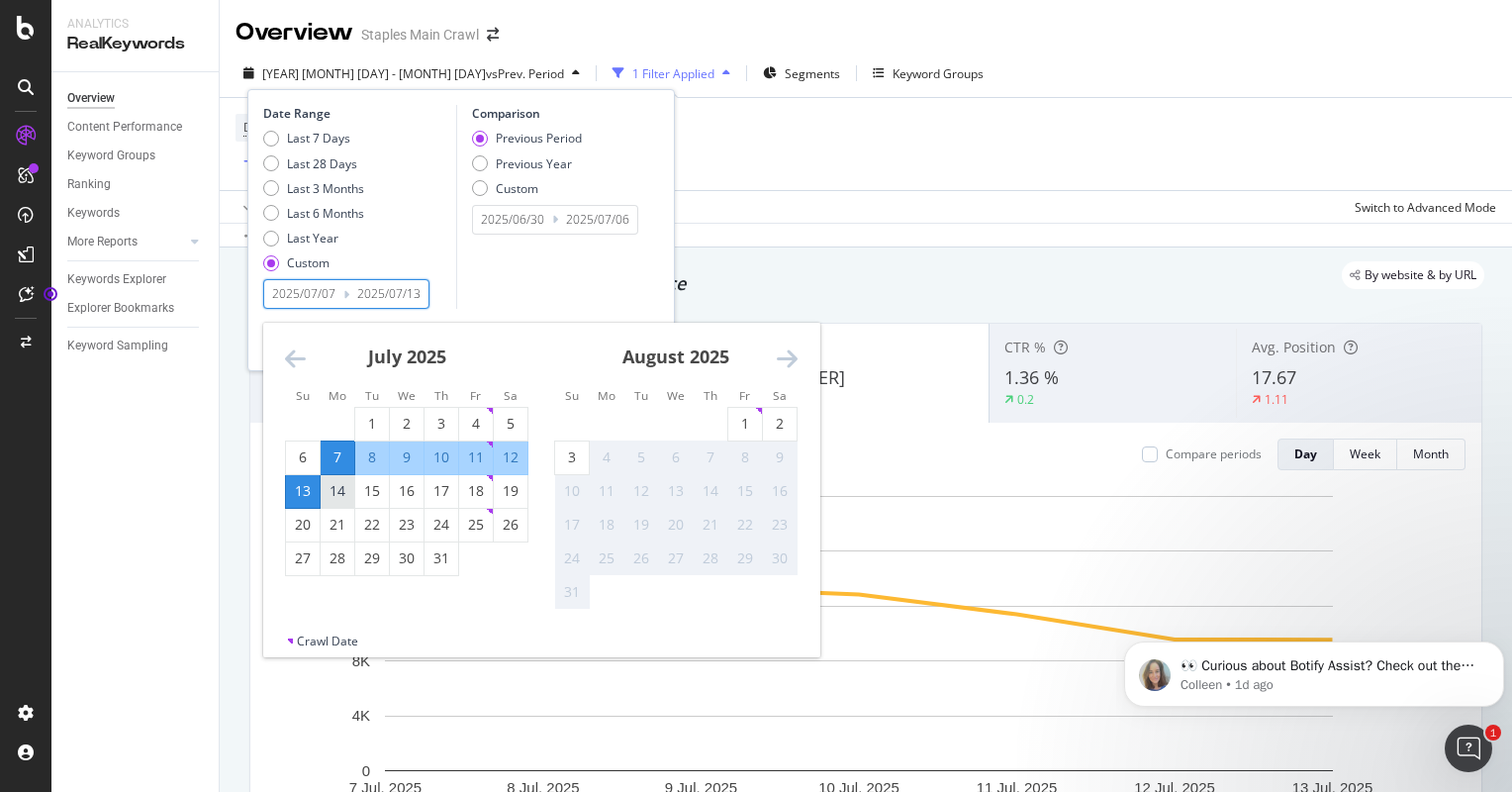 click on "14" at bounding box center [337, 491] 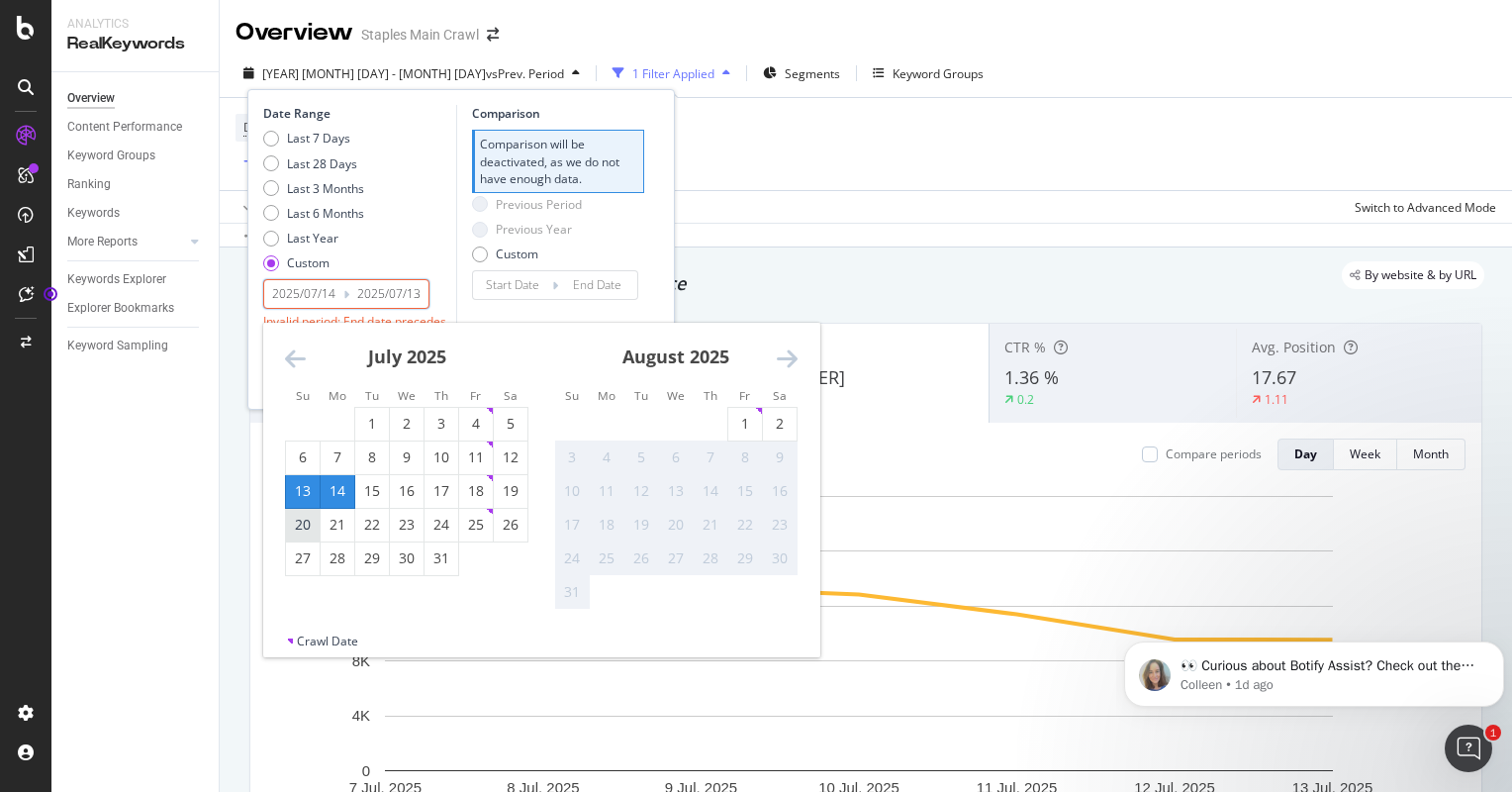 click on "20" at bounding box center [303, 525] 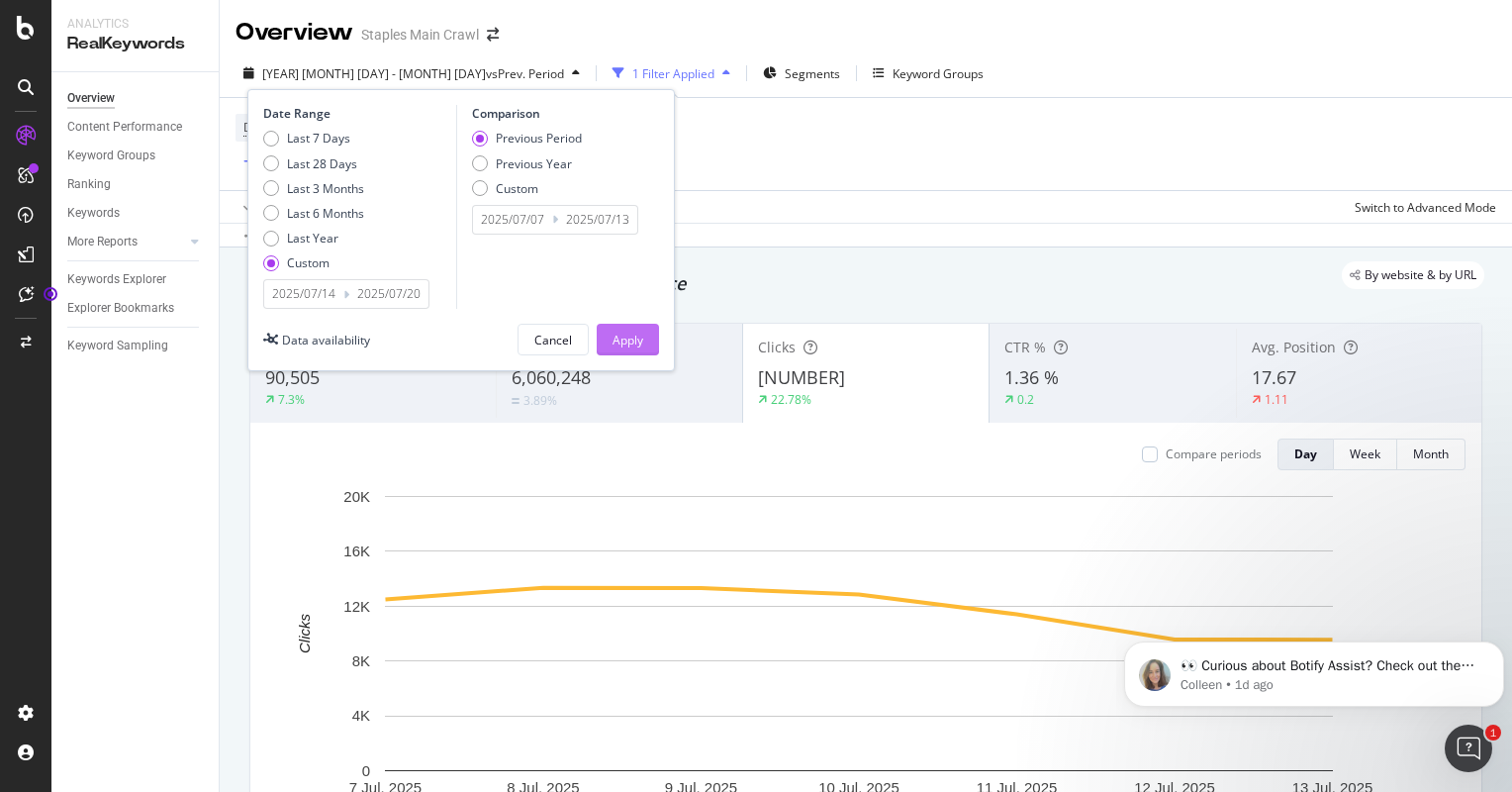 click on "Apply" at bounding box center (627, 340) 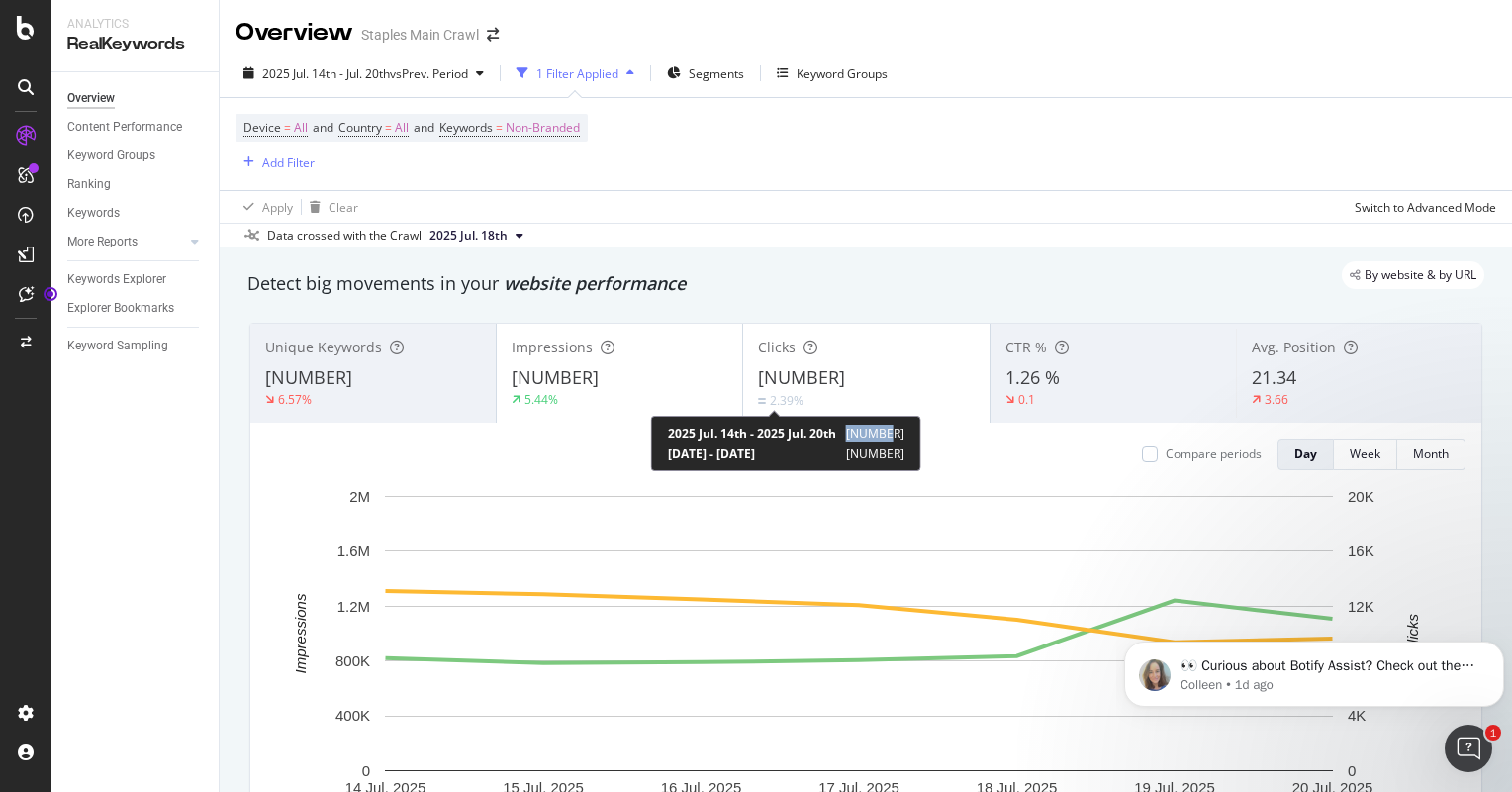 drag, startPoint x: 844, startPoint y: 430, endPoint x: 881, endPoint y: 433, distance: 37.12142 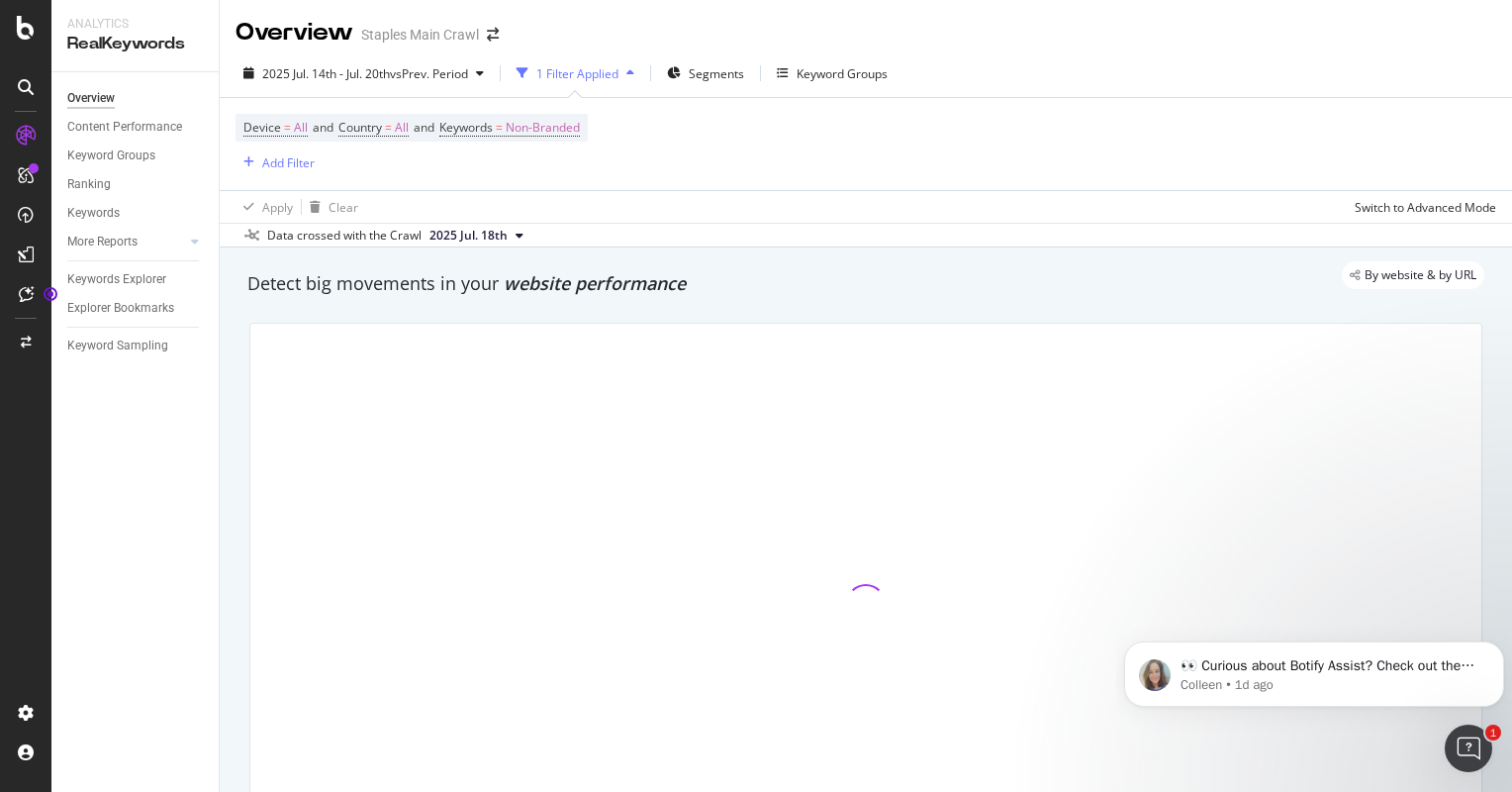 copy on "[NUMBER]" 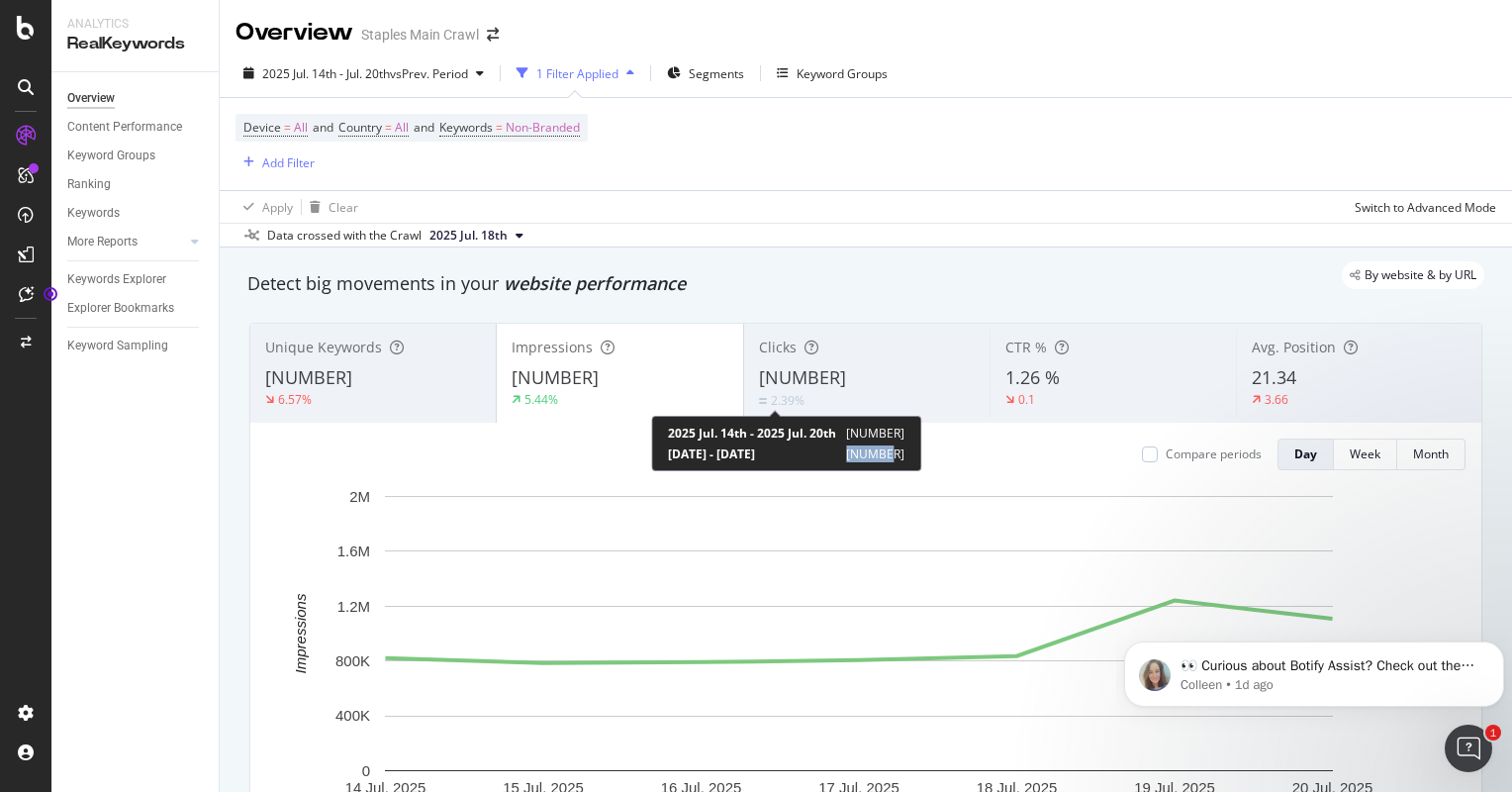 drag, startPoint x: 847, startPoint y: 452, endPoint x: 883, endPoint y: 455, distance: 36.124784 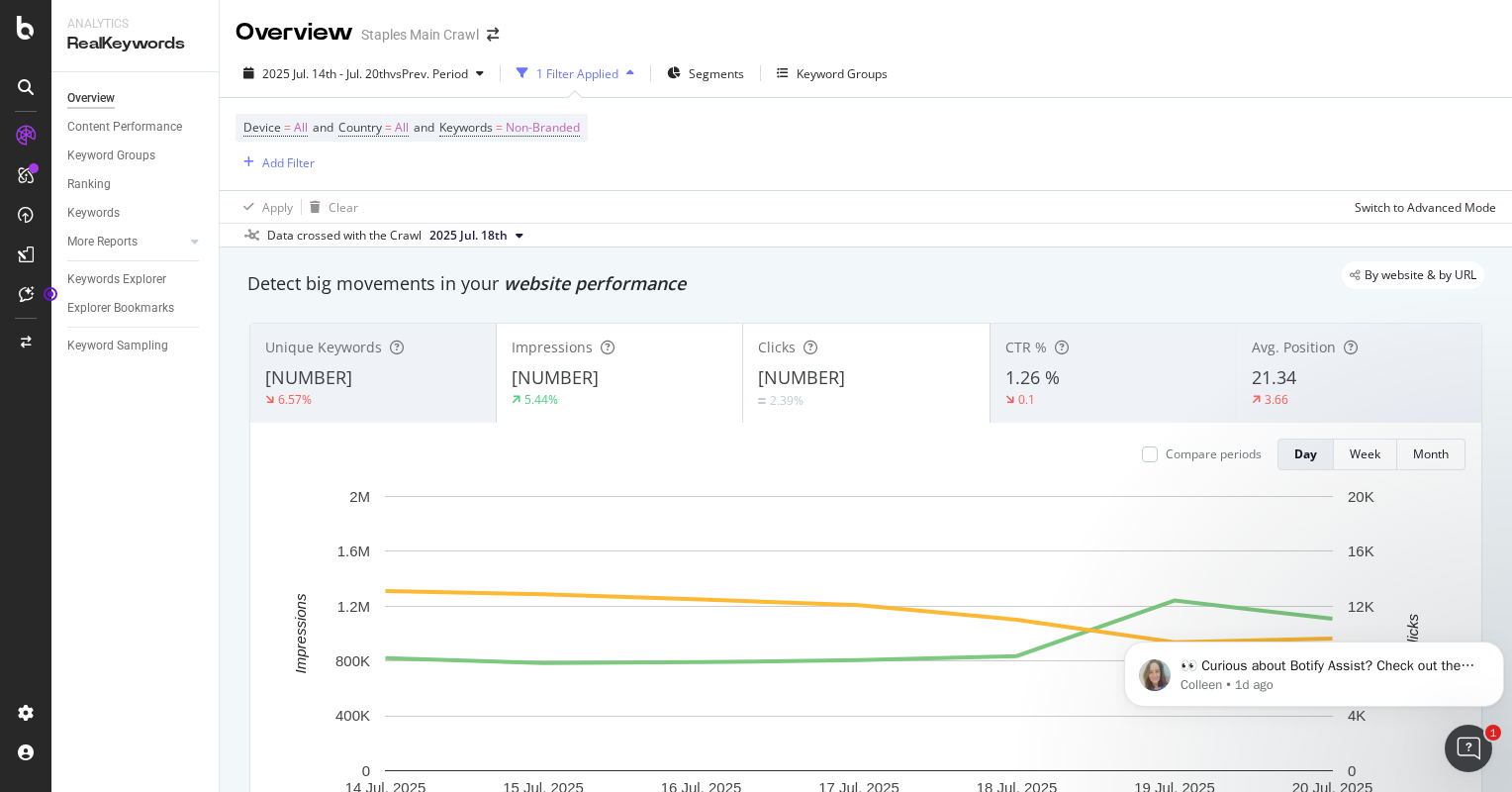 copy on "[NUMBER]" 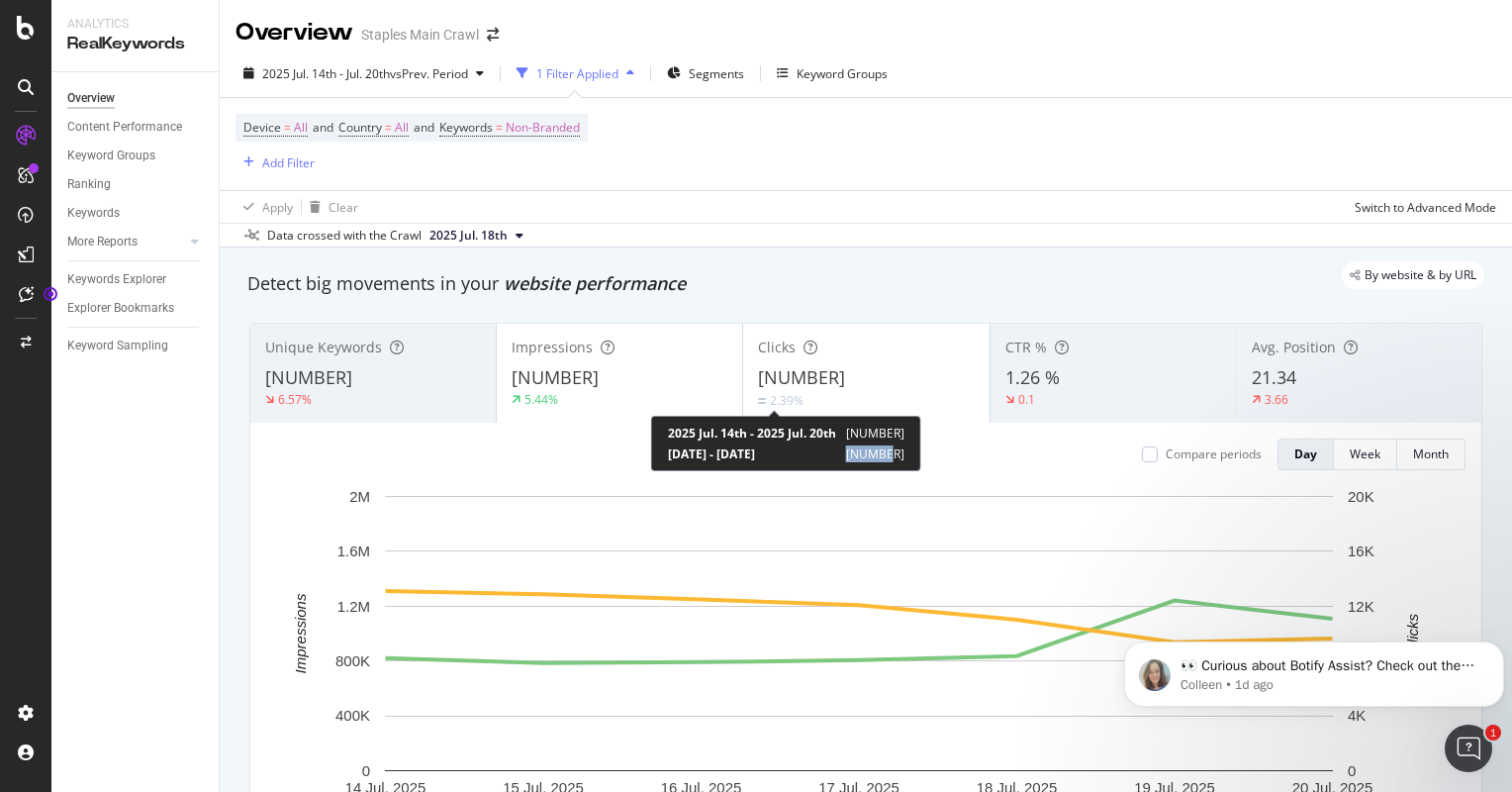 drag, startPoint x: 845, startPoint y: 453, endPoint x: 891, endPoint y: 453, distance: 46 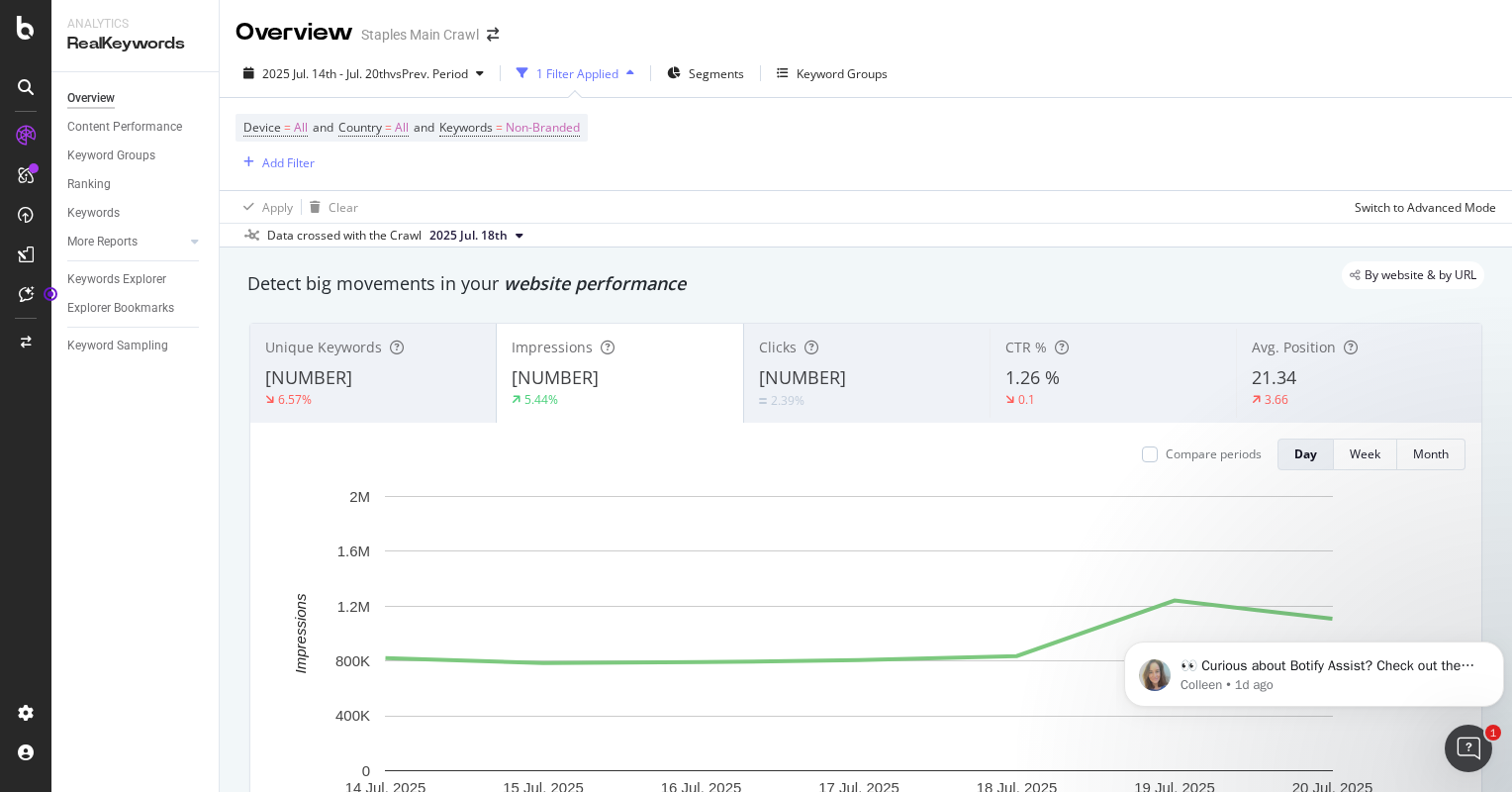 copy on "[NUMBER]" 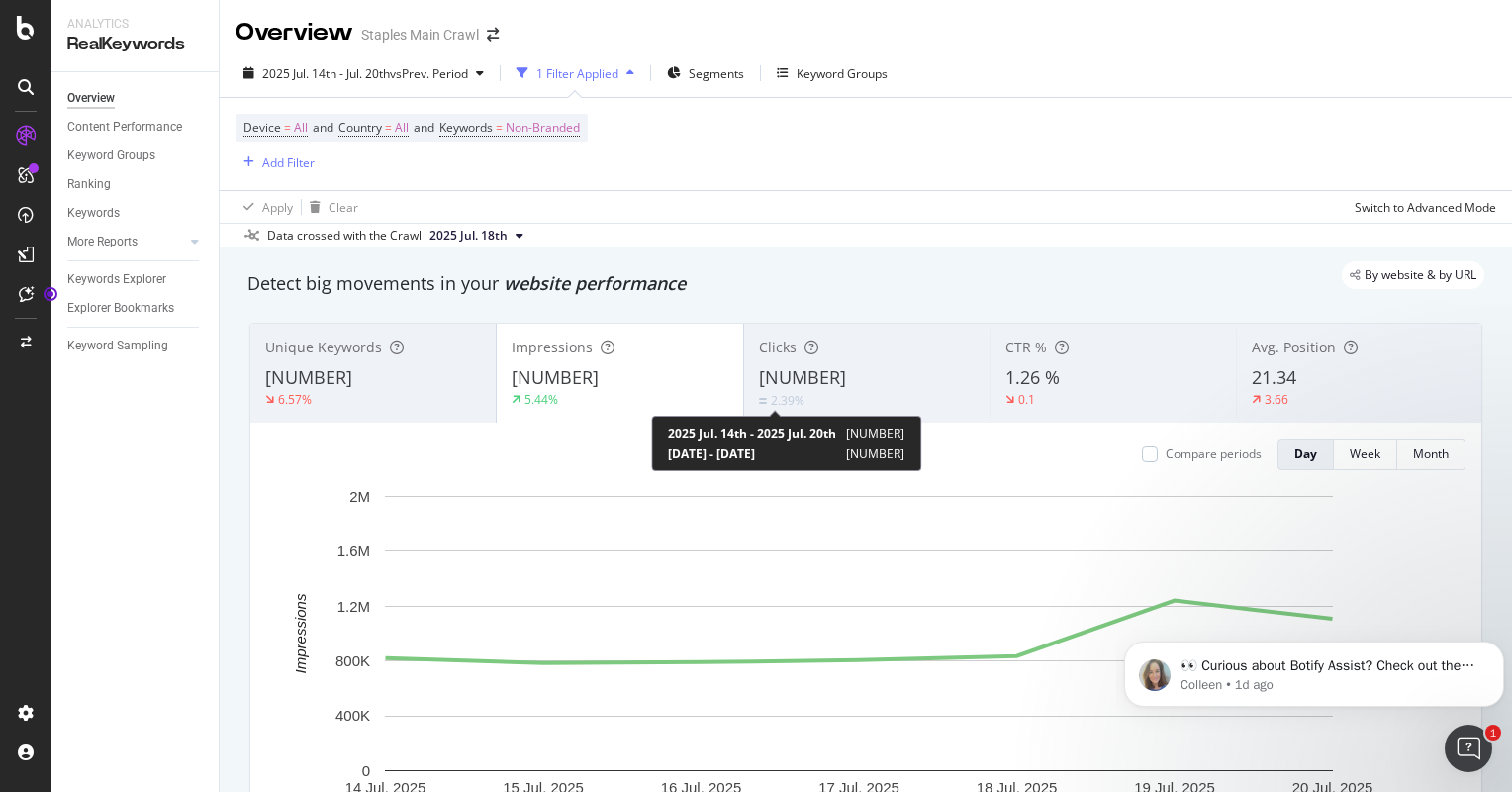 click on "[NUMBER]" at bounding box center (875, 453) 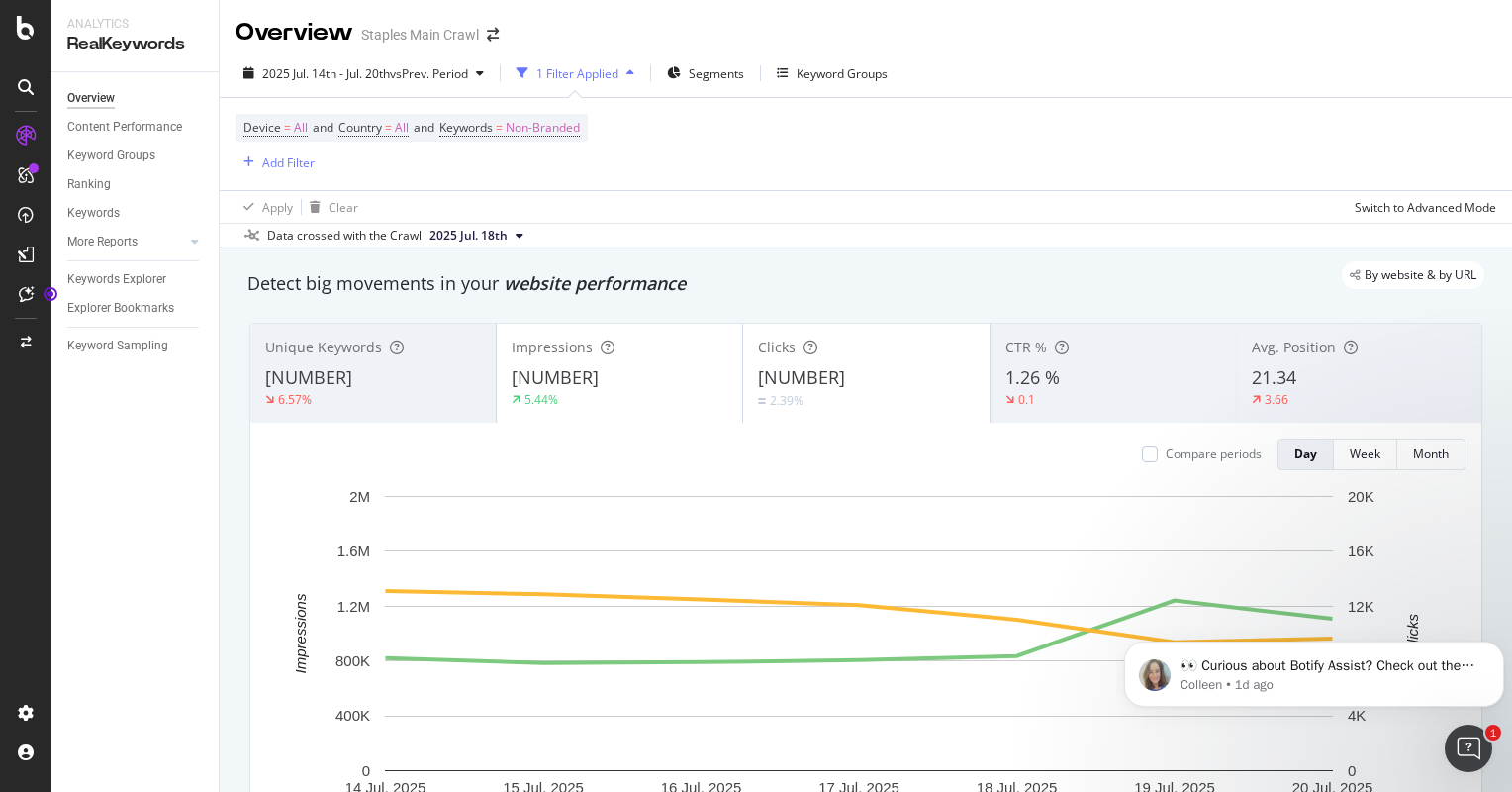 click on "Compare periods Day Week Month" at bounding box center [866, 454] 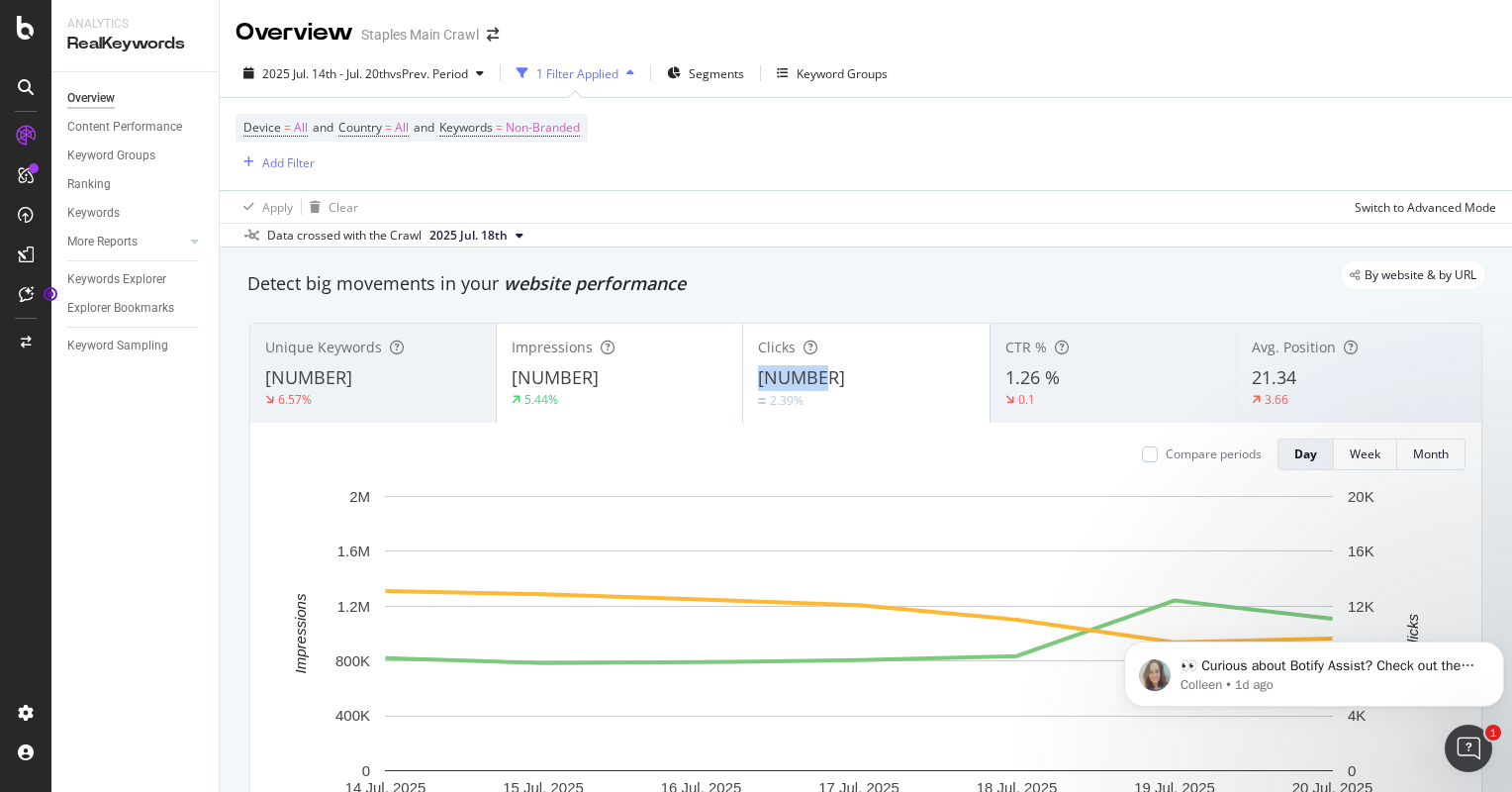 drag, startPoint x: 807, startPoint y: 376, endPoint x: 749, endPoint y: 373, distance: 58.07753 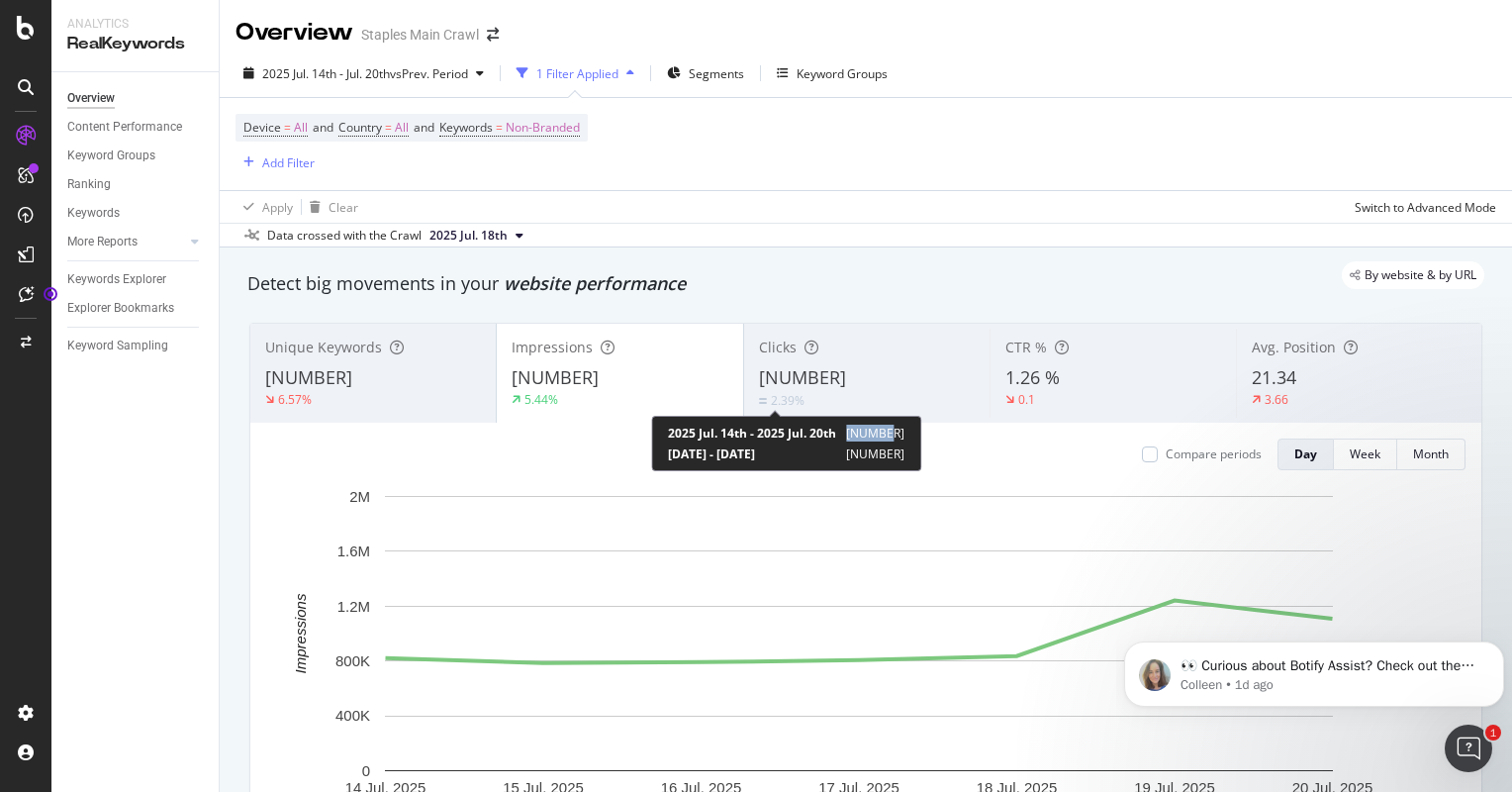 drag, startPoint x: 846, startPoint y: 433, endPoint x: 883, endPoint y: 435, distance: 37.054015 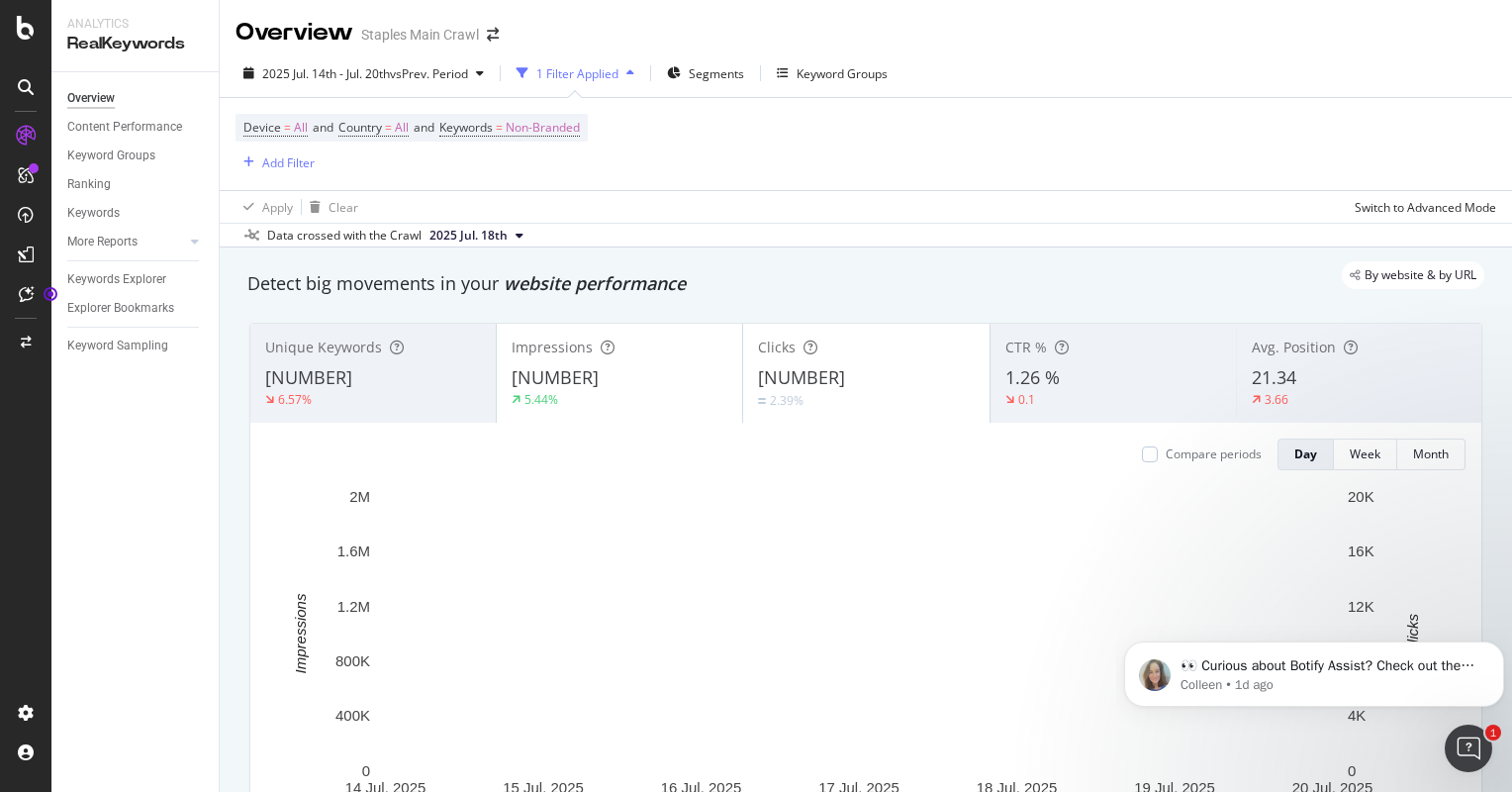copy on "[NUMBER]" 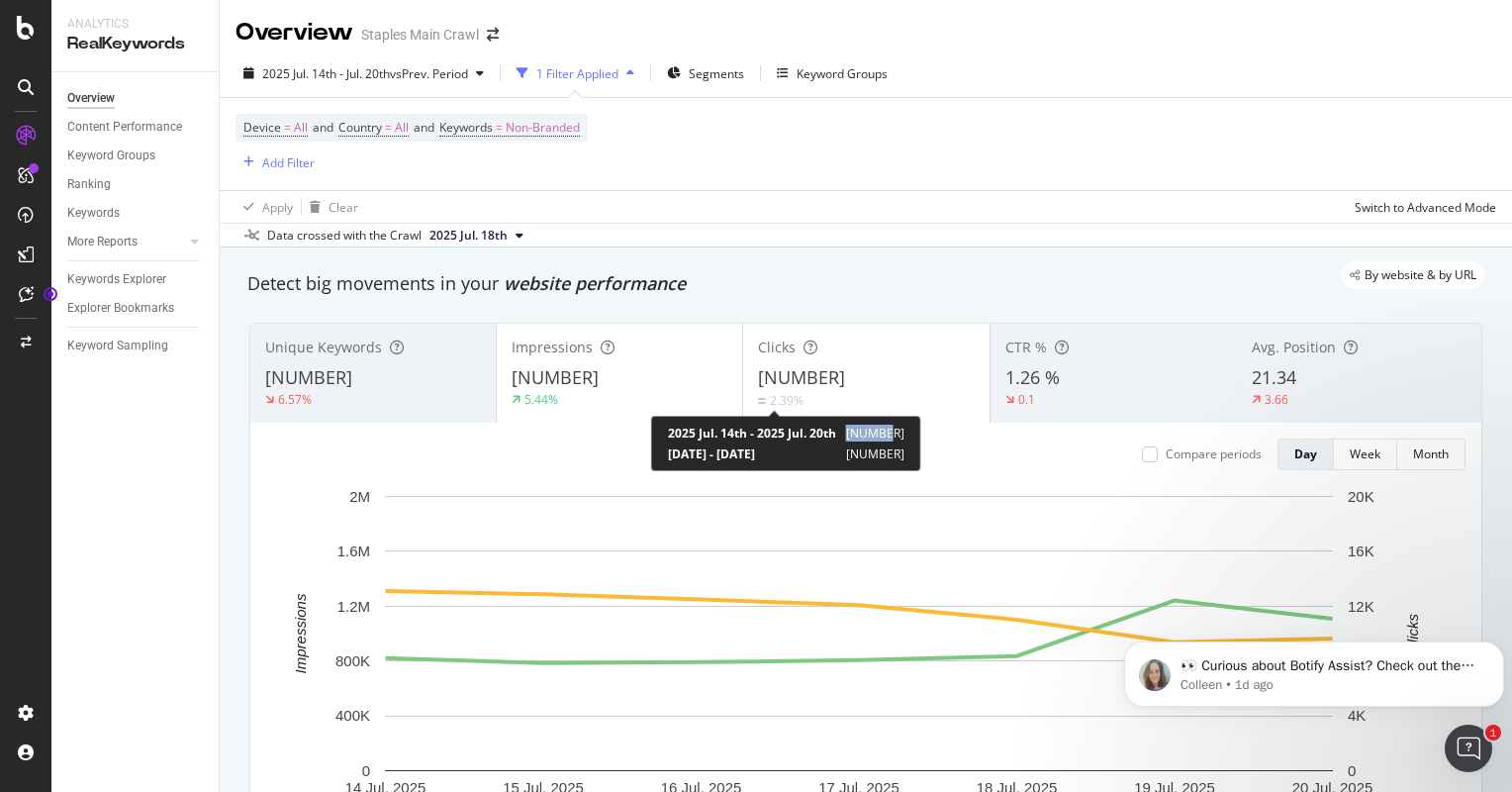 drag, startPoint x: 845, startPoint y: 432, endPoint x: 879, endPoint y: 432, distance: 34 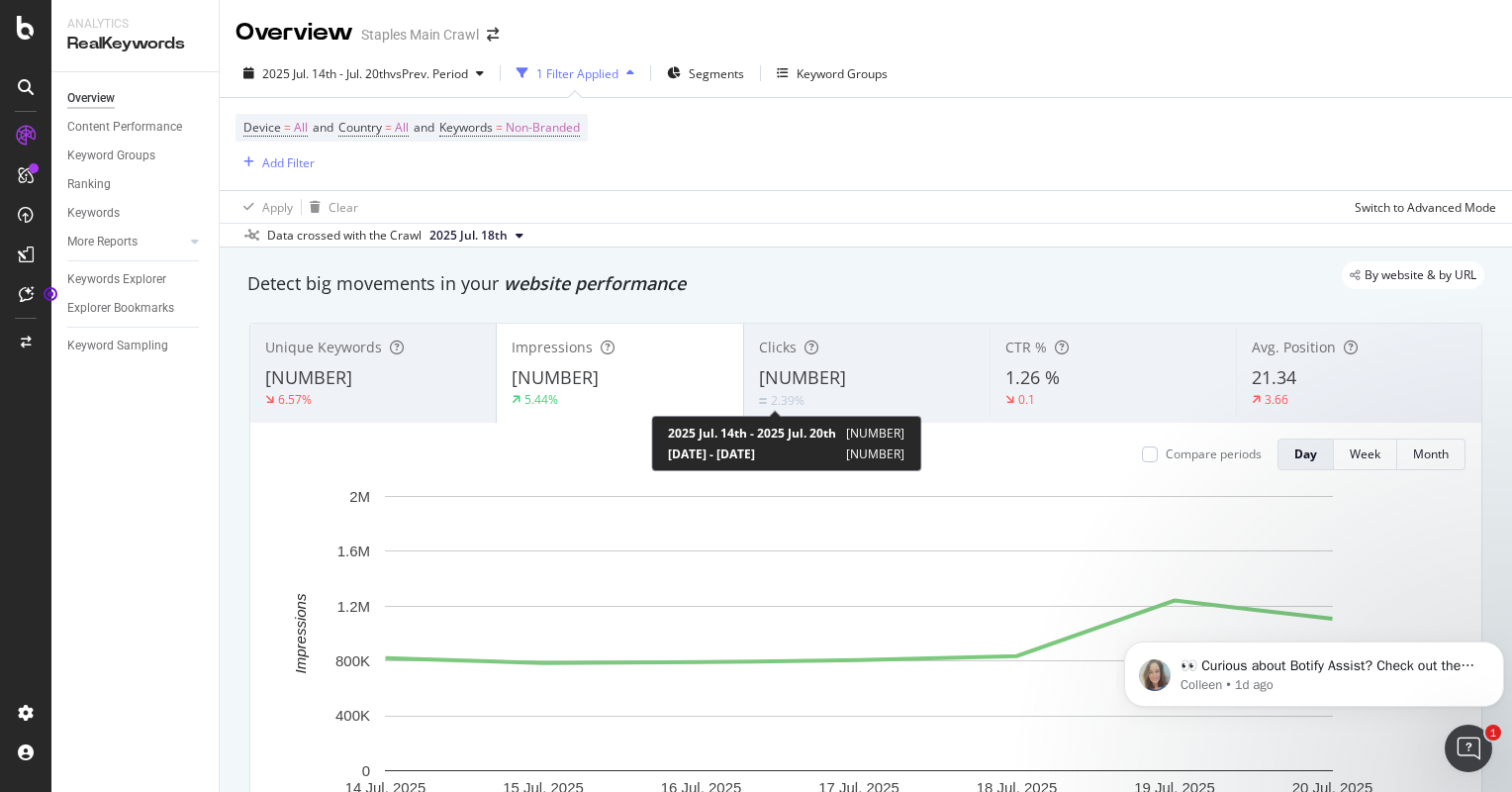 click on "[NUMBER]" at bounding box center [875, 433] 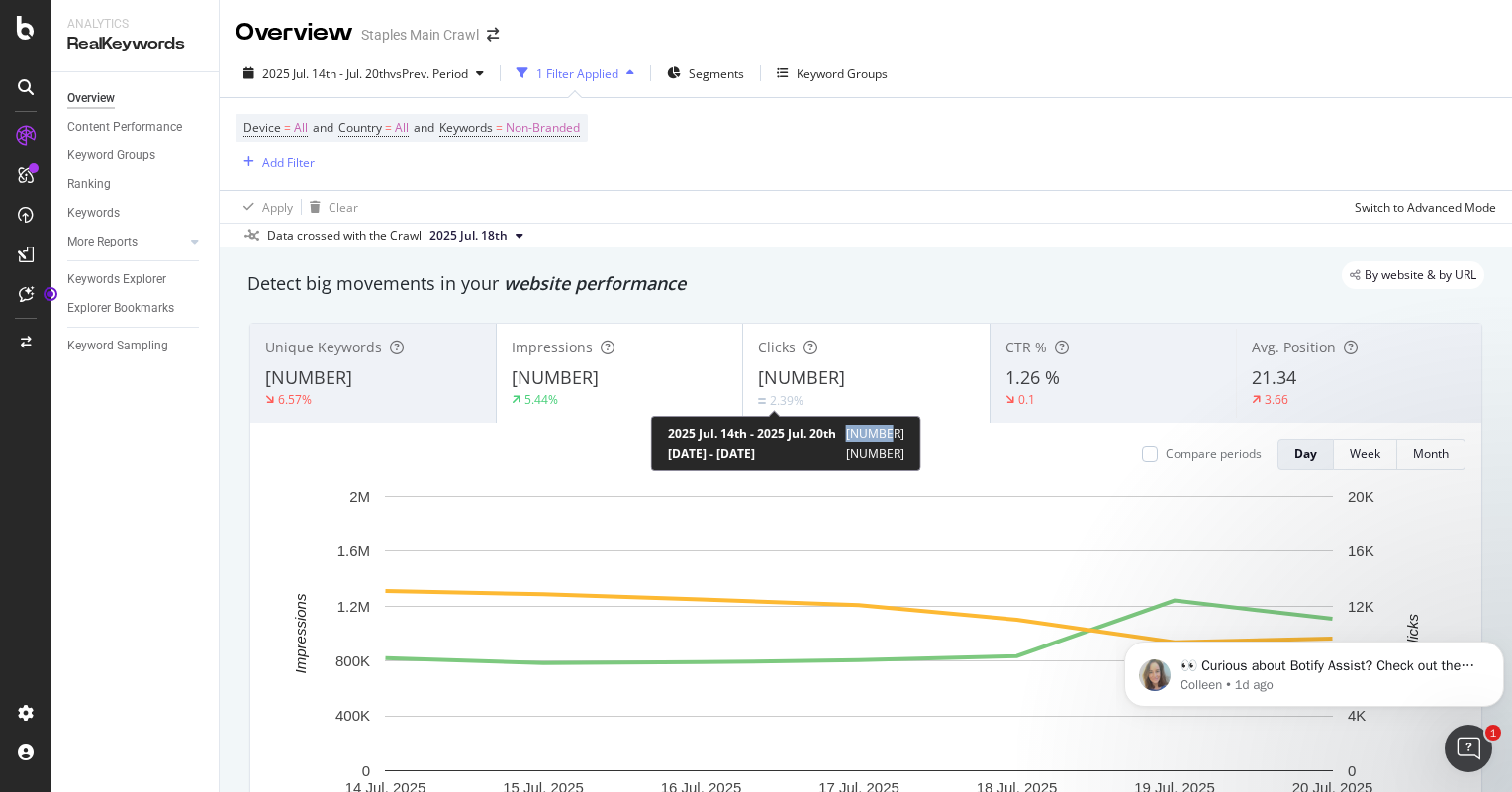 copy on "[NUMBER]" 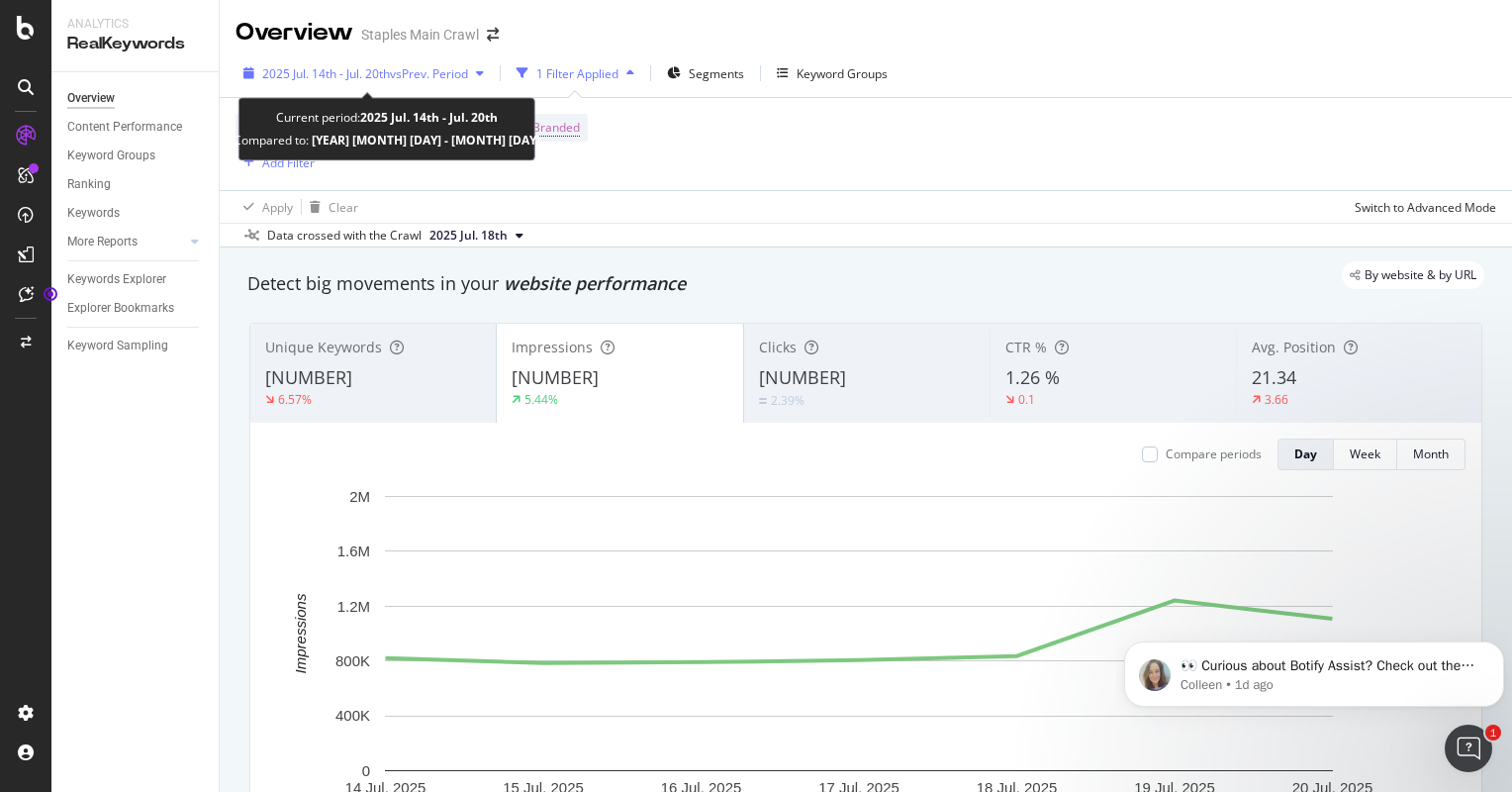 click on "[YEAR] [MONTH] [DAY] - [MONTH] [DAY]  vs  Prev. Period" at bounding box center (363, 73) 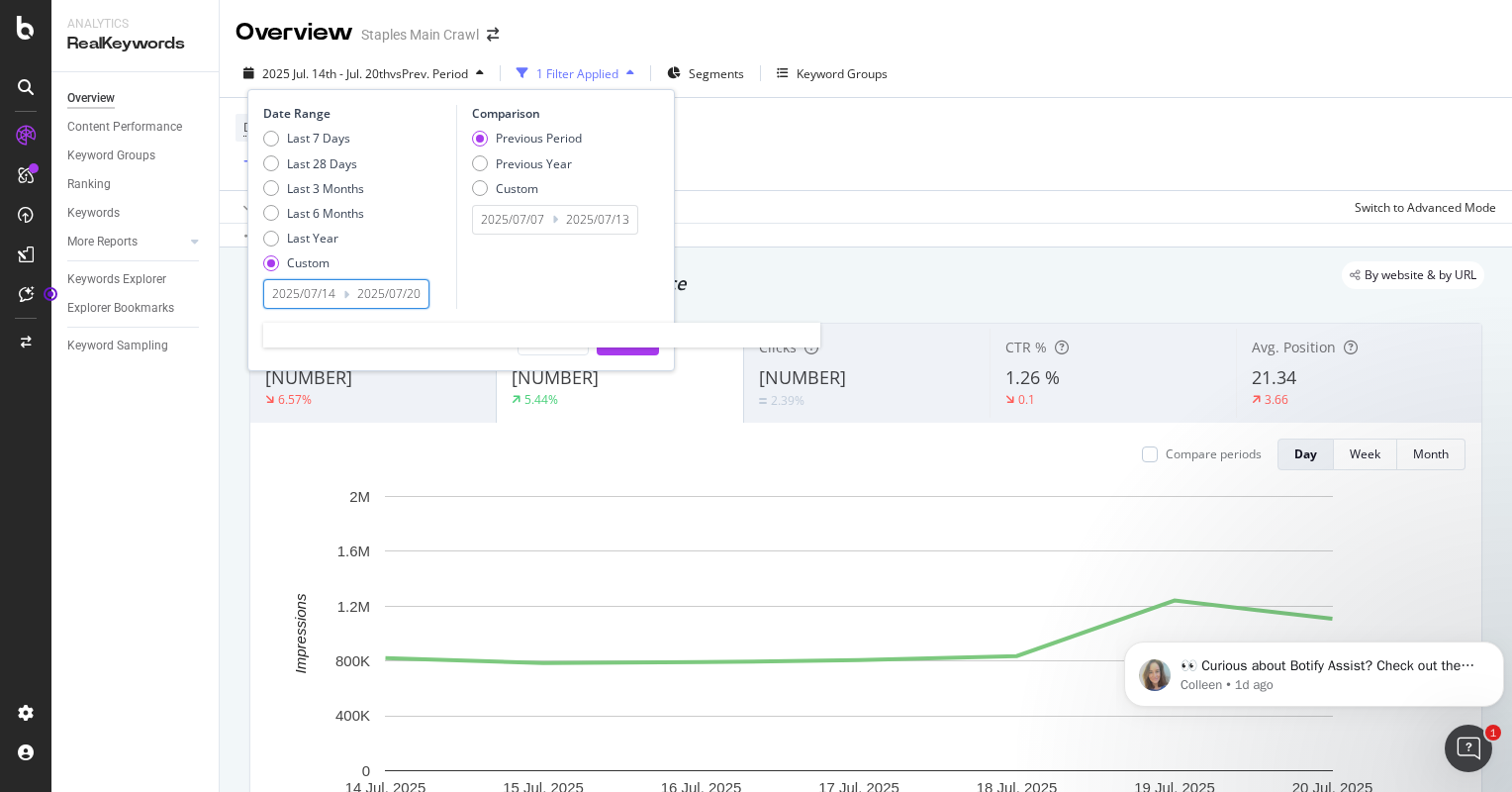 click on "2025/07/14" at bounding box center [304, 294] 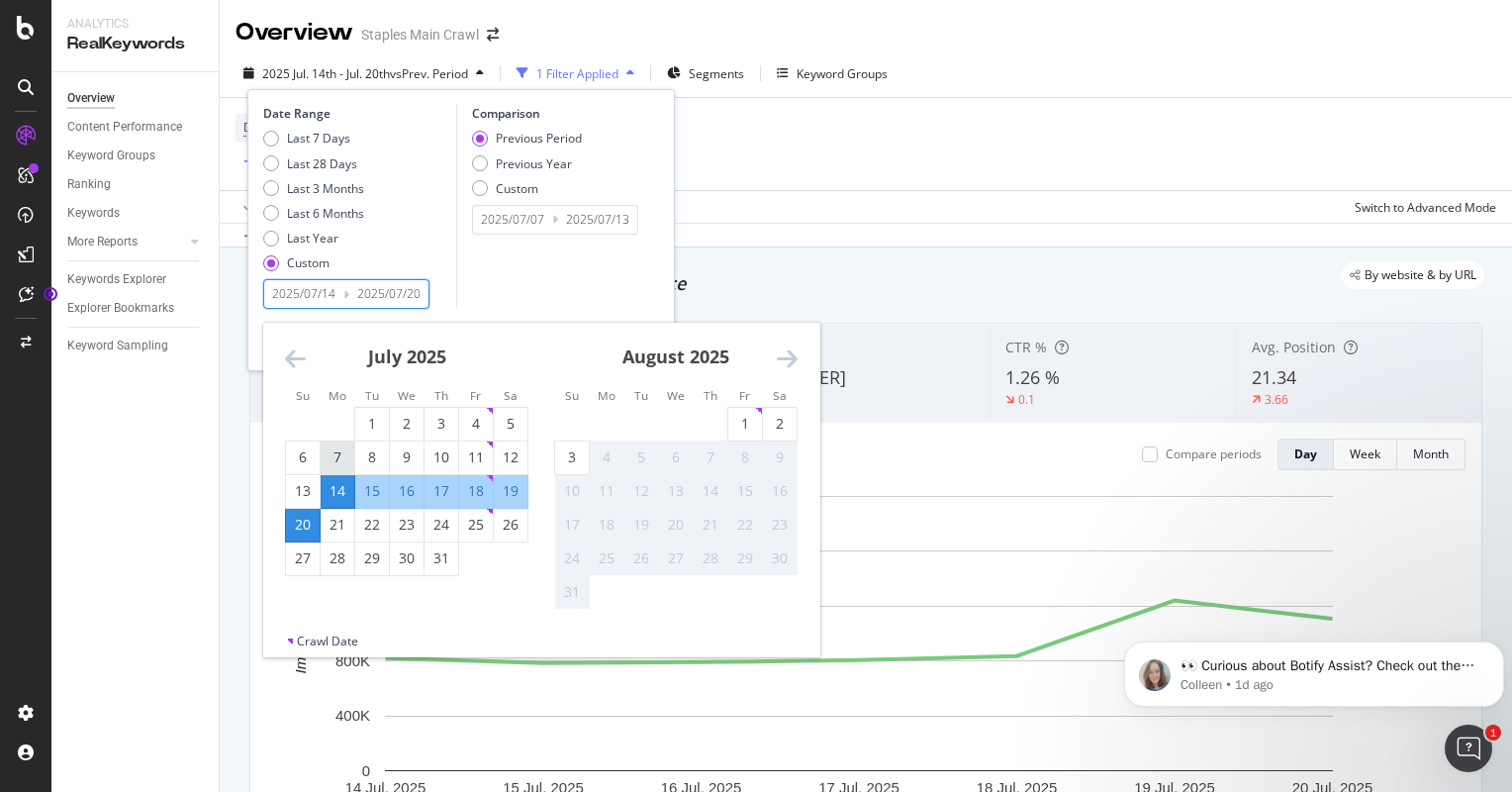 click on "7" at bounding box center (337, 457) 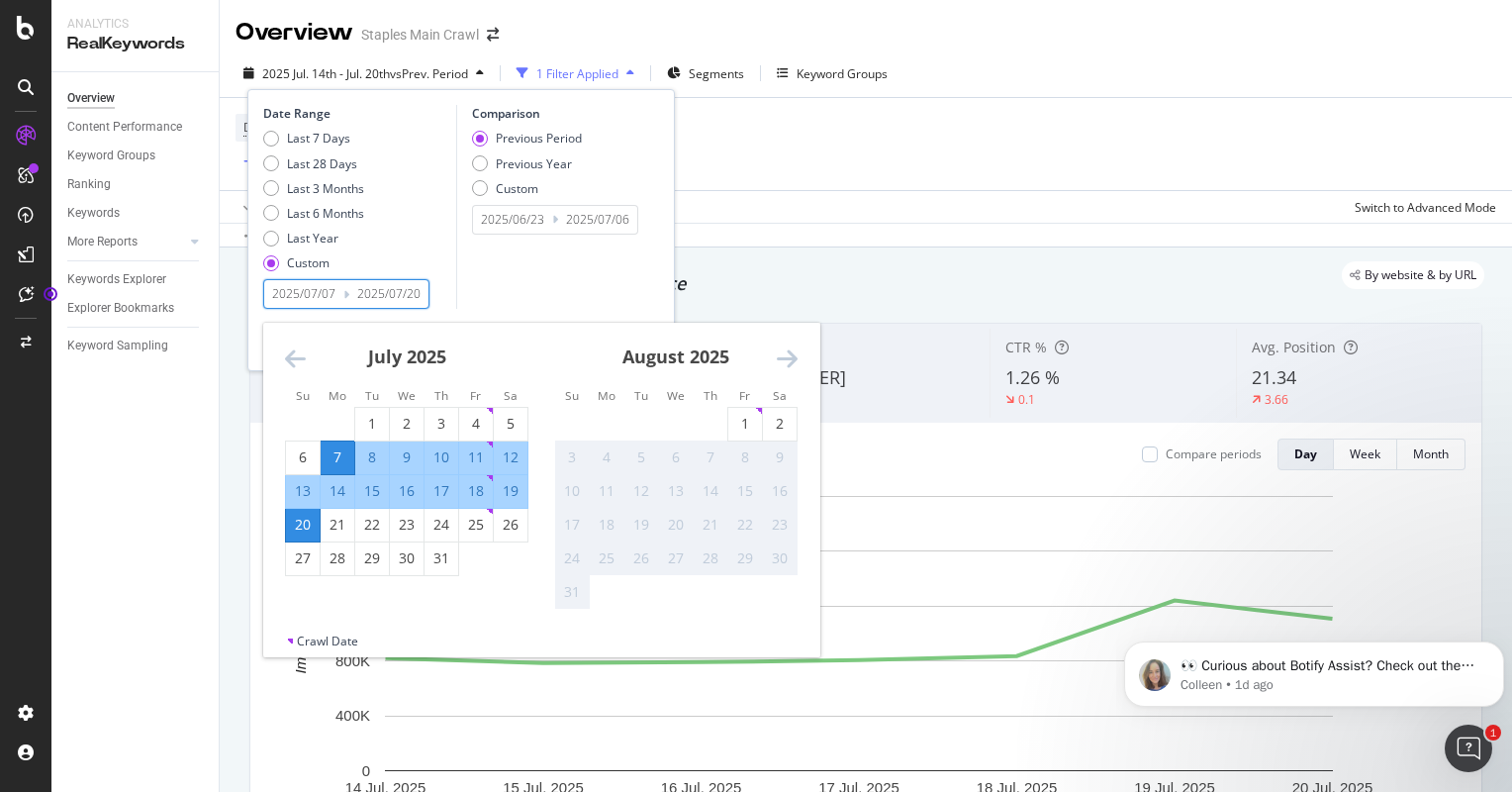 click on "13" at bounding box center [303, 491] 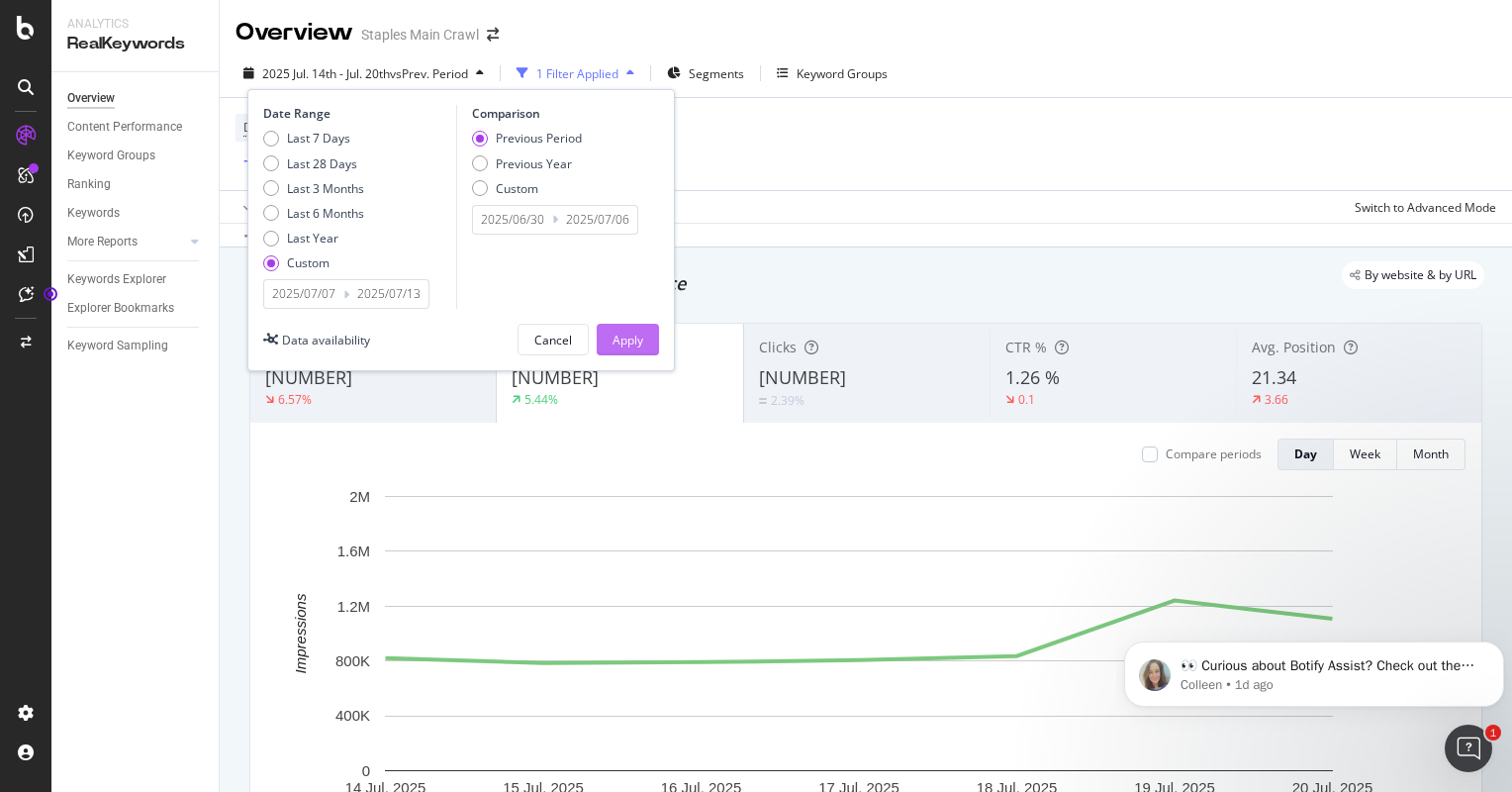 click on "Apply" at bounding box center [627, 340] 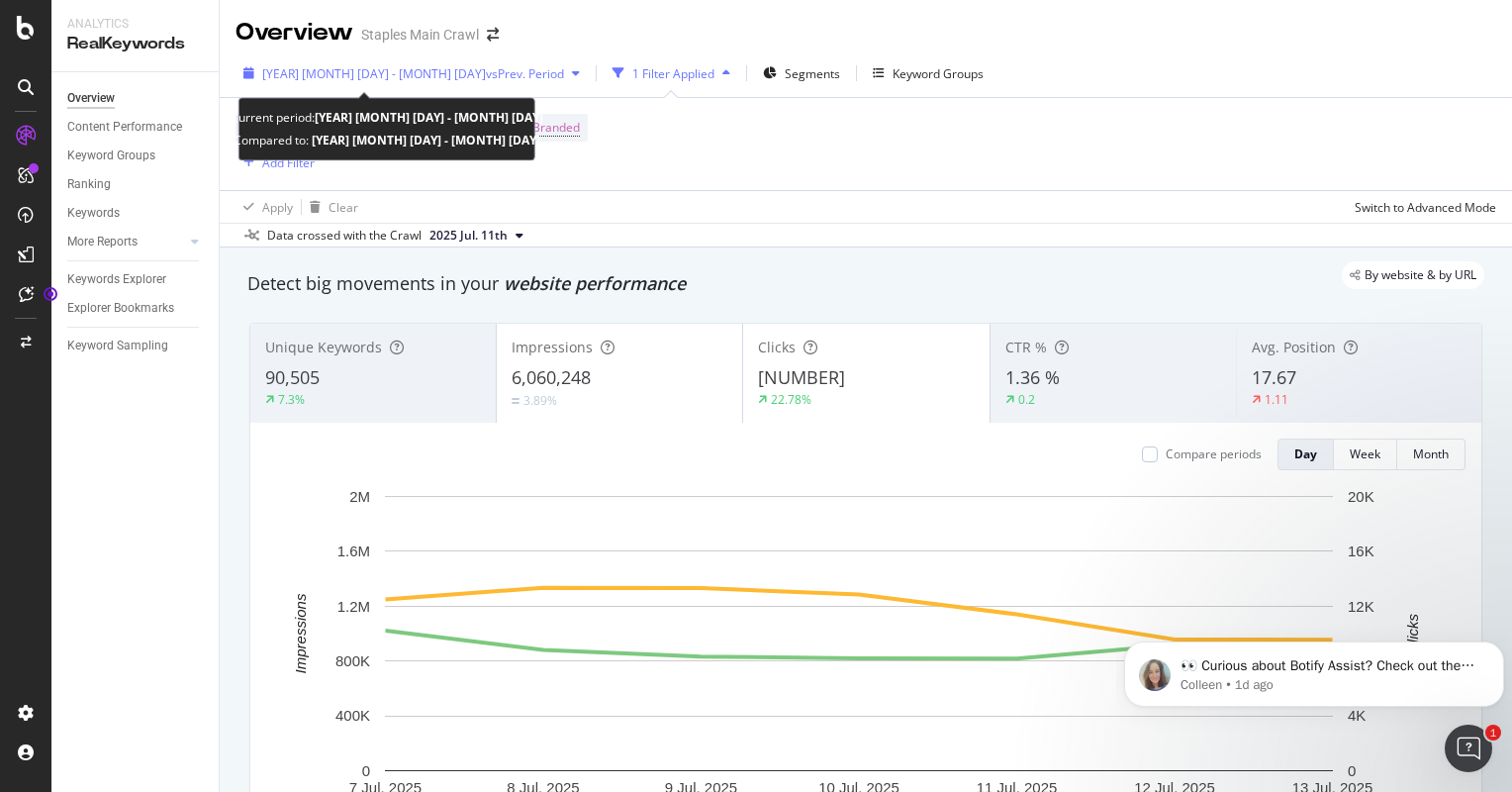 click on "[YEAR] [MONTH] [DAY] - [MONTH] [DAY]" at bounding box center [374, 73] 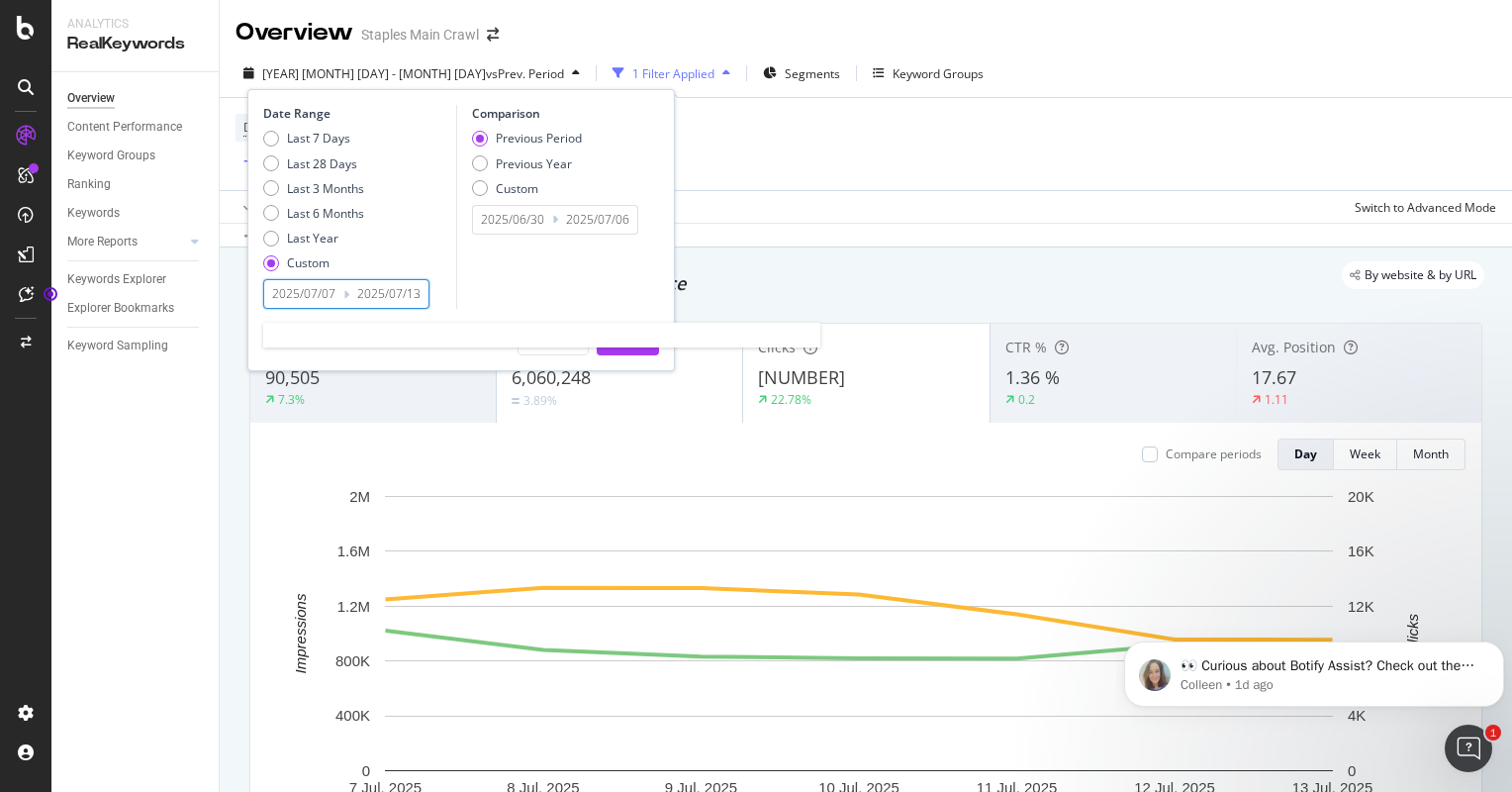 click on "2025/07/07" at bounding box center (304, 294) 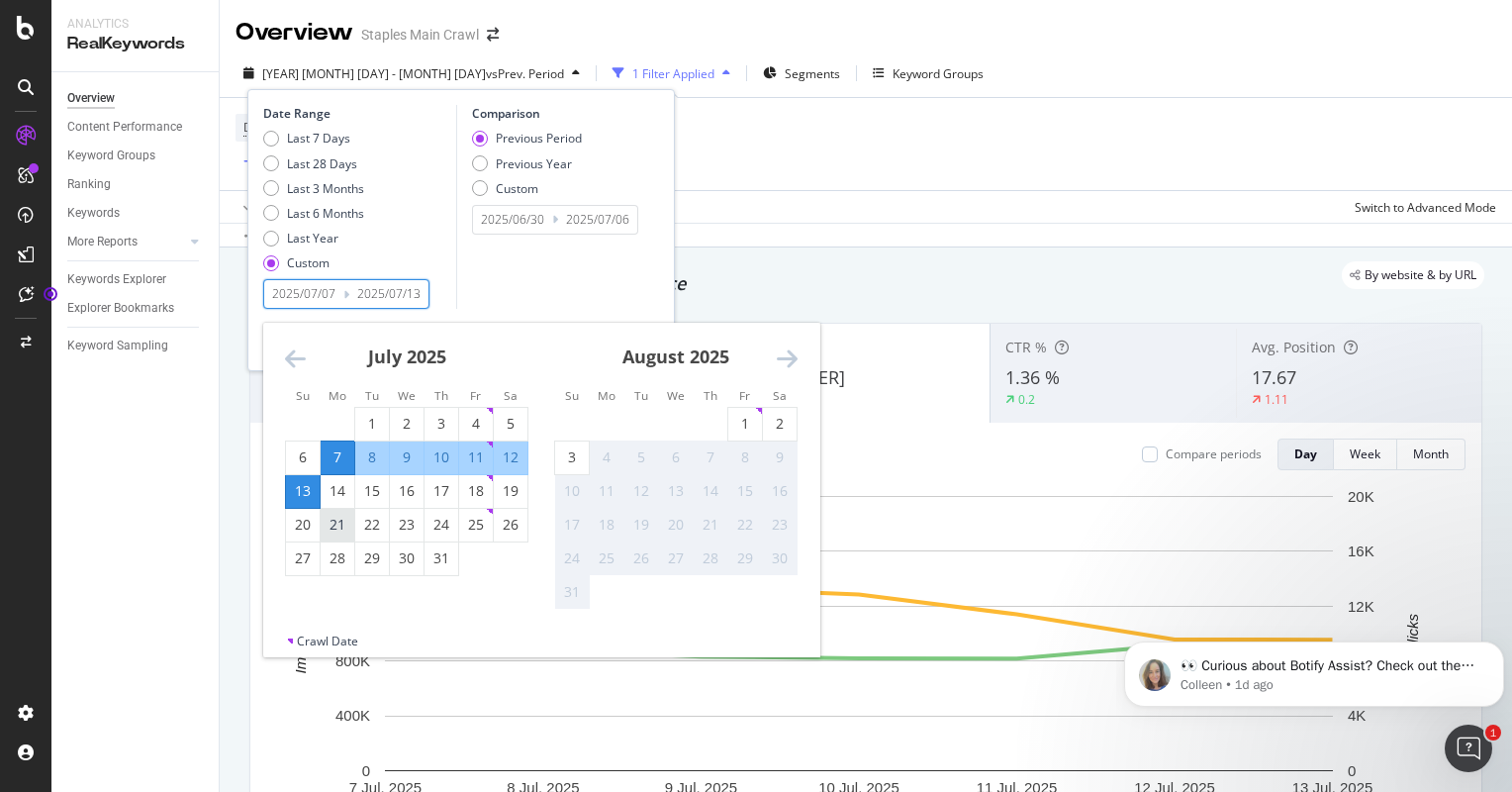 click on "21" at bounding box center [337, 525] 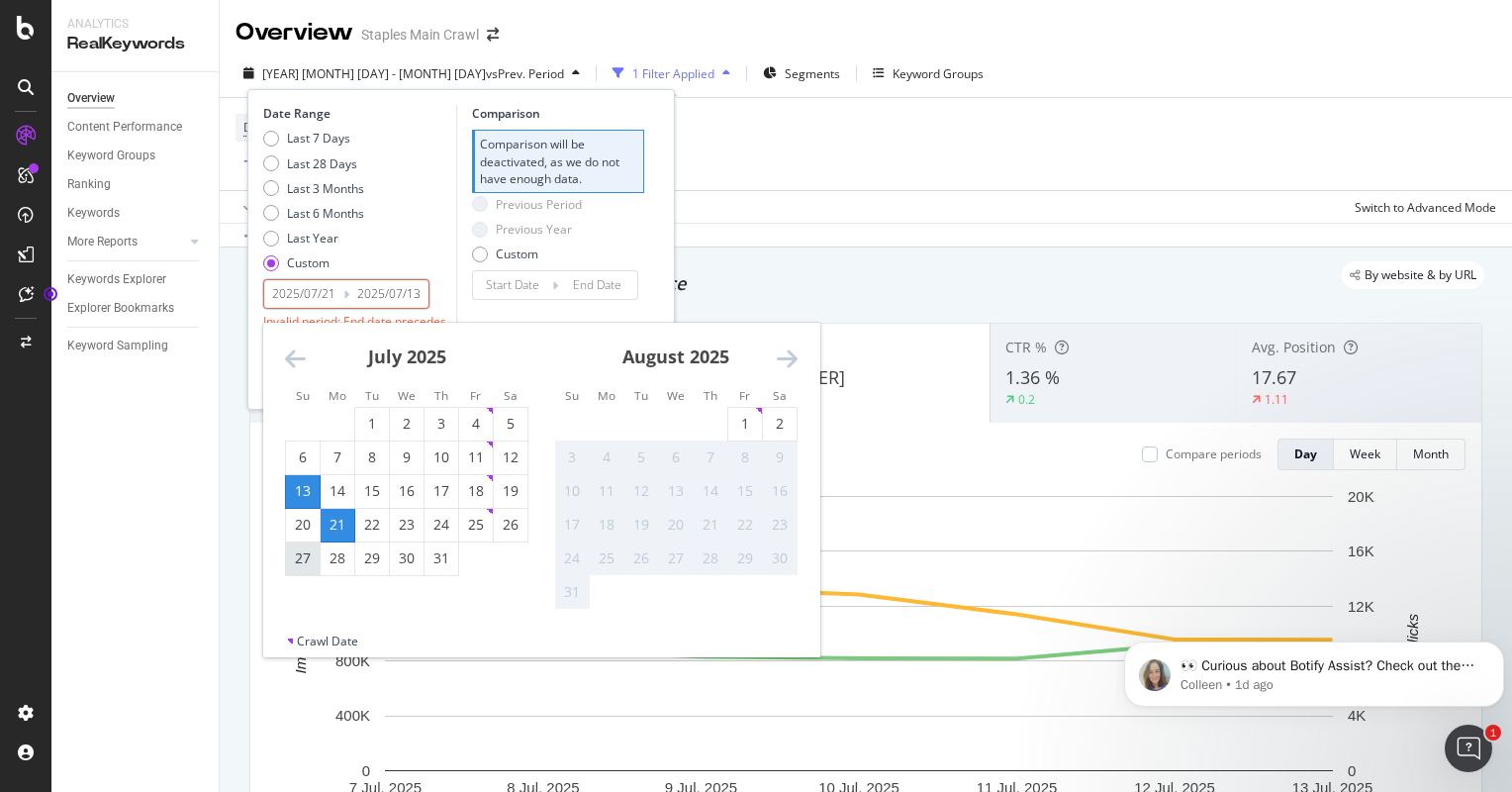 click on "27" at bounding box center (303, 558) 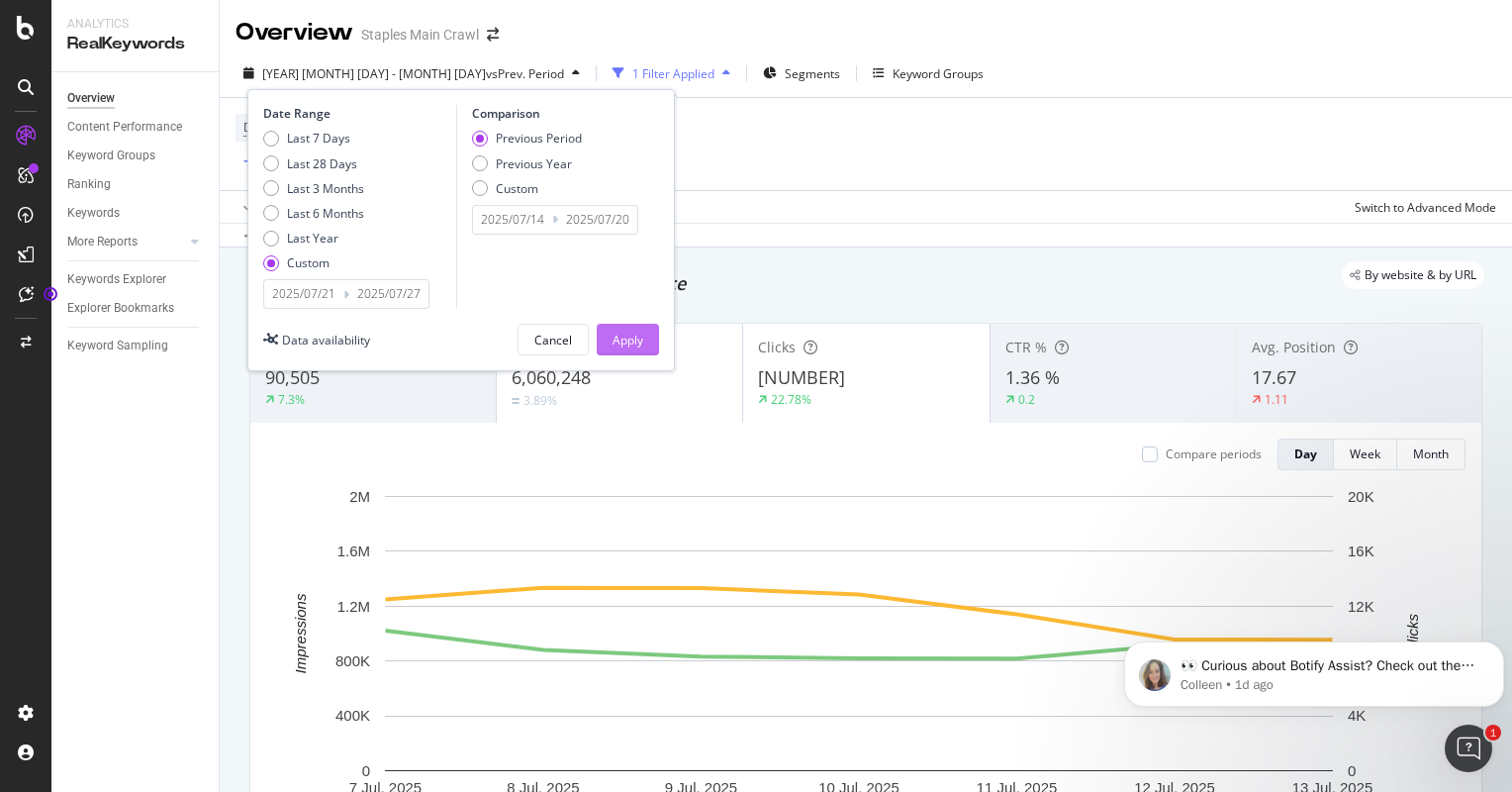 click on "Apply" at bounding box center [627, 340] 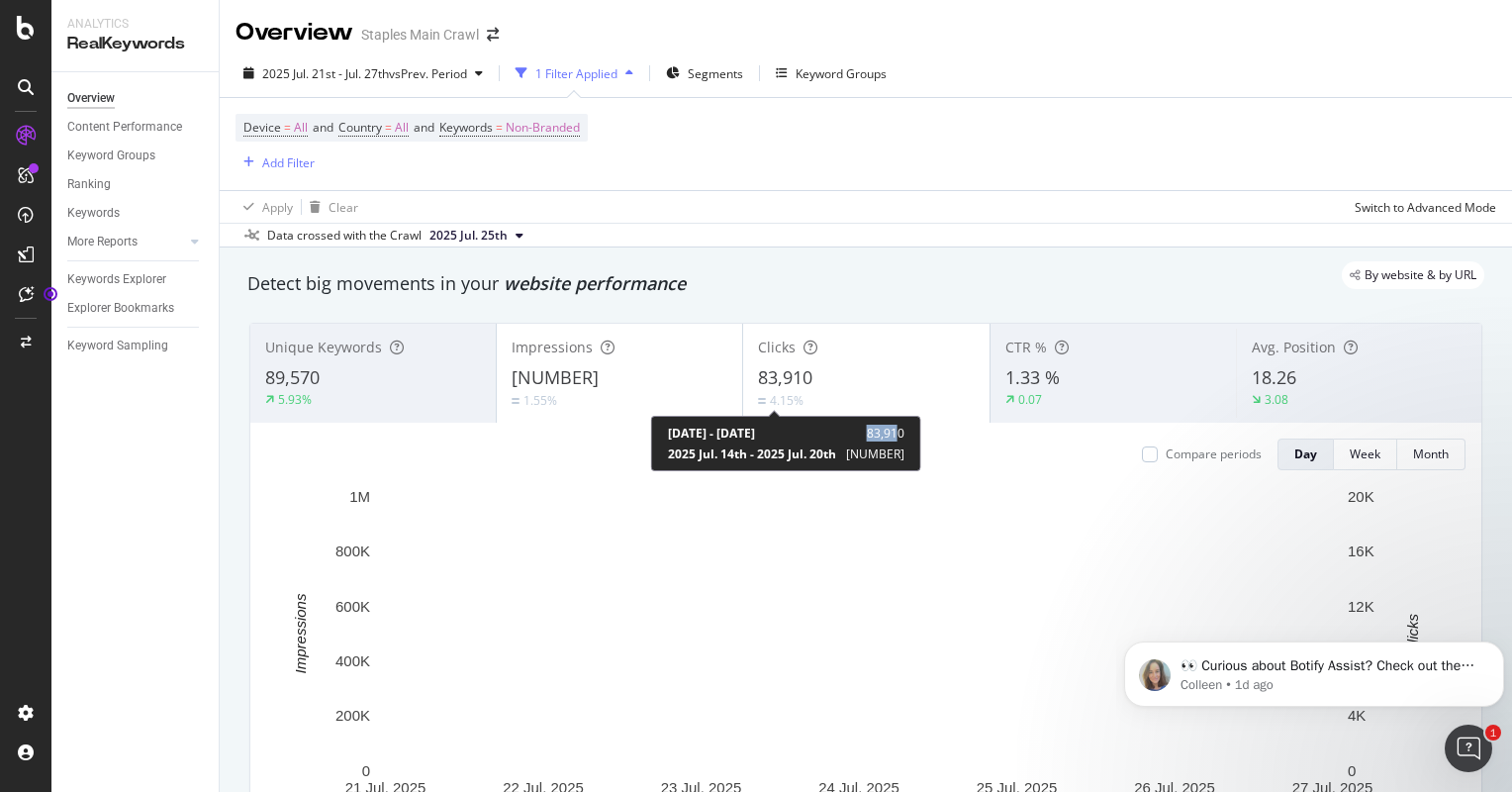 copy on "83,91" 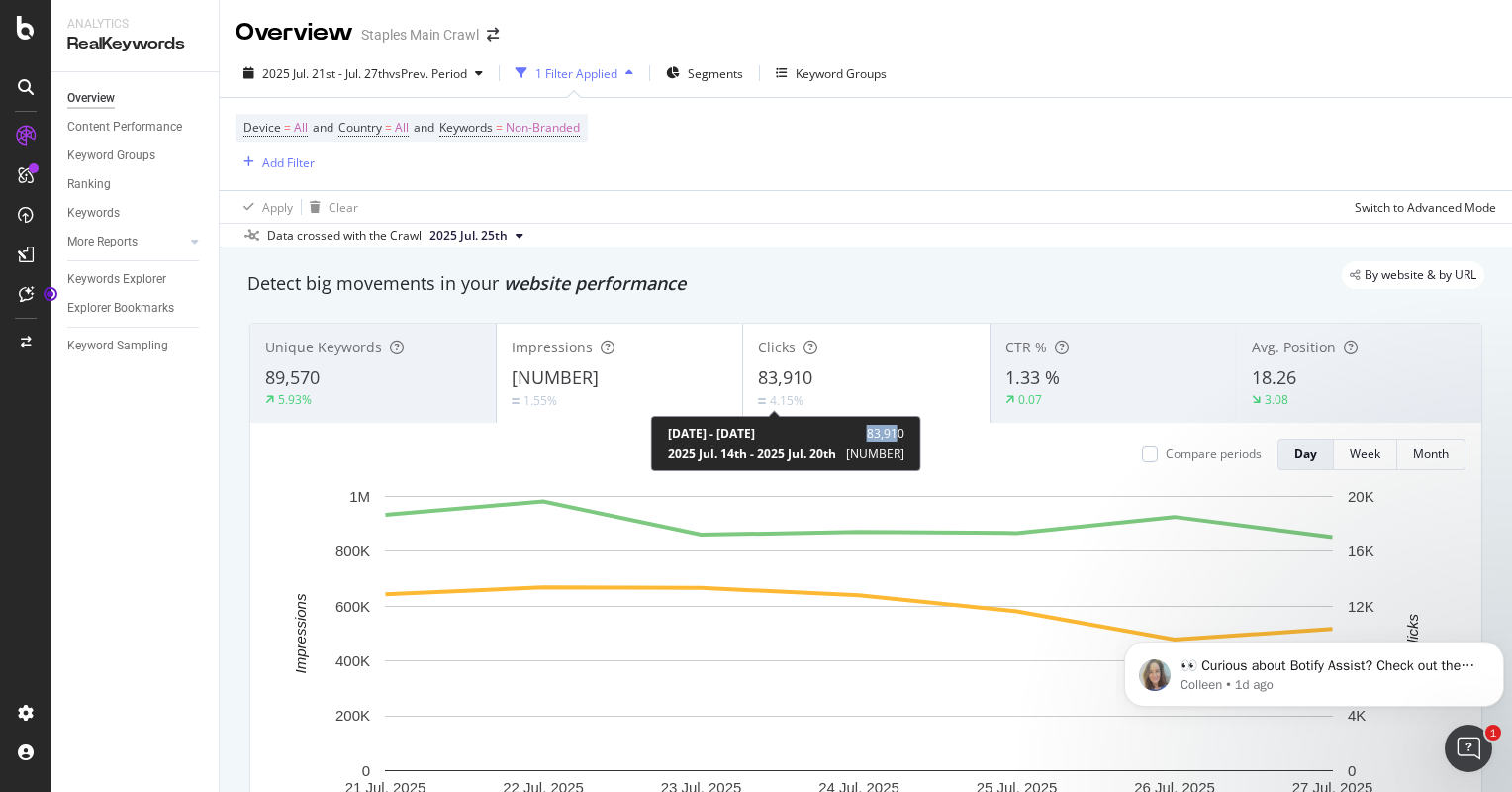 drag, startPoint x: 845, startPoint y: 432, endPoint x: 877, endPoint y: 433, distance: 32.01562 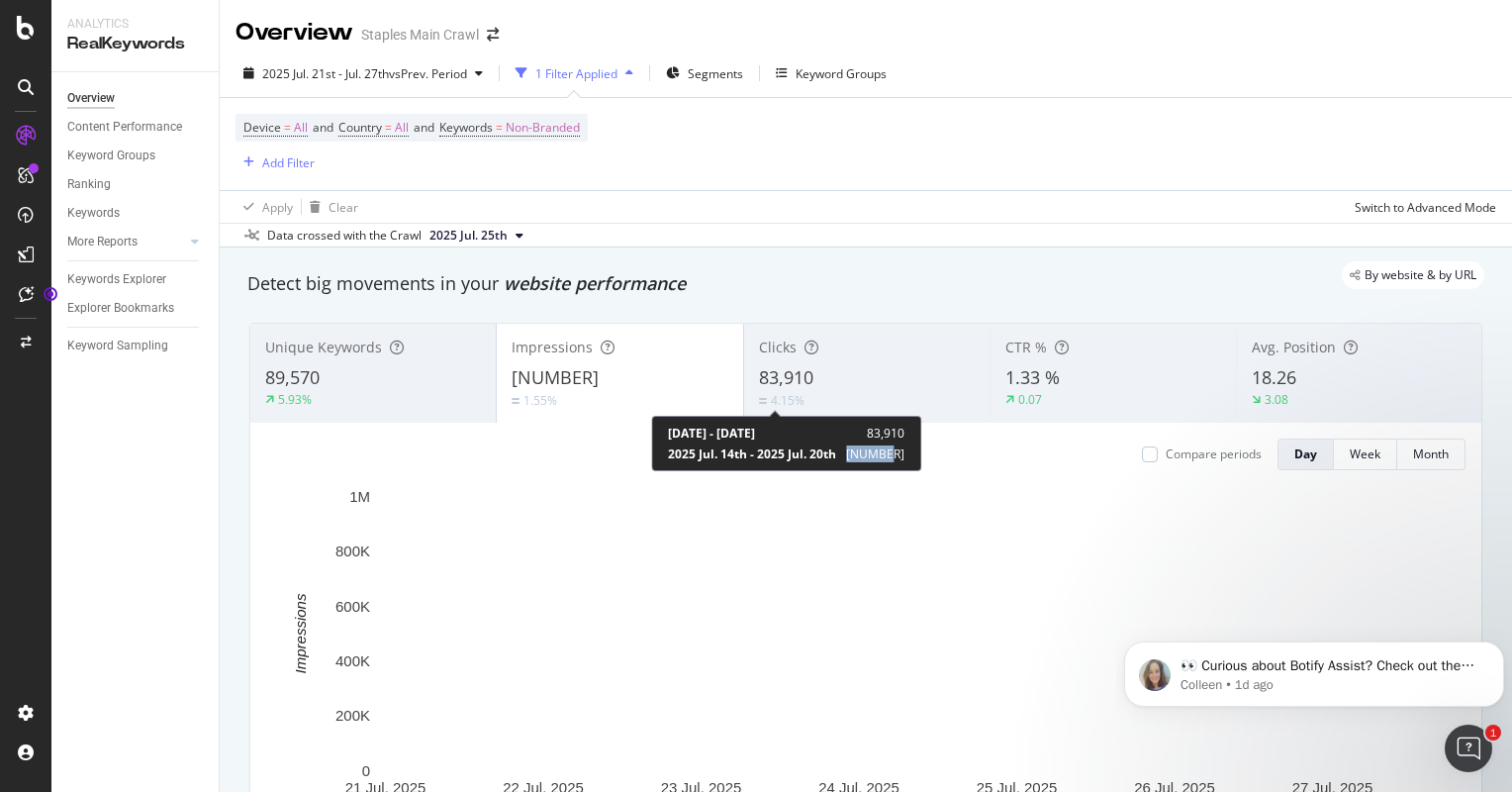 copy on "[NUMBER]" 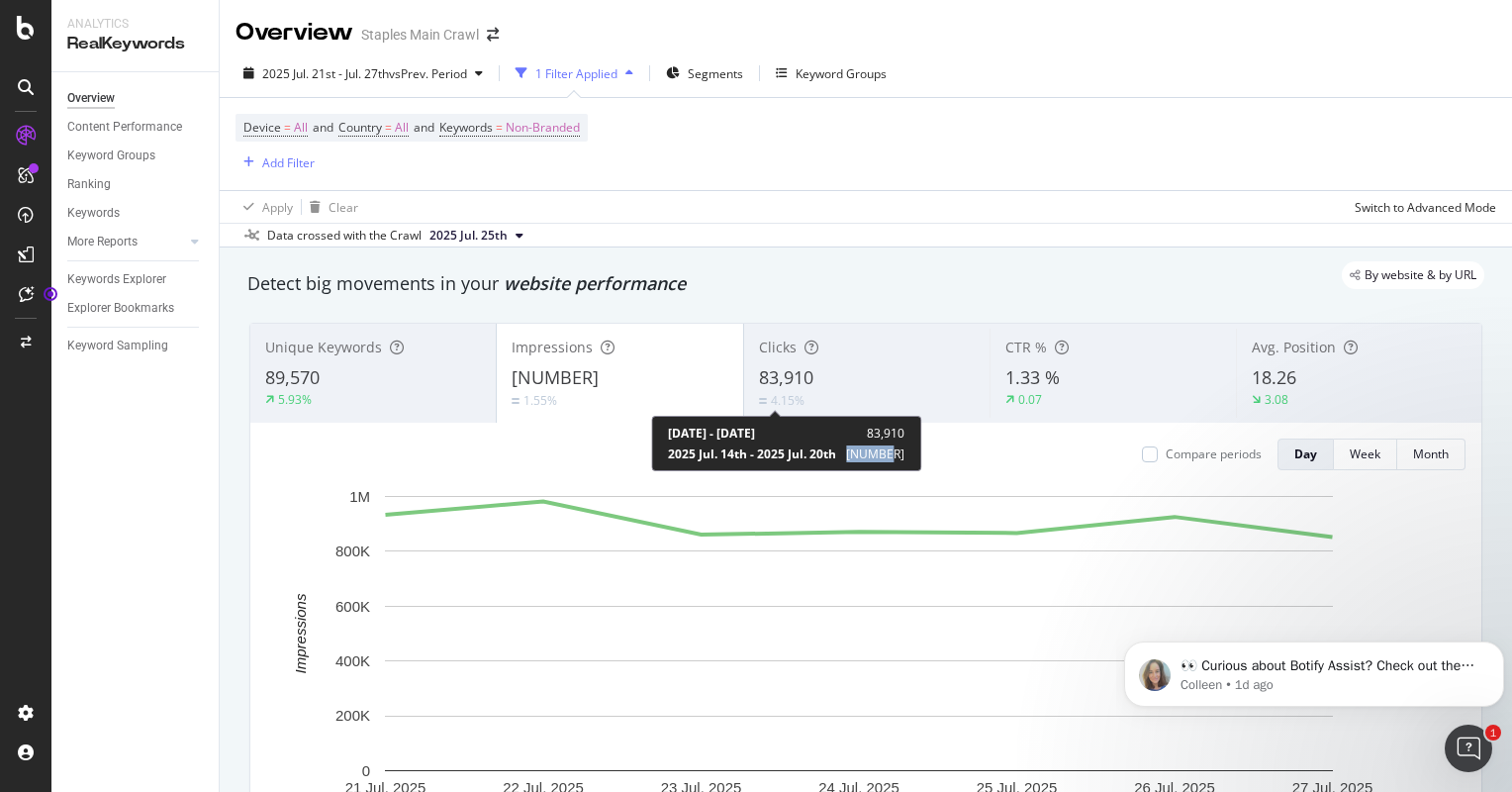 drag, startPoint x: 844, startPoint y: 451, endPoint x: 882, endPoint y: 455, distance: 38.209946 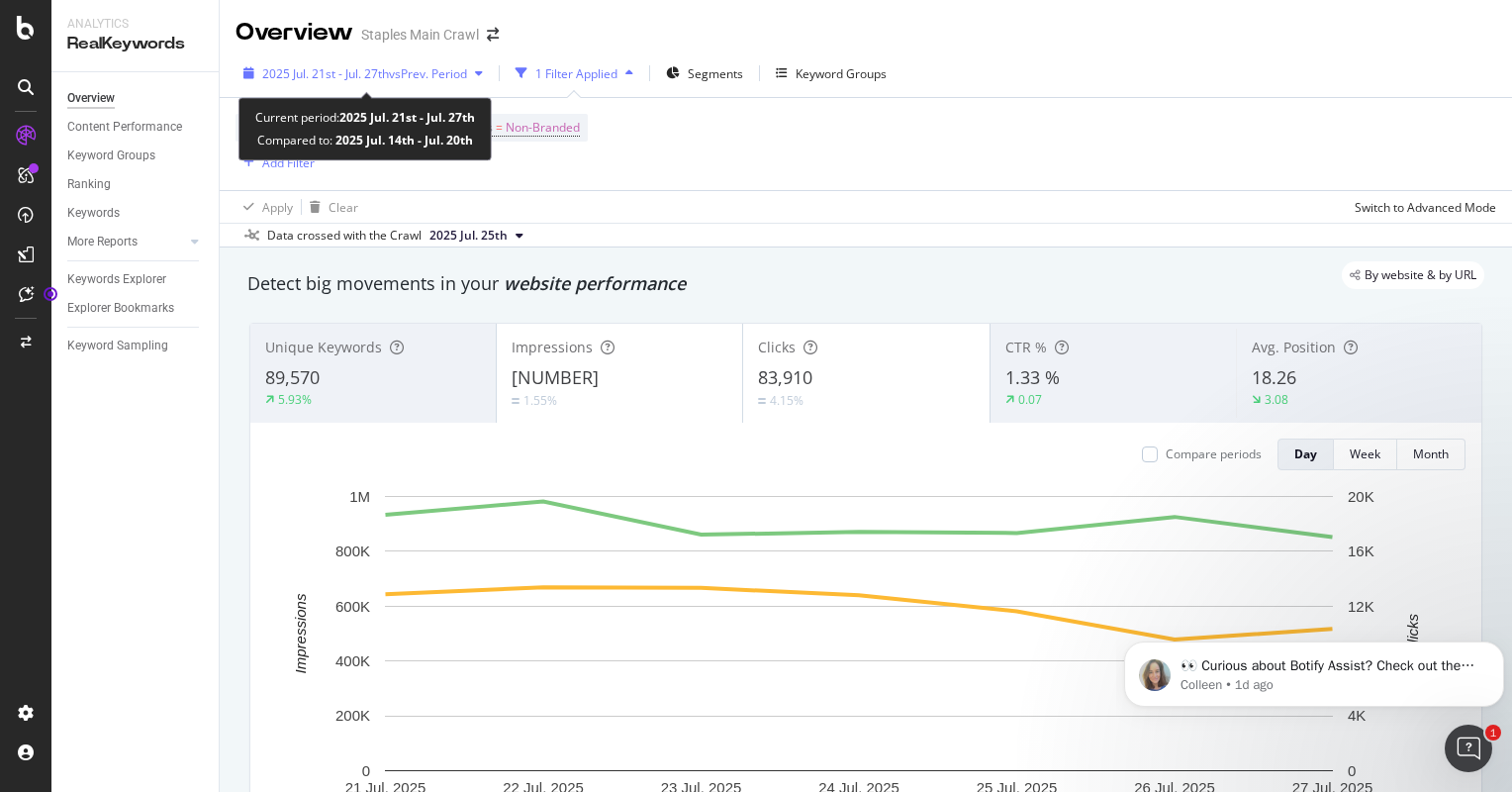 click on "2025 Jul. 21st - Jul. 27th" at bounding box center [326, 73] 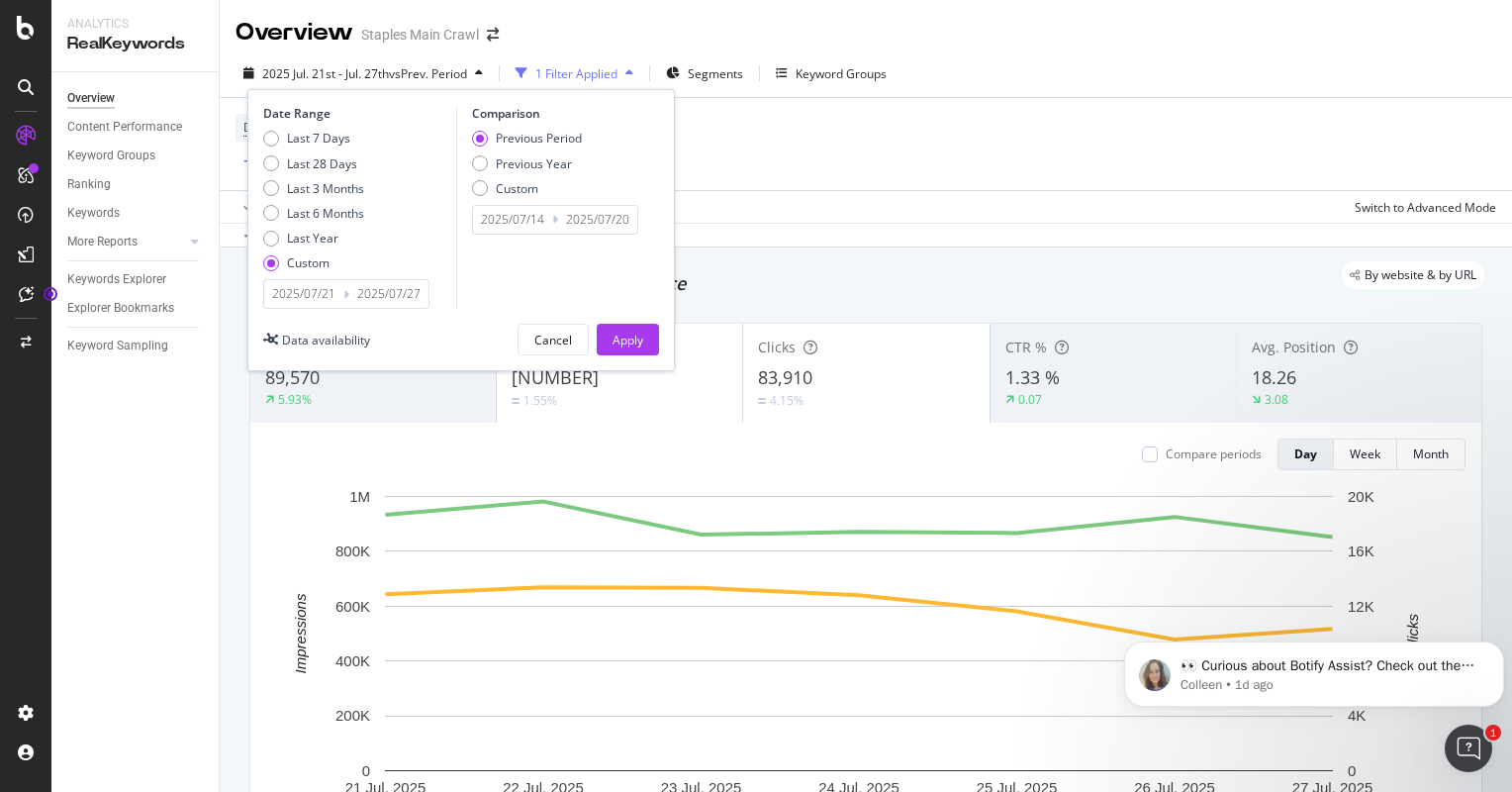 click on "2025/07/21" at bounding box center [304, 294] 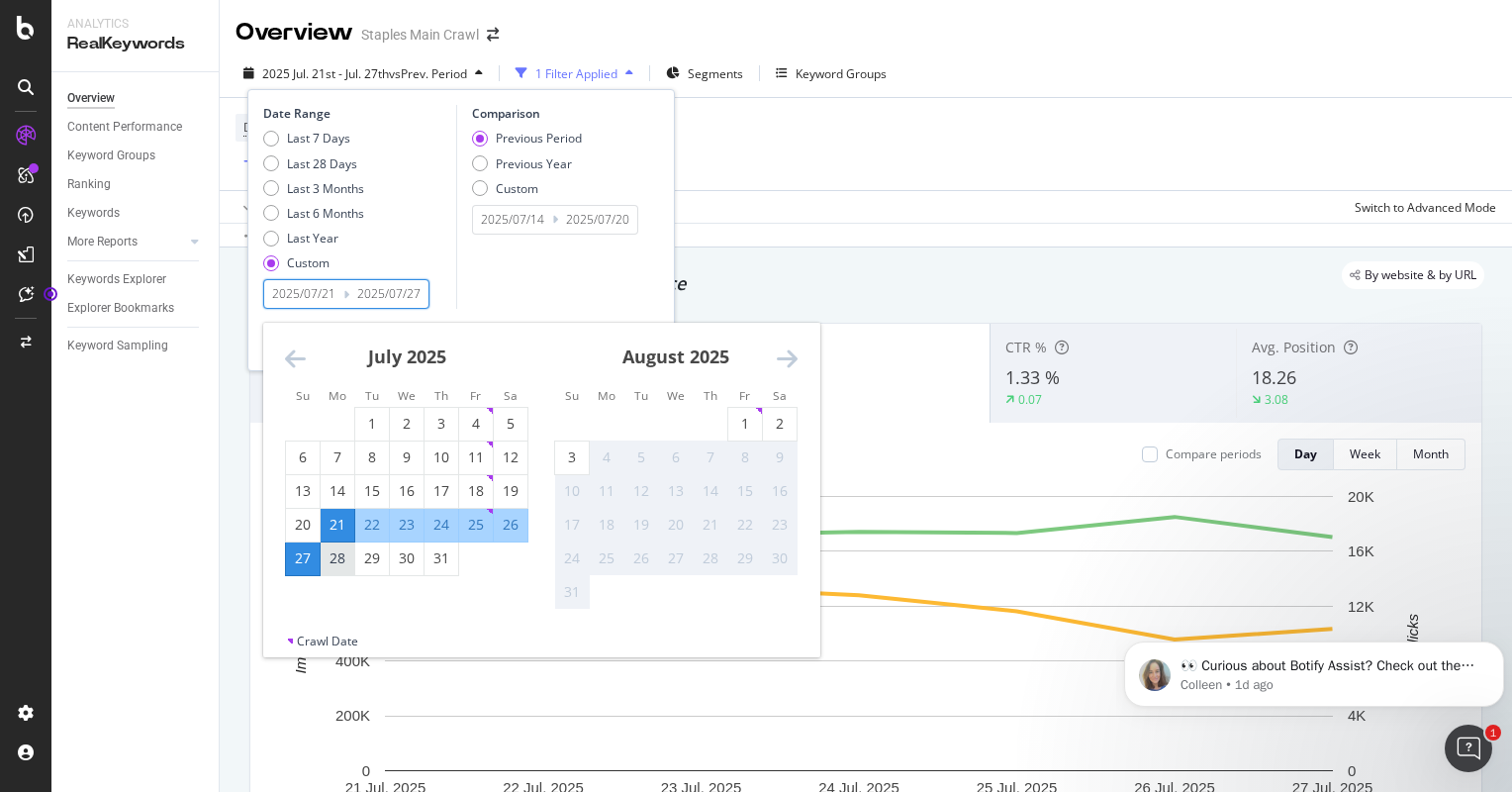 click on "28" at bounding box center (337, 558) 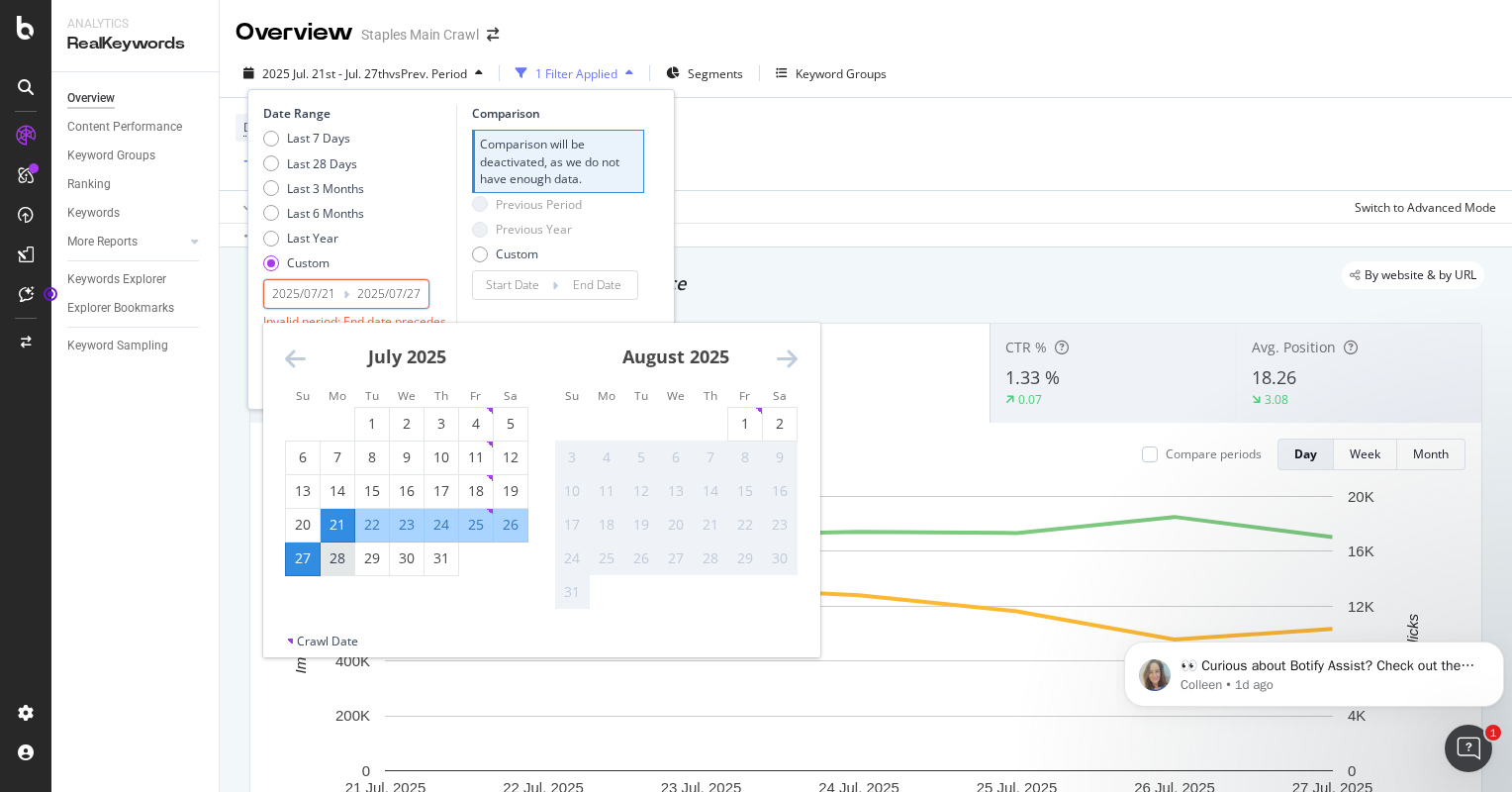 type on "2025/07/28" 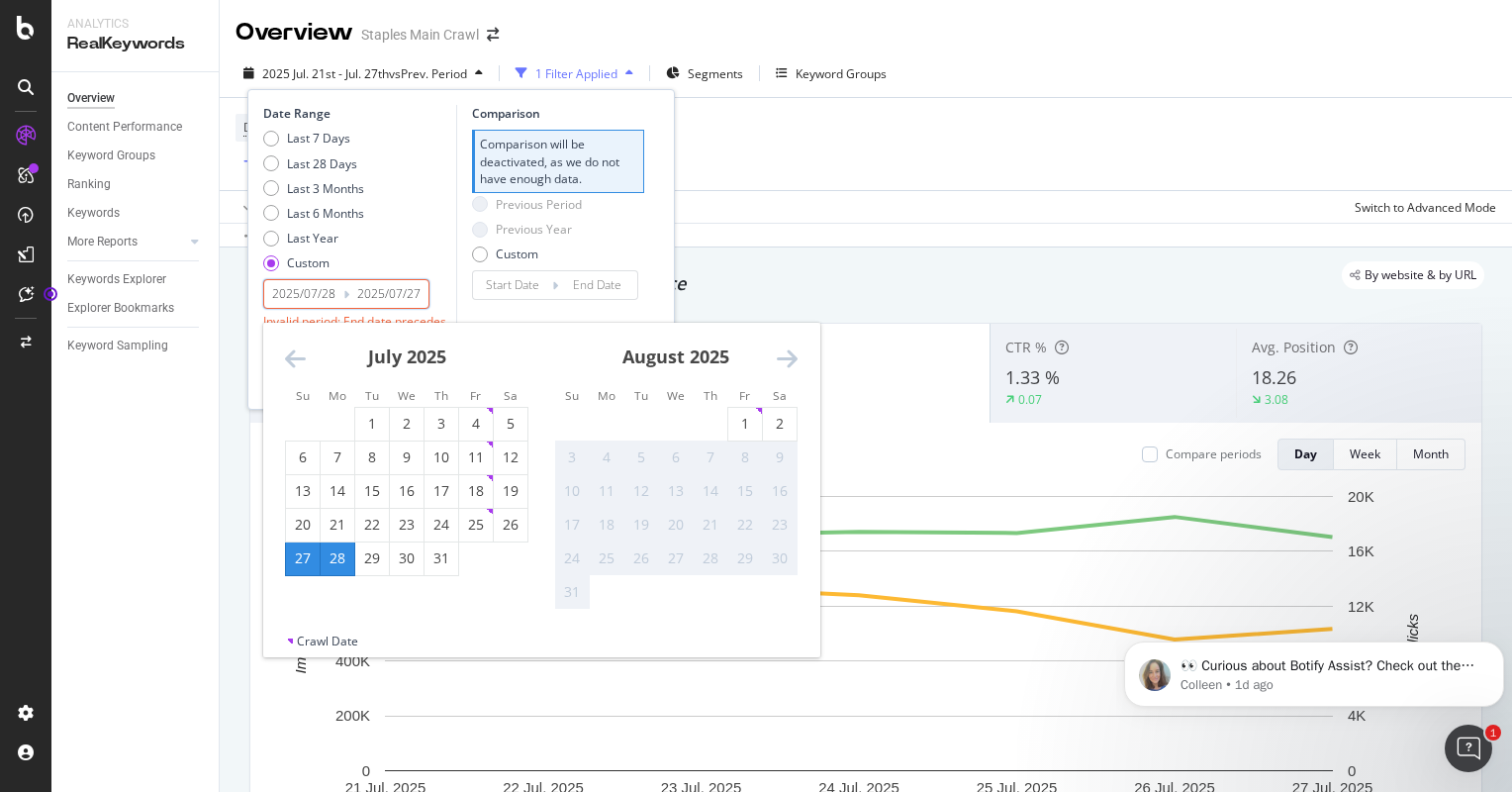 click on "Date Range Last 7 Days Last 28 Days Last 3 Months Last 6 Months Last Year Custom [YEAR]/[MONTH]/[DAY] Navigate forward to interact with the calendar and select a date. Press the question mark key to get the keyboard shortcuts for changing dates. Su Mo Tu We Th Fr Sa Su Mo Tu We Th Fr Sa June [YEAR] 1 2 3 4 5 6 7 8 9 10 11 12 13 14 15 16 17 18 19 20 21 22 23 24 25 26 27 28 29 30 July [YEAR] 1 2 3 4 5 6 7 8 9 10 11 12 13 14 15 16 17 18 19 20 21 22 23 24 25 26 27 28 29 30 31 August [YEAR] 1 2 3 4 5 6 7 8 9 10 11 12 13 14 15 16 17 18 19 20 21 22 23 24 25 26 27 28 29 30 31 September [YEAR] 1 2 3 4 5 6 7 8 9 10 11 12 13 14 15 16 17 18 19 20 21 22 23 24 25 26 27 28 29 30 Crawl Date [YEAR]/[MONTH]/[DAY] Navigate backward to interact with the calendar and select a date. Press the question mark key to get the keyboard shortcuts for changing dates. Invalid period: End date precedes start date Comparison Comparison will be deactivated, as we do not have enough data. Previous Period Previous Year Custom" at bounding box center (461, 226) 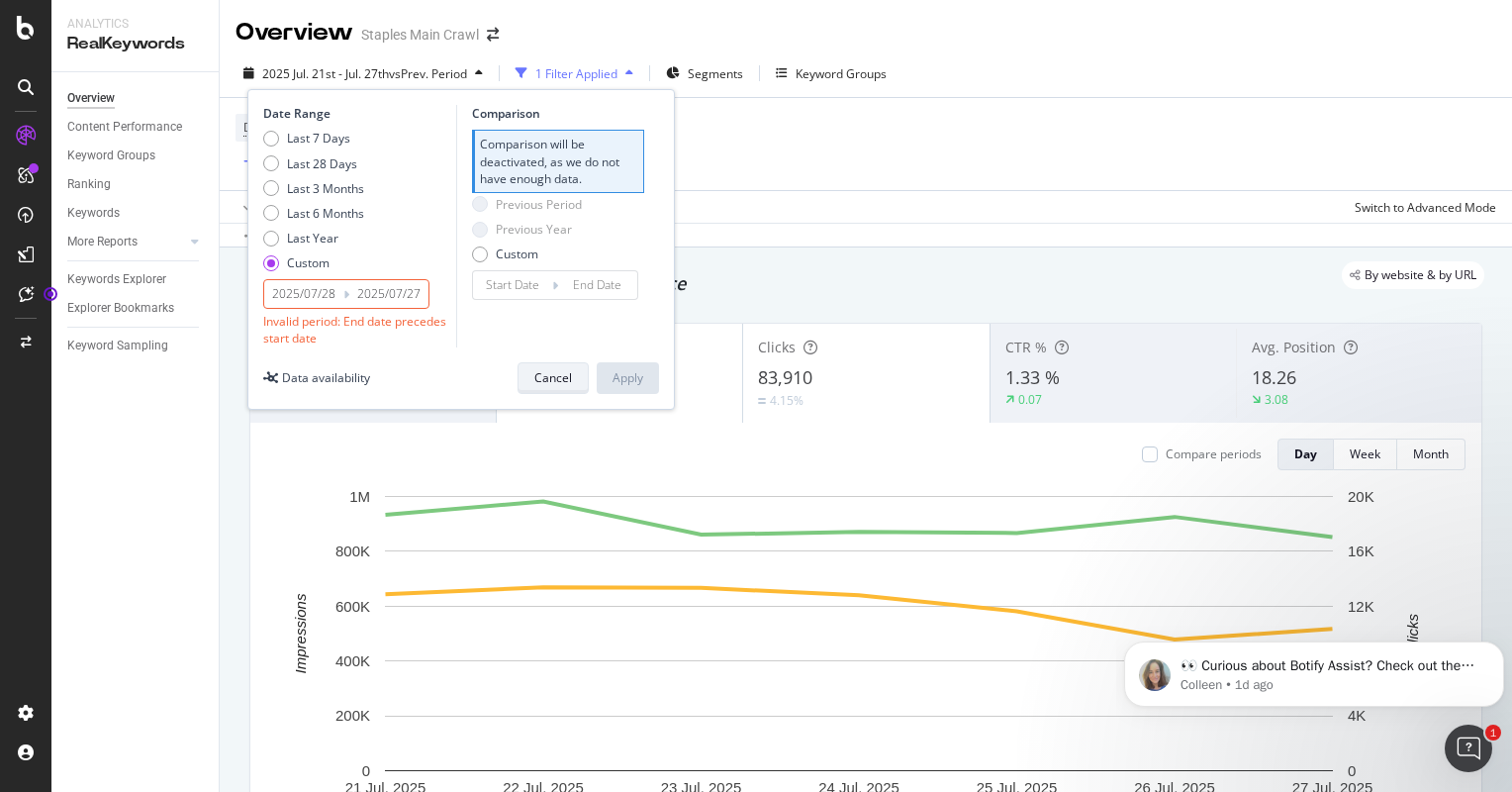click on "Cancel" at bounding box center [553, 377] 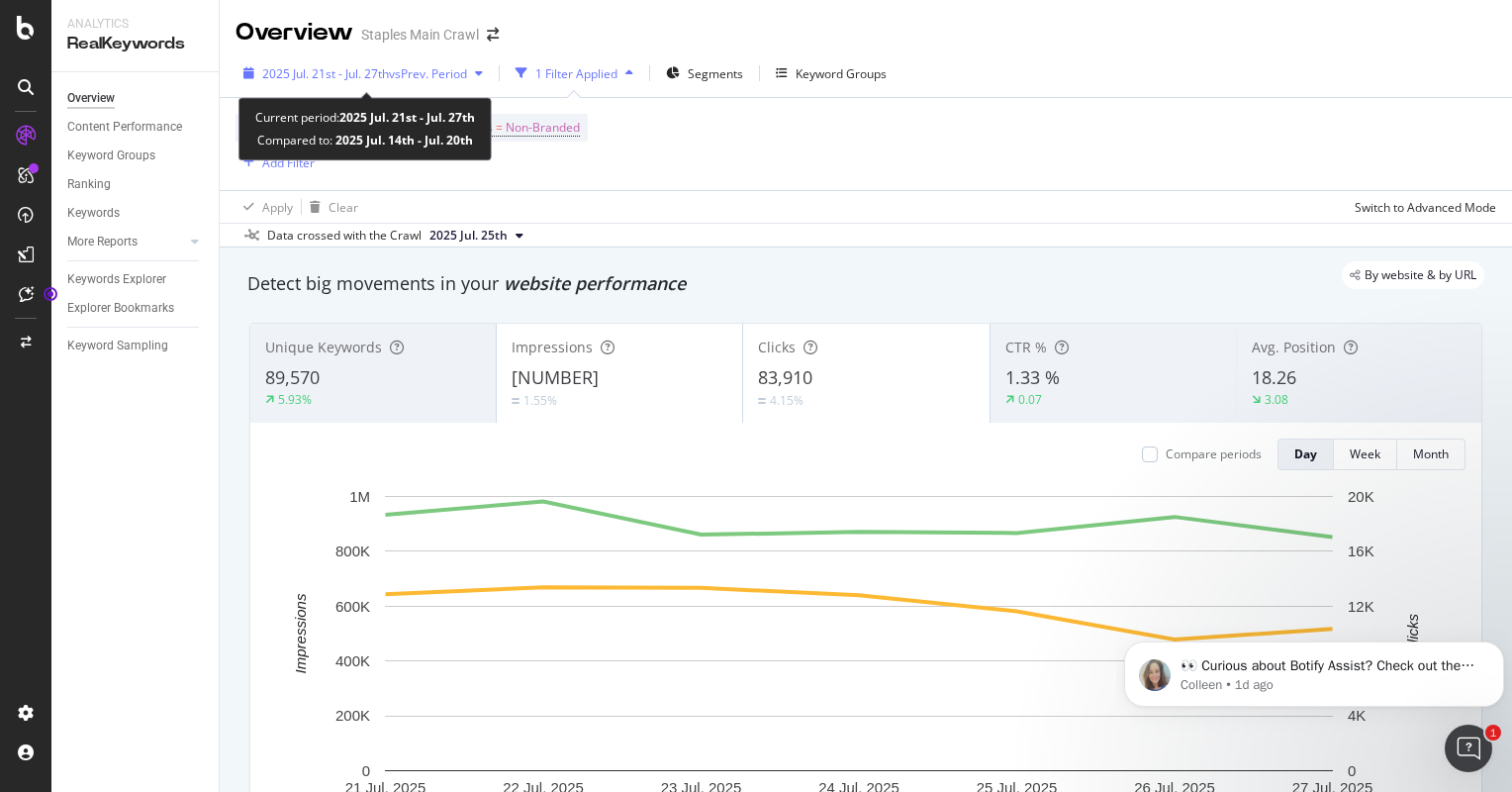 click on "2025 Jul. 21st - Jul. 27th" at bounding box center [326, 73] 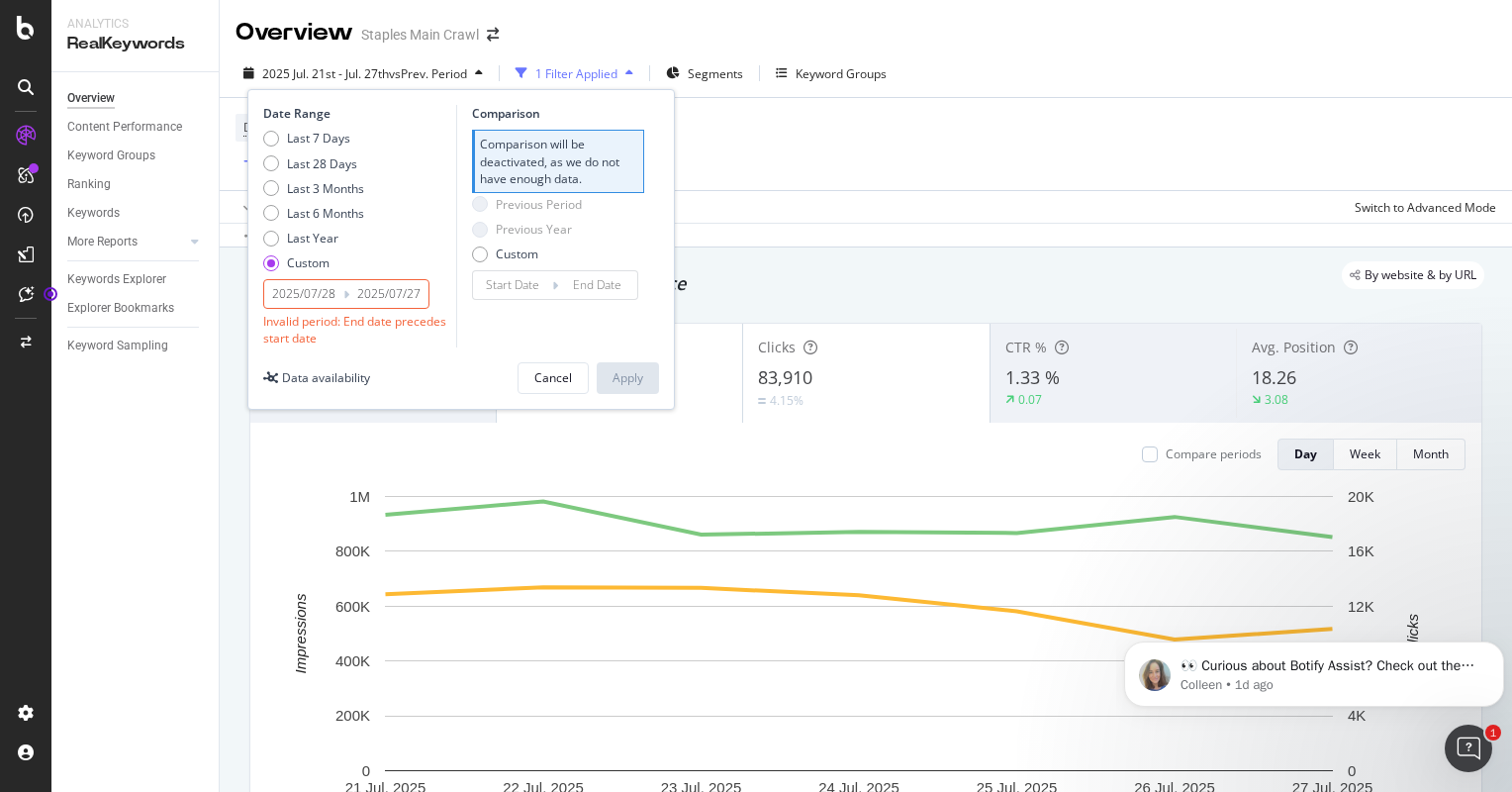 click on "2025/07/28" at bounding box center [304, 294] 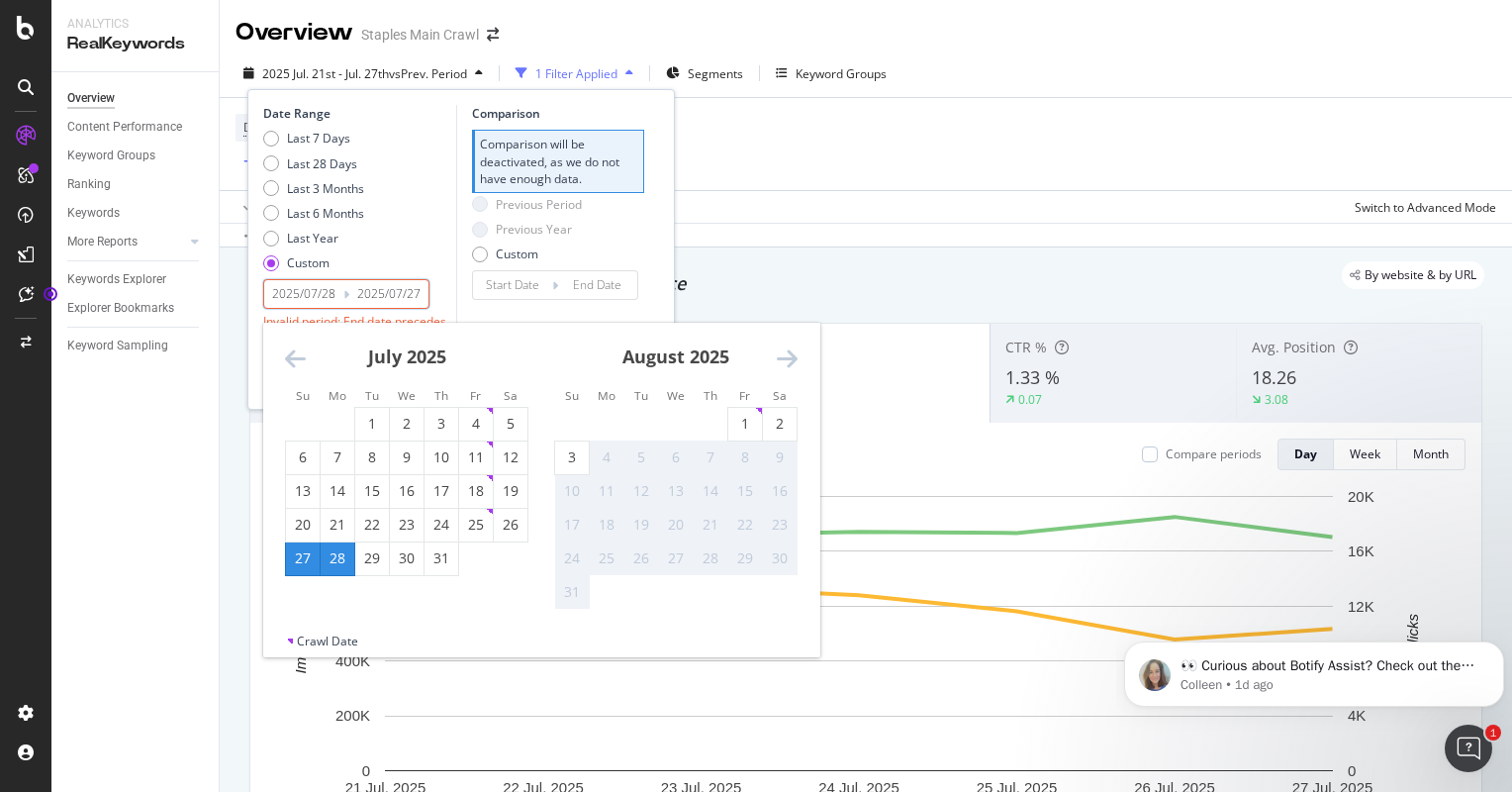 click on "28" at bounding box center [337, 558] 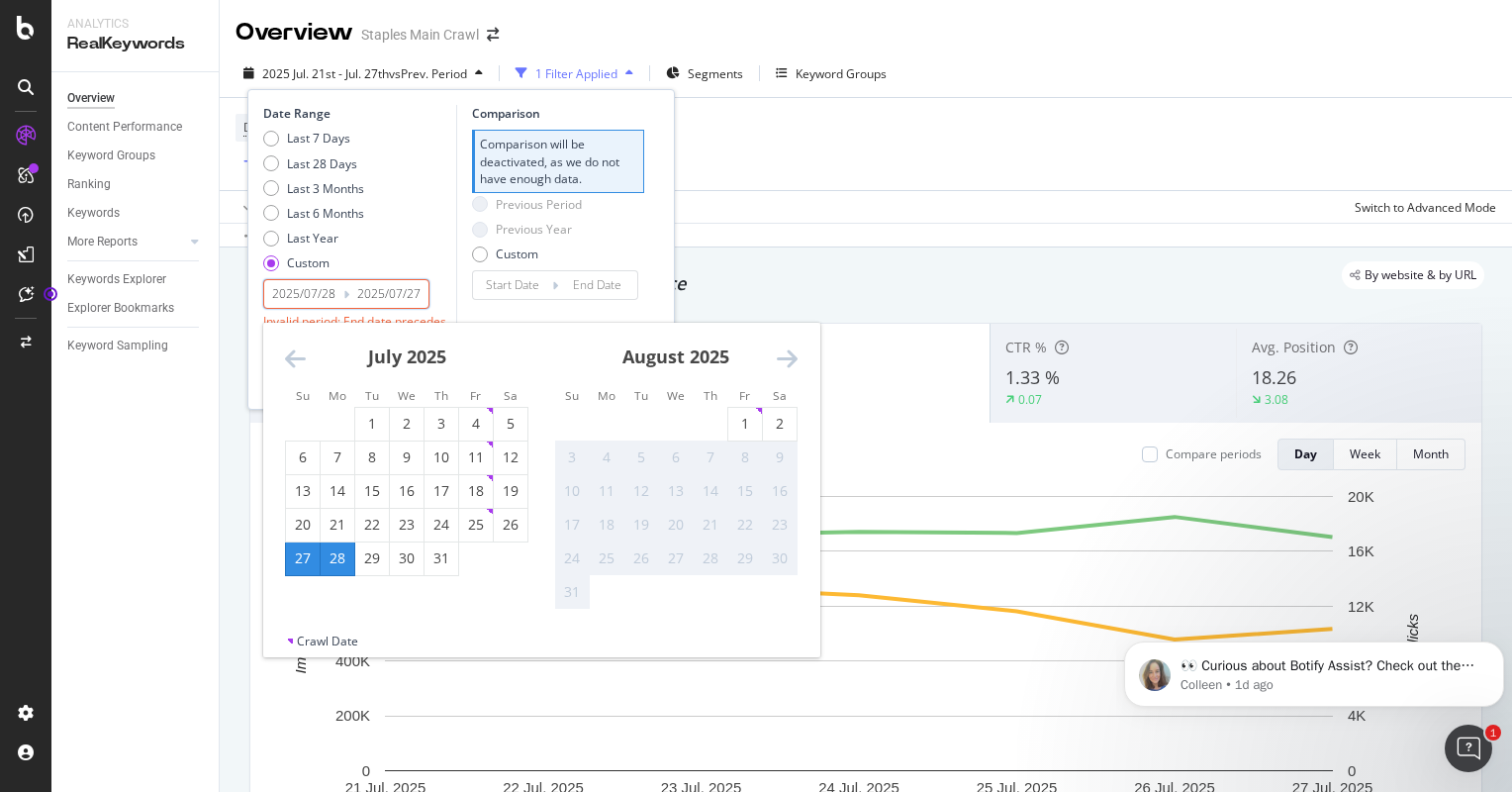 click on "3" at bounding box center [572, 457] 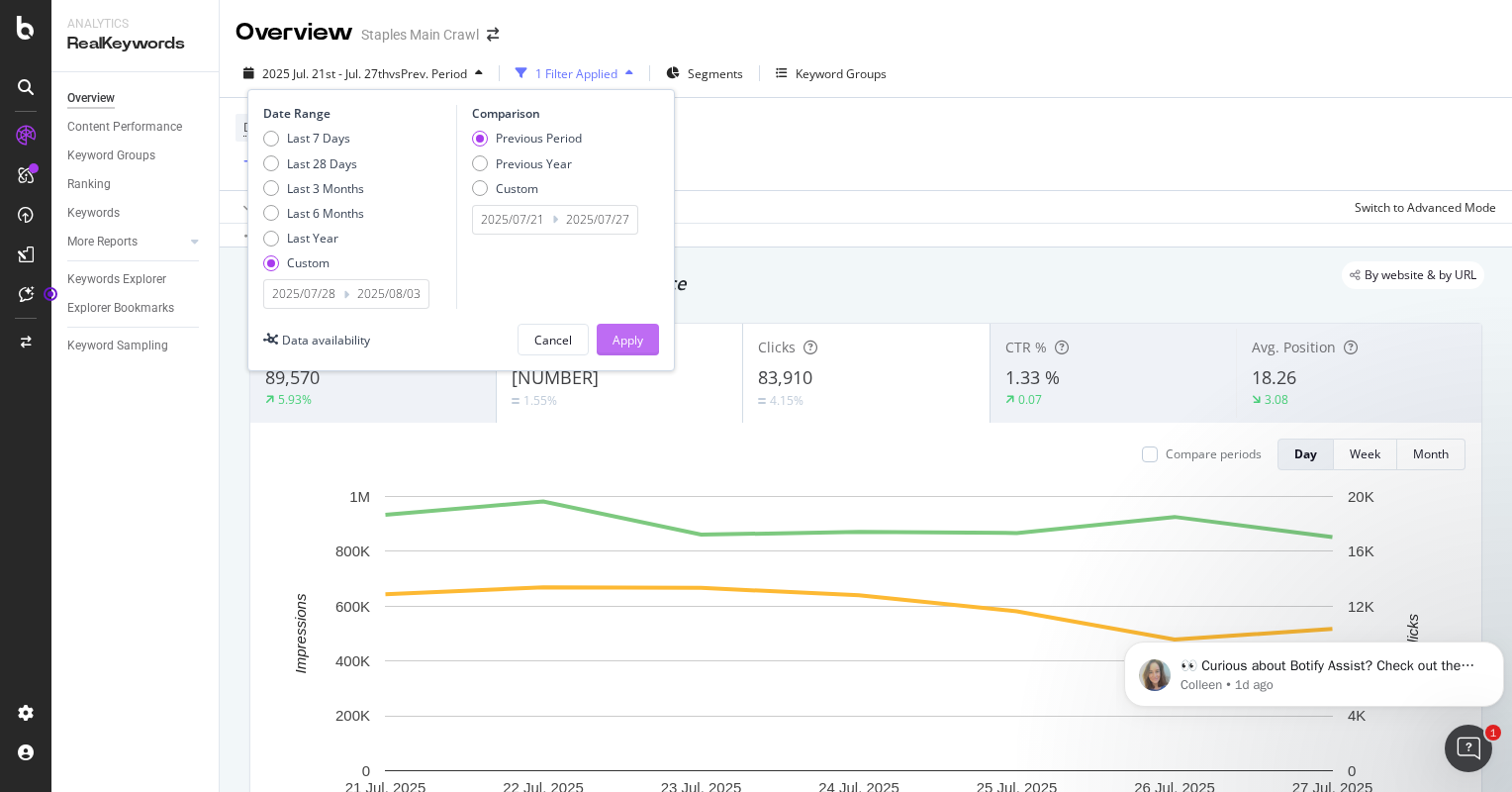click on "Apply" at bounding box center (627, 340) 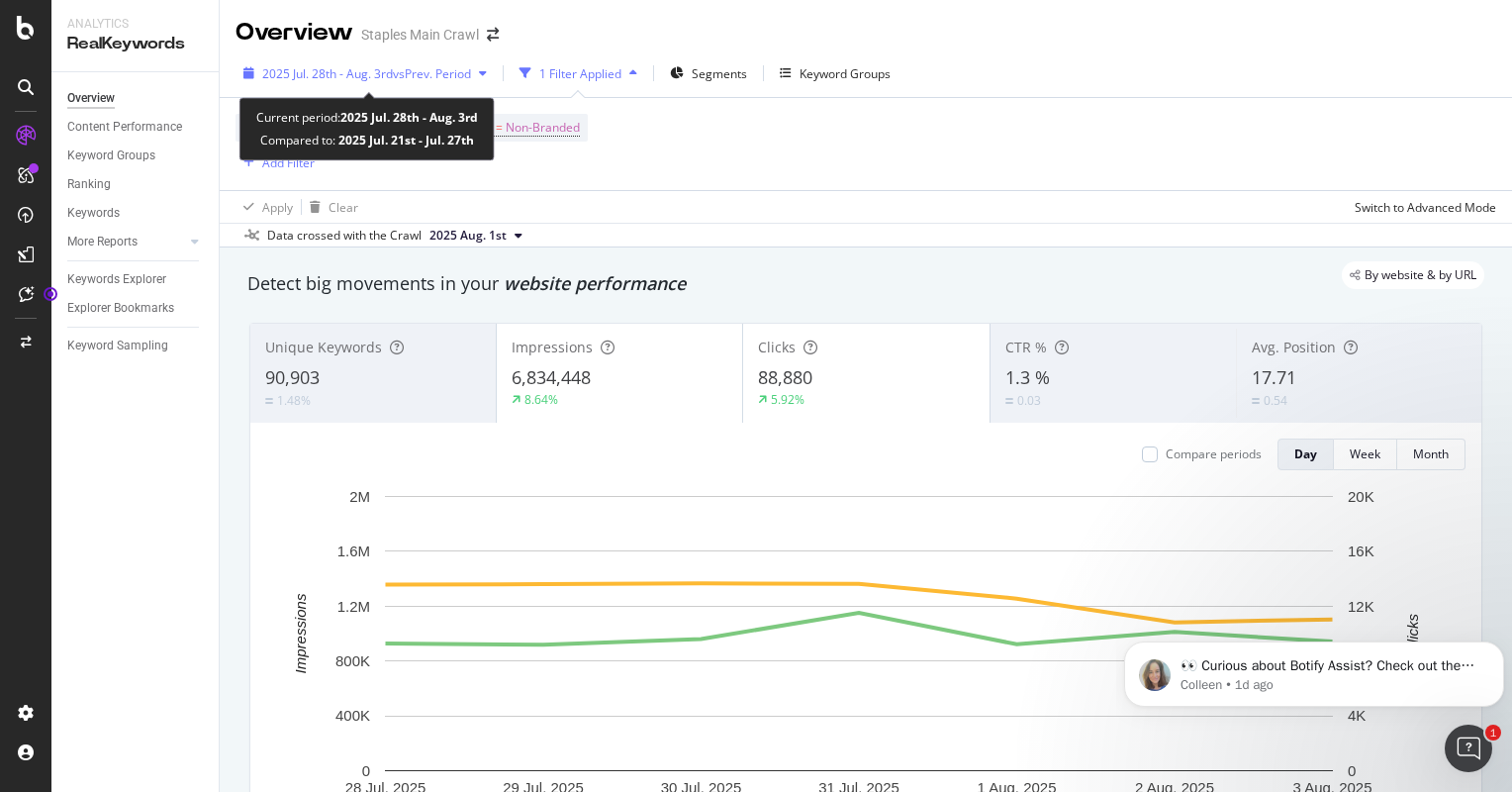 click on "2025 Jul. 28th - Aug. 3rd" at bounding box center (328, 73) 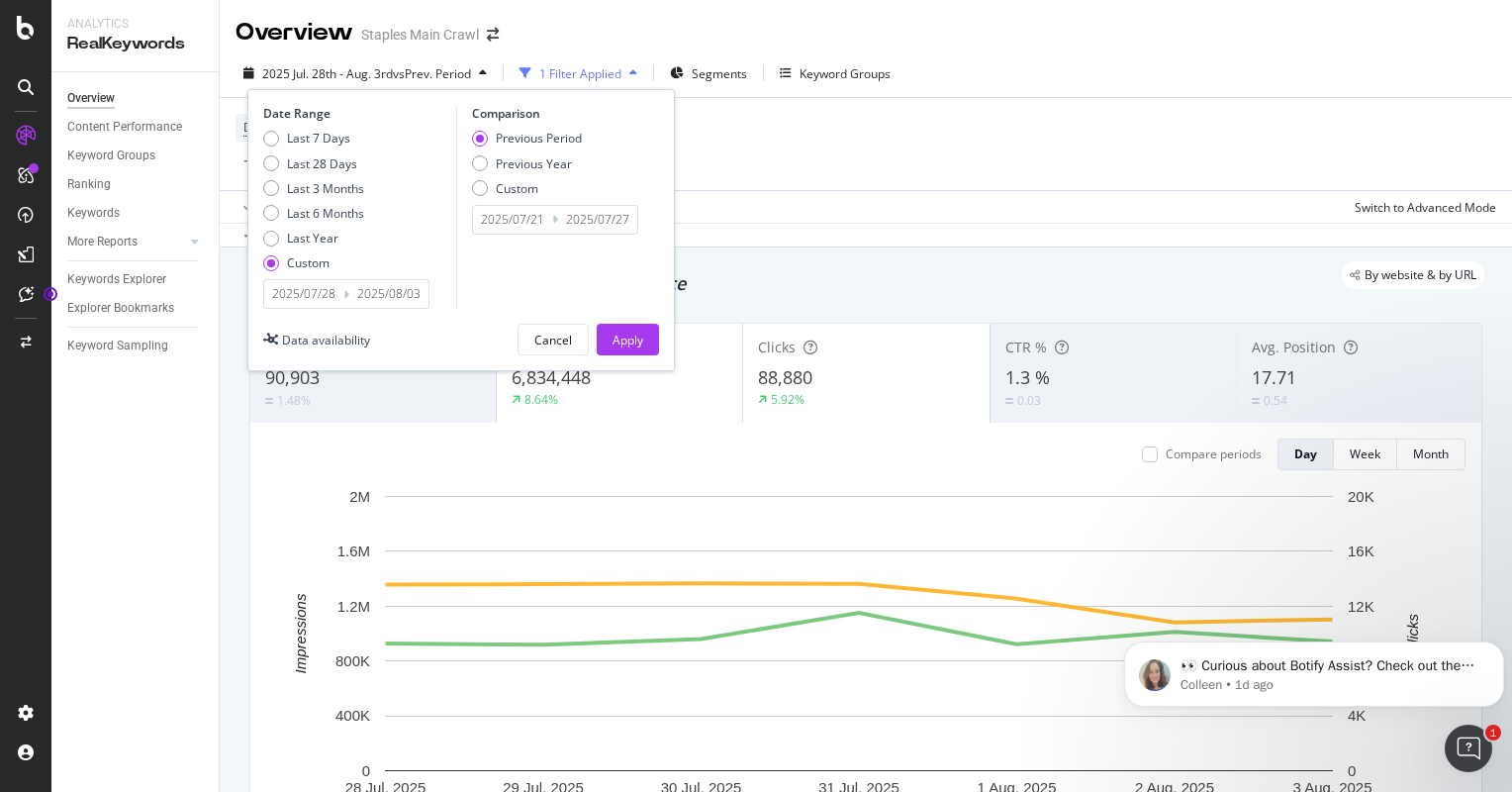 click on "2025/07/28" at bounding box center [304, 294] 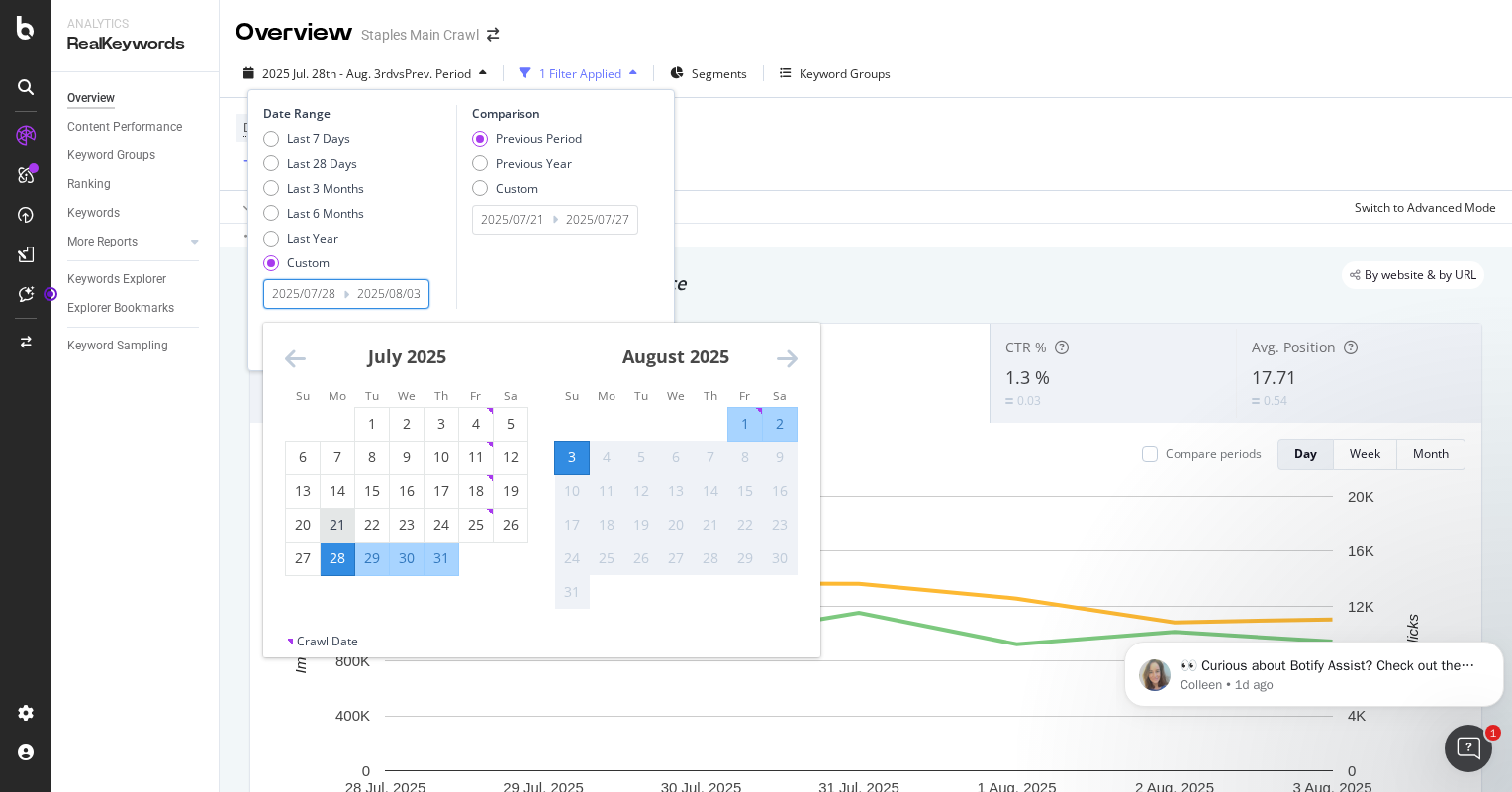 click on "21" at bounding box center [337, 525] 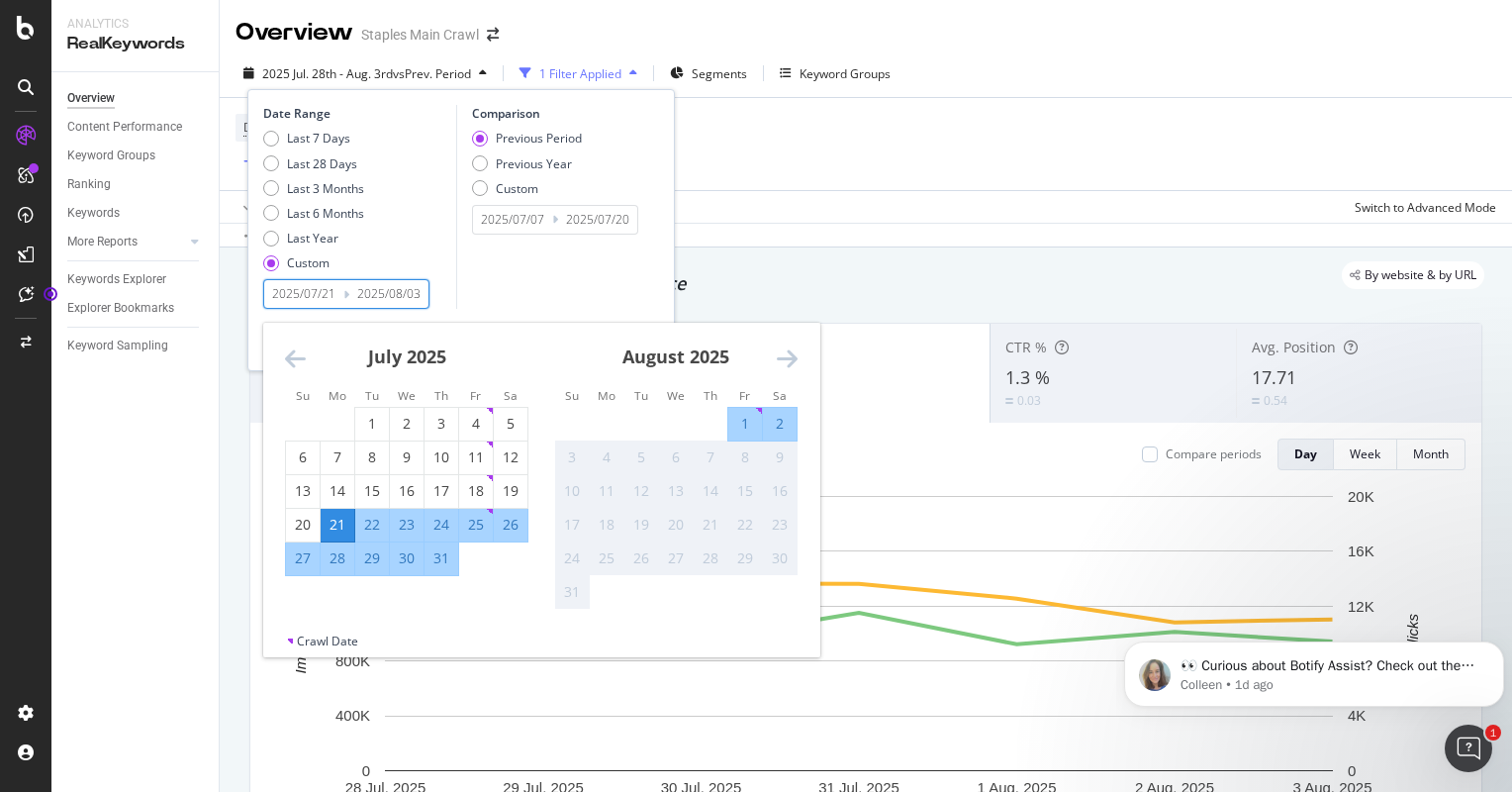 click on "27" at bounding box center (303, 558) 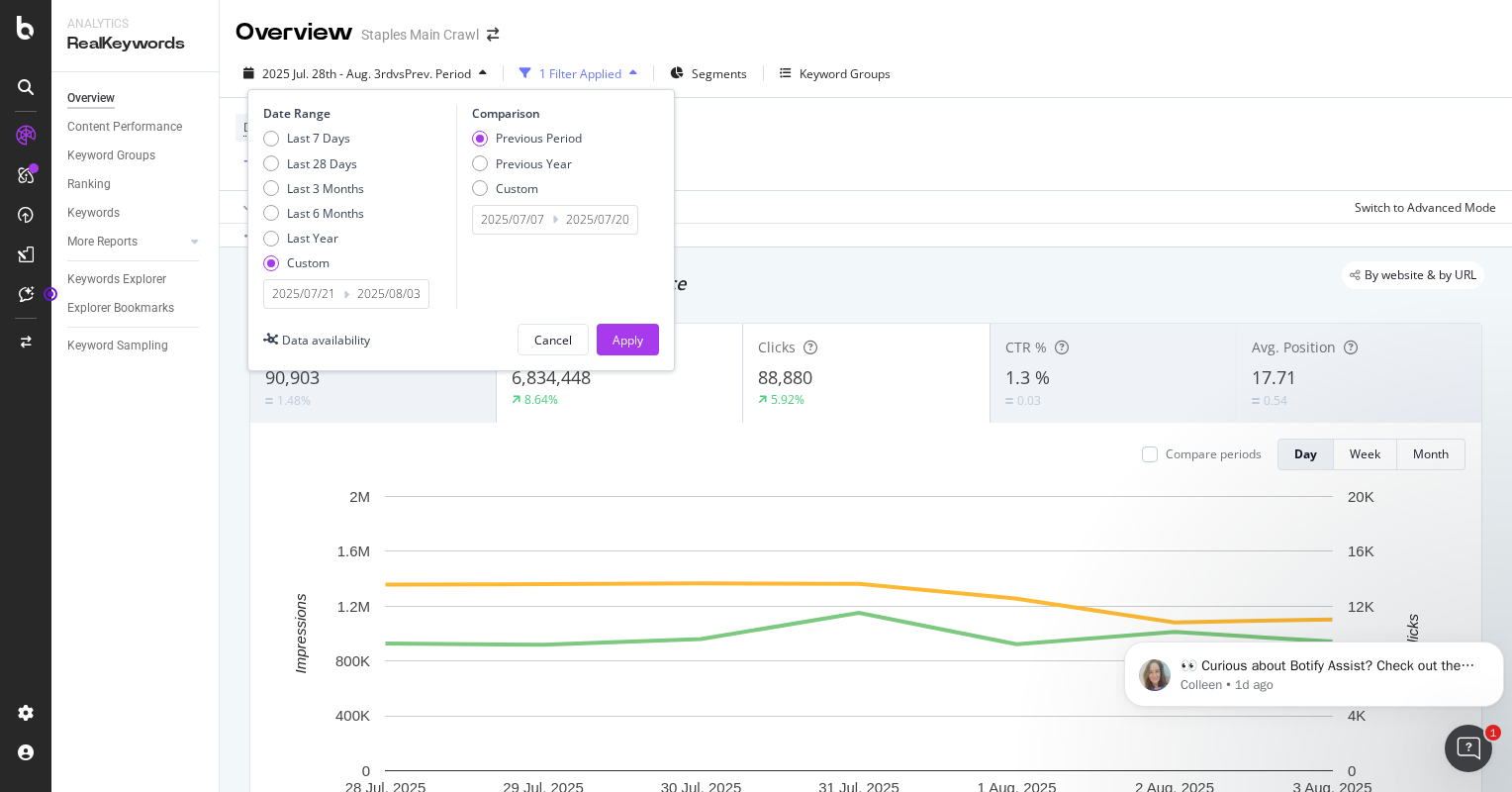 type on "2025/07/27" 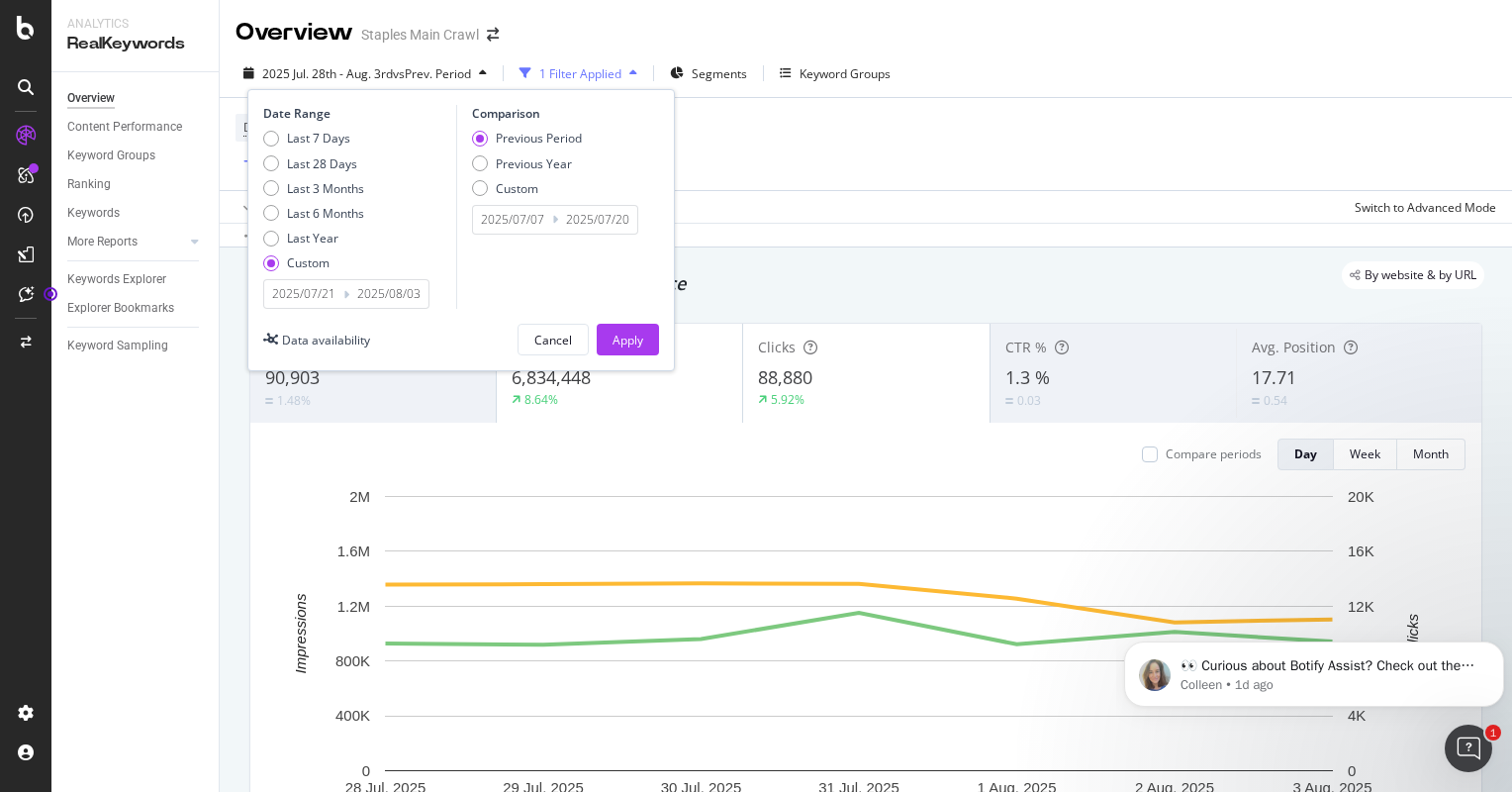 type on "2025/07/14" 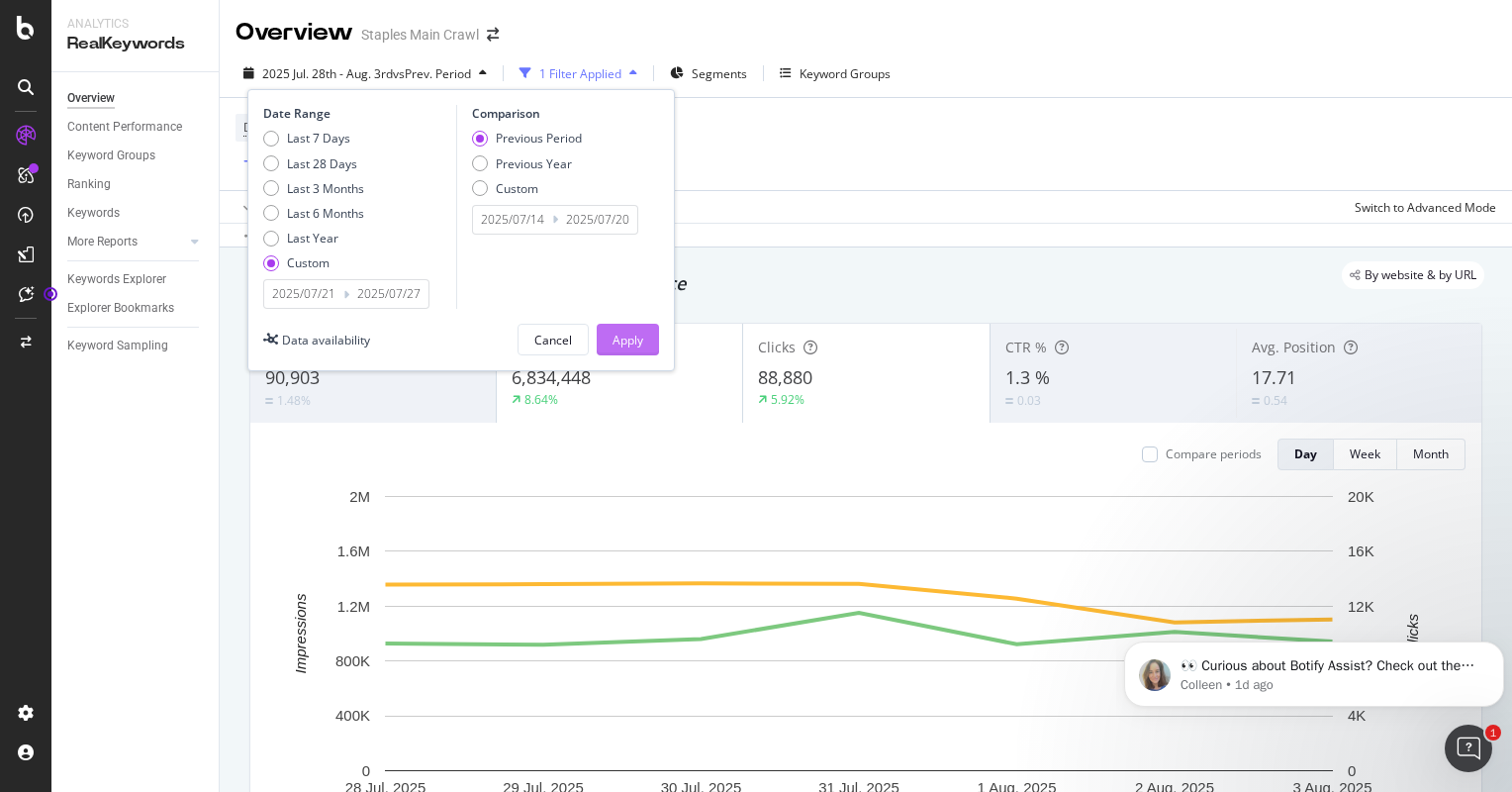 click on "Apply" at bounding box center (627, 340) 